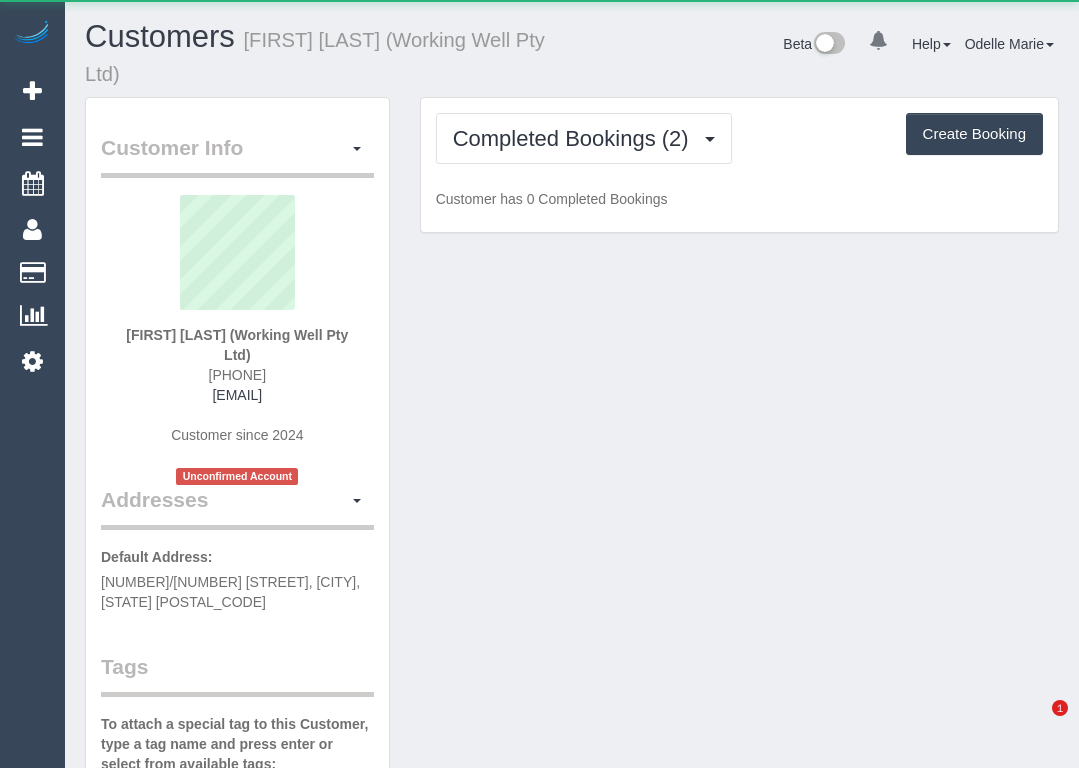 scroll, scrollTop: 0, scrollLeft: 0, axis: both 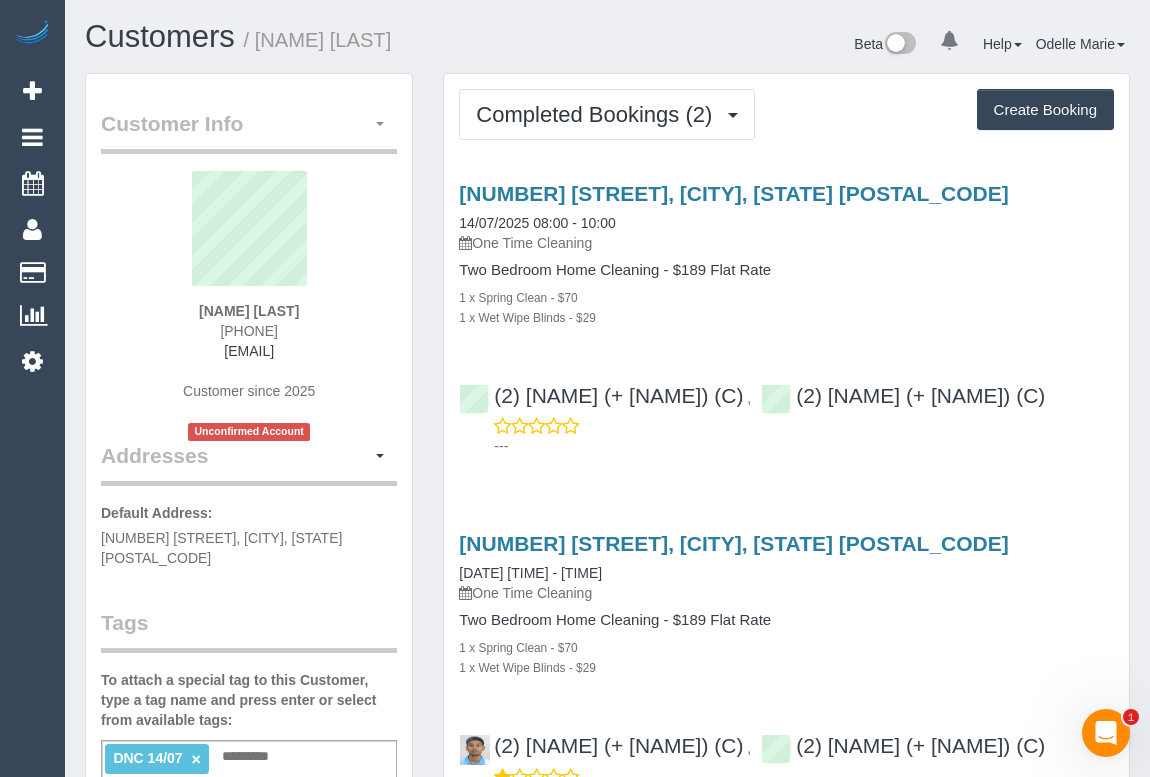 click at bounding box center (380, 124) 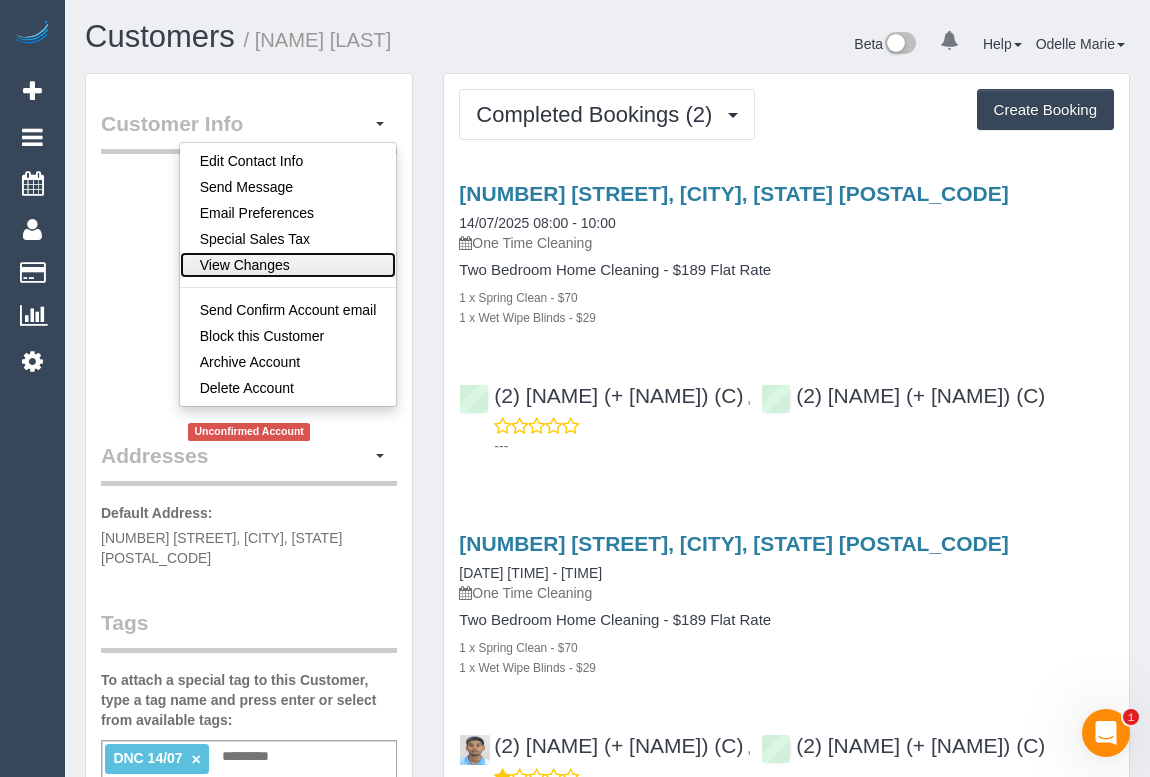 click on "View Changes" at bounding box center (288, 265) 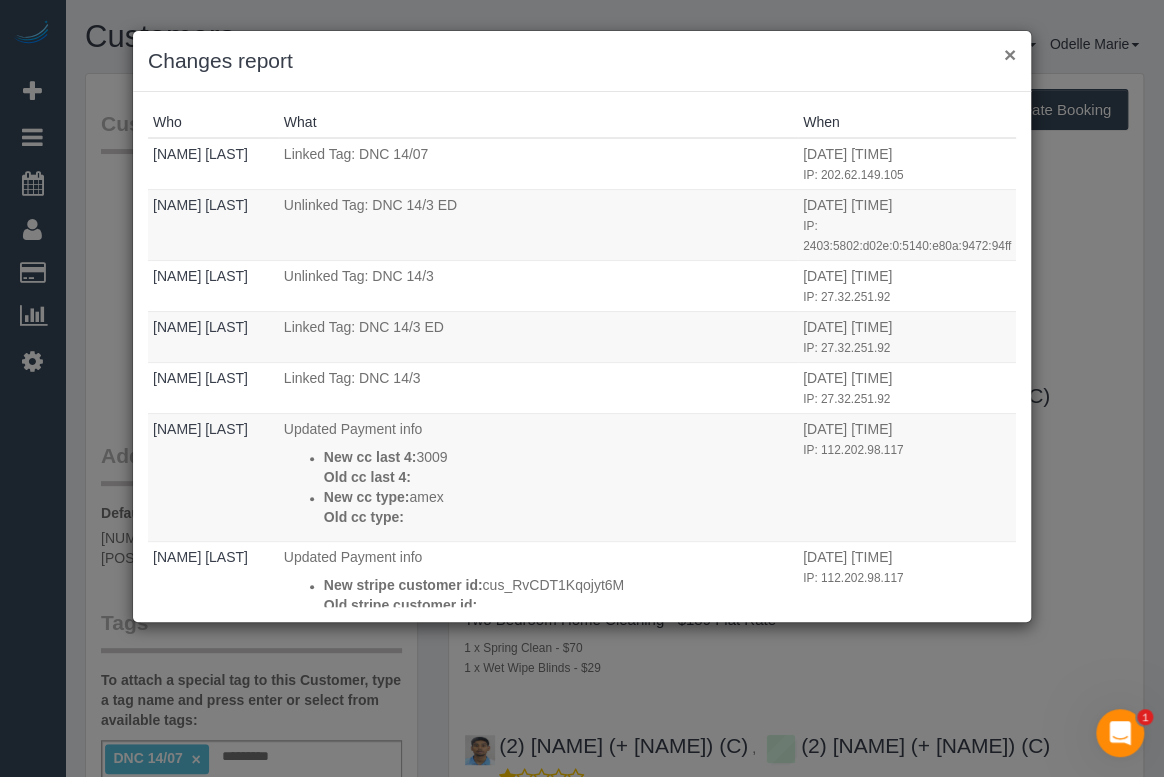click on "×" at bounding box center [1010, 54] 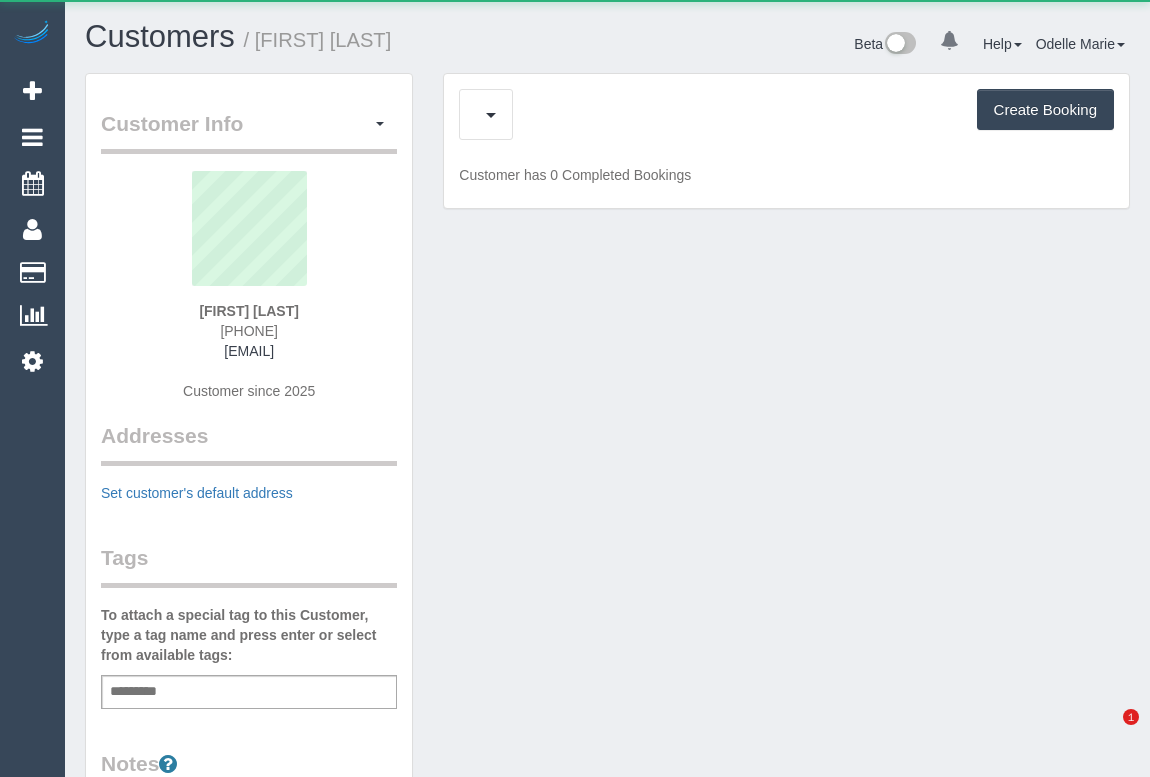 scroll, scrollTop: 0, scrollLeft: 0, axis: both 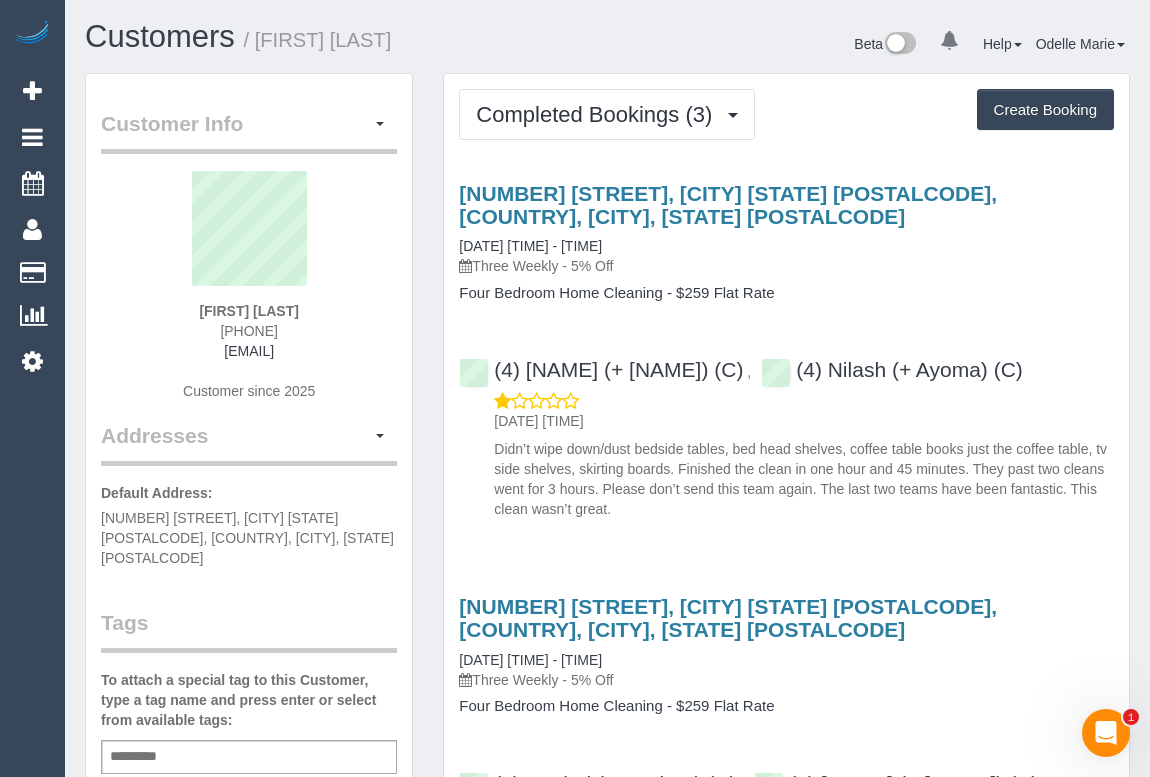 click on "Add a tag" at bounding box center [249, 757] 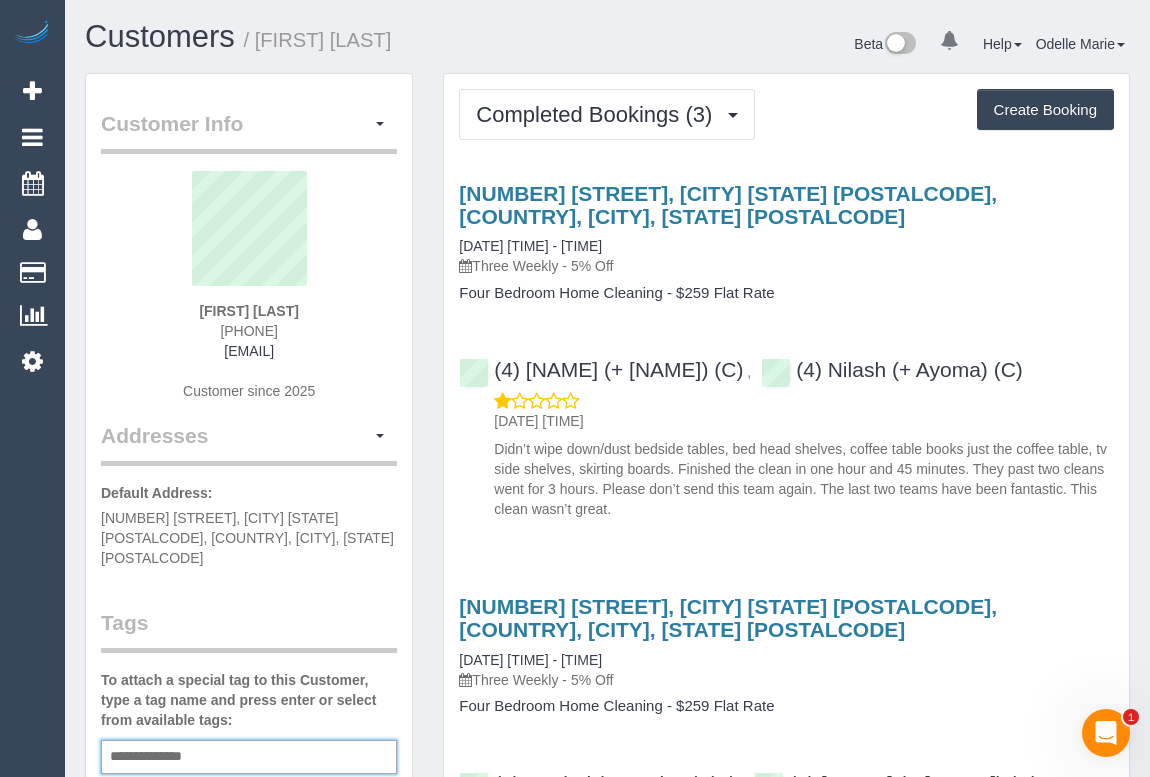 type on "**********" 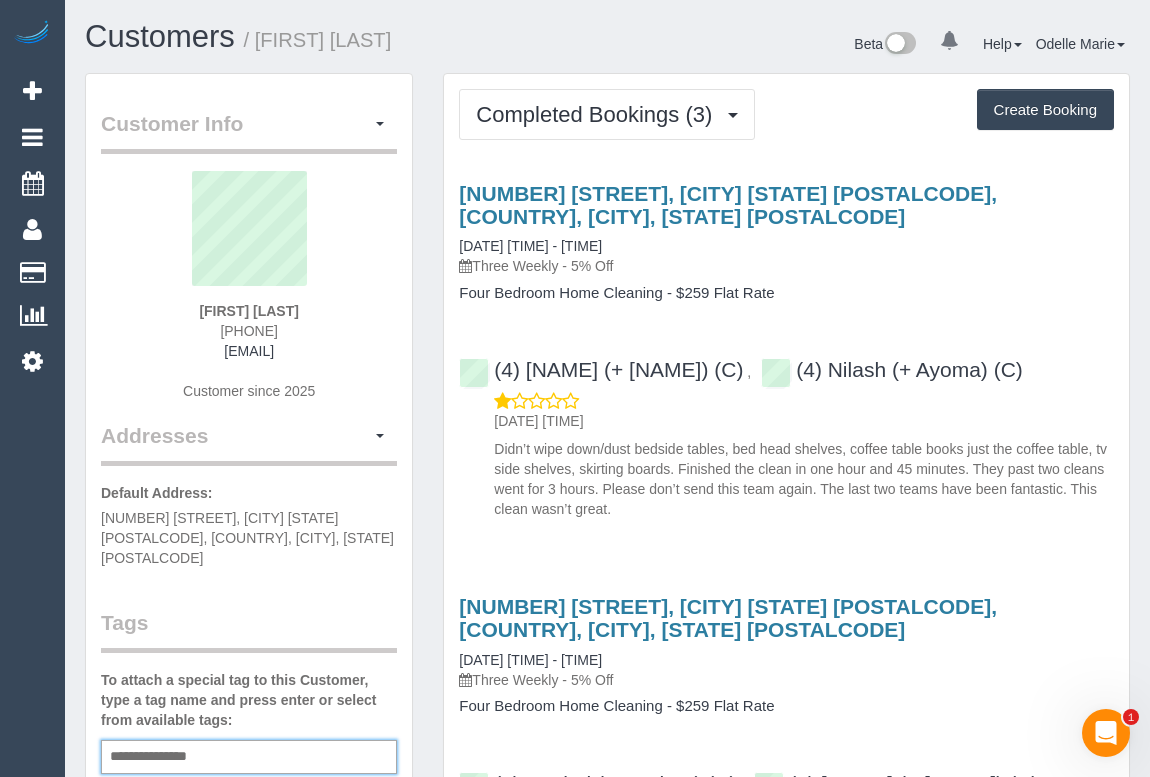 type 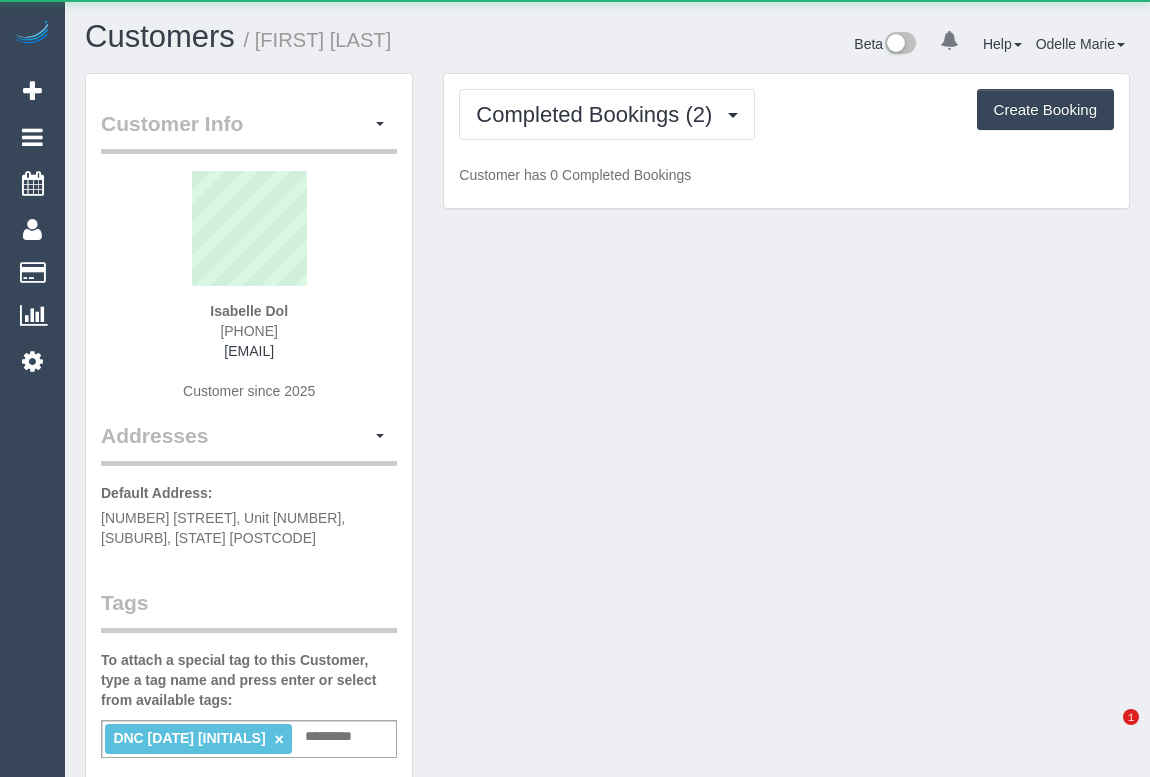 scroll, scrollTop: 0, scrollLeft: 0, axis: both 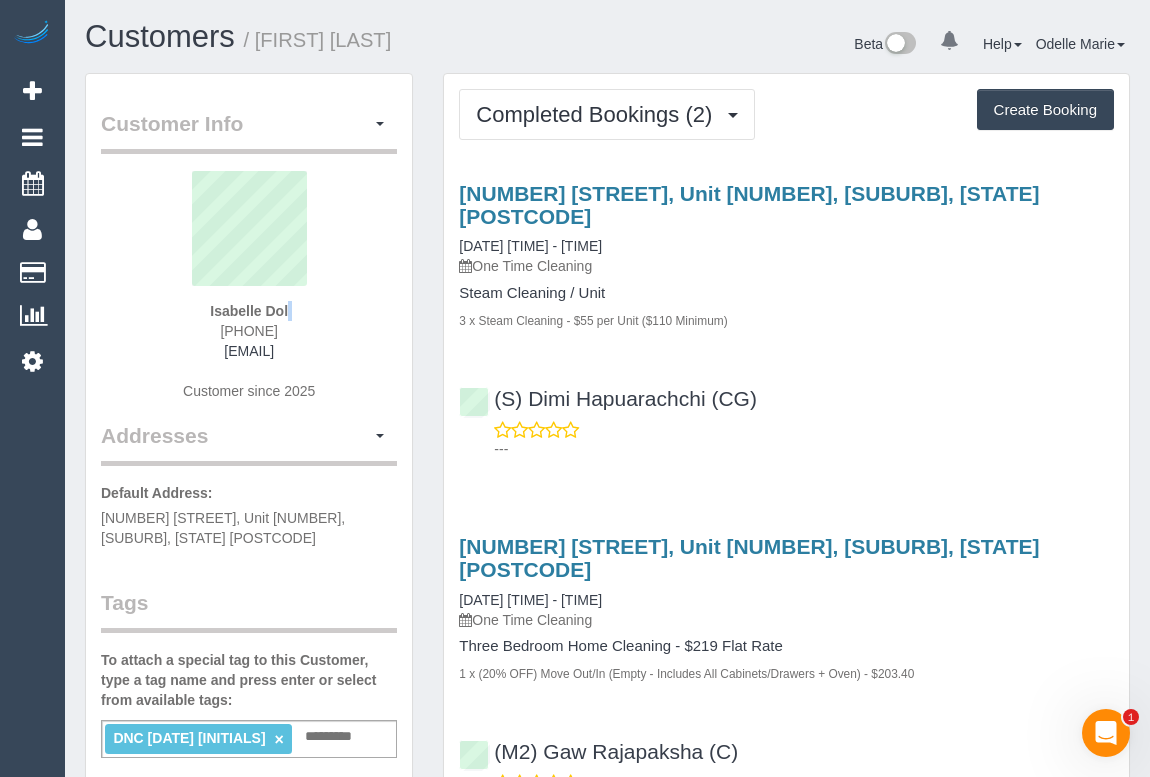 drag, startPoint x: 196, startPoint y: 320, endPoint x: 300, endPoint y: 310, distance: 104.47966 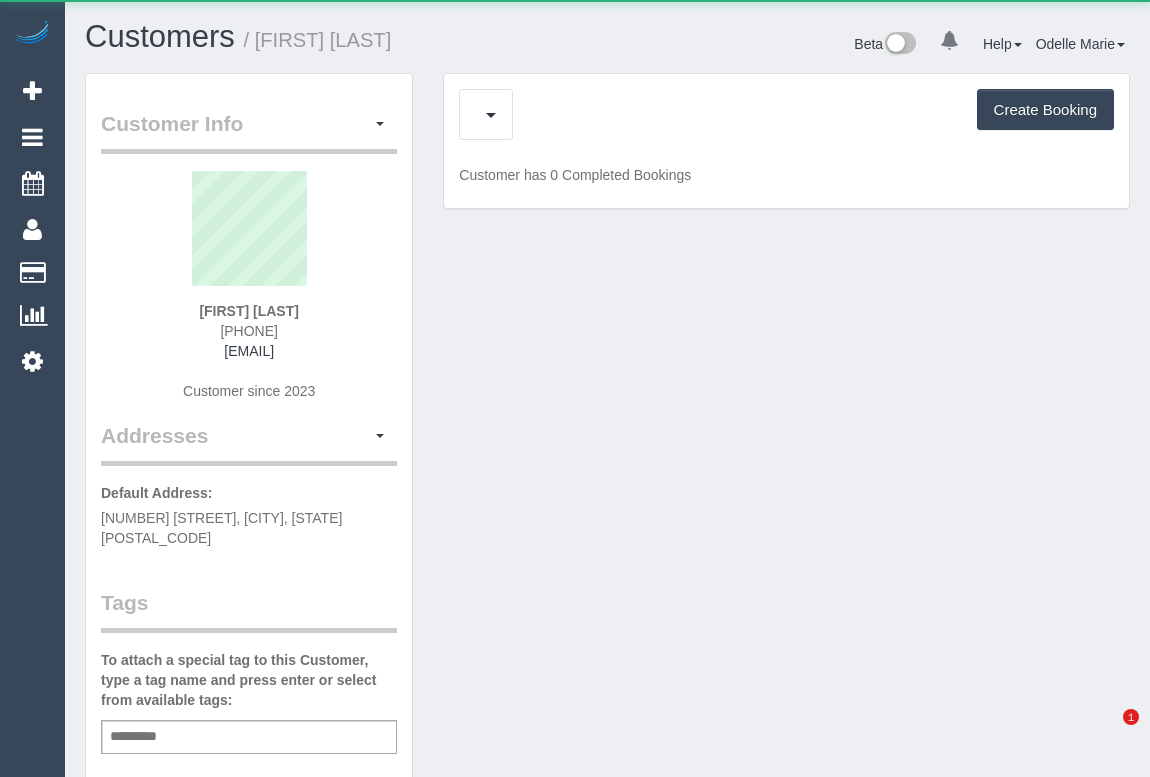 scroll, scrollTop: 0, scrollLeft: 0, axis: both 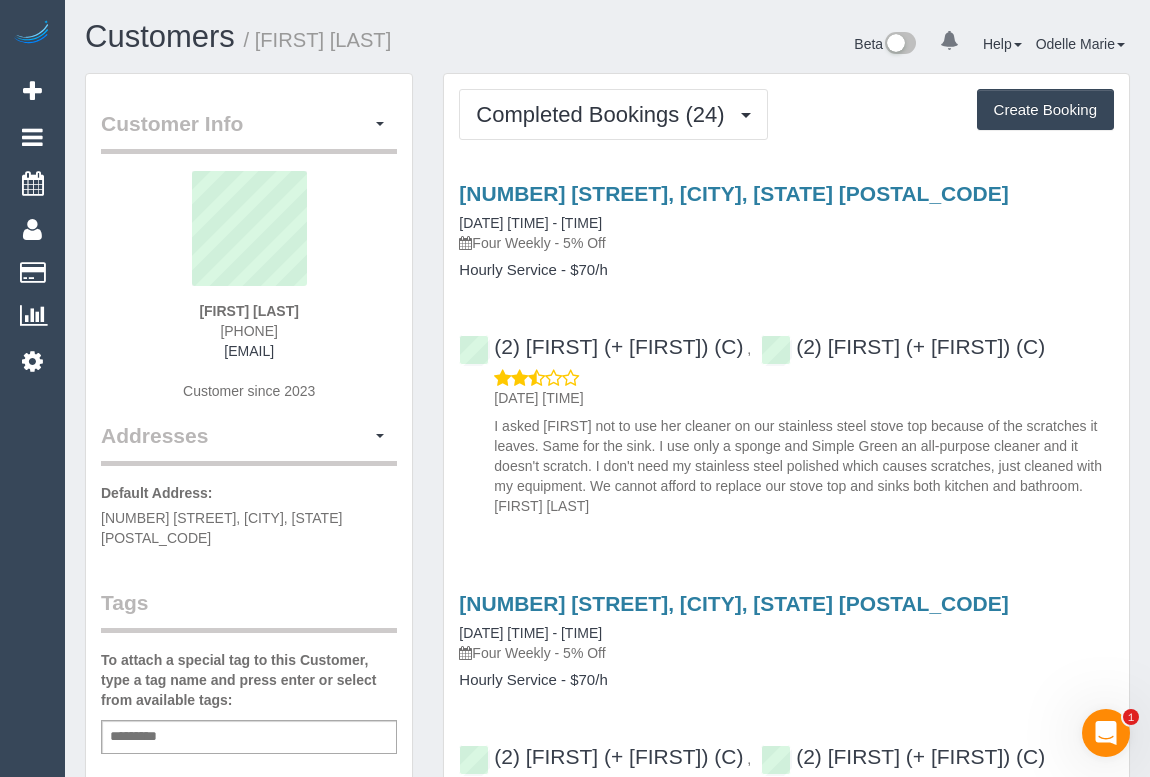 click on "Add a tag" at bounding box center (249, 737) 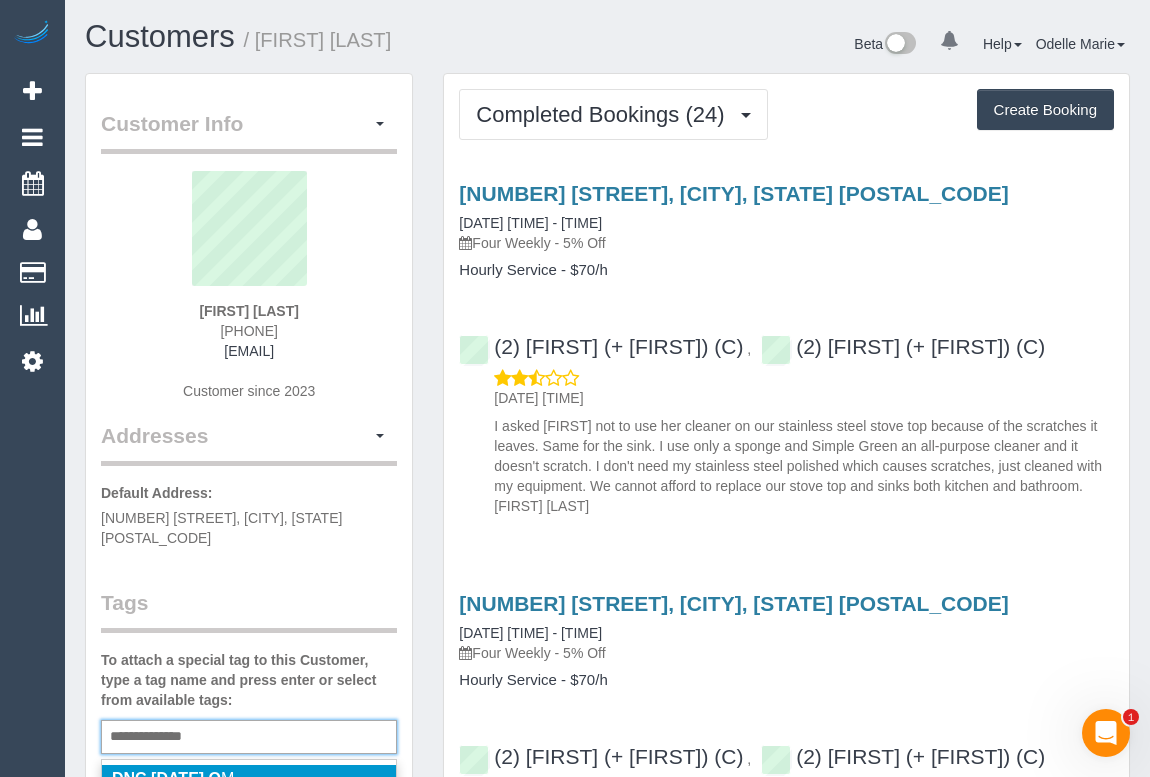 type on "**********" 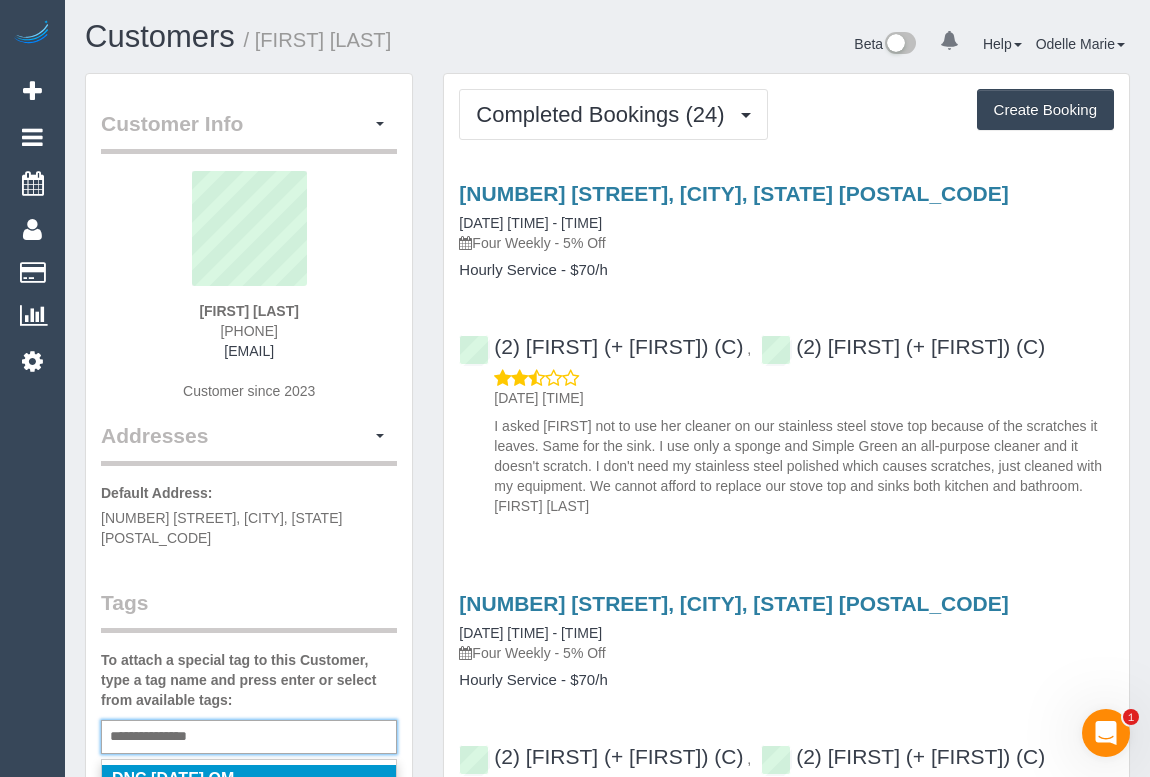 type 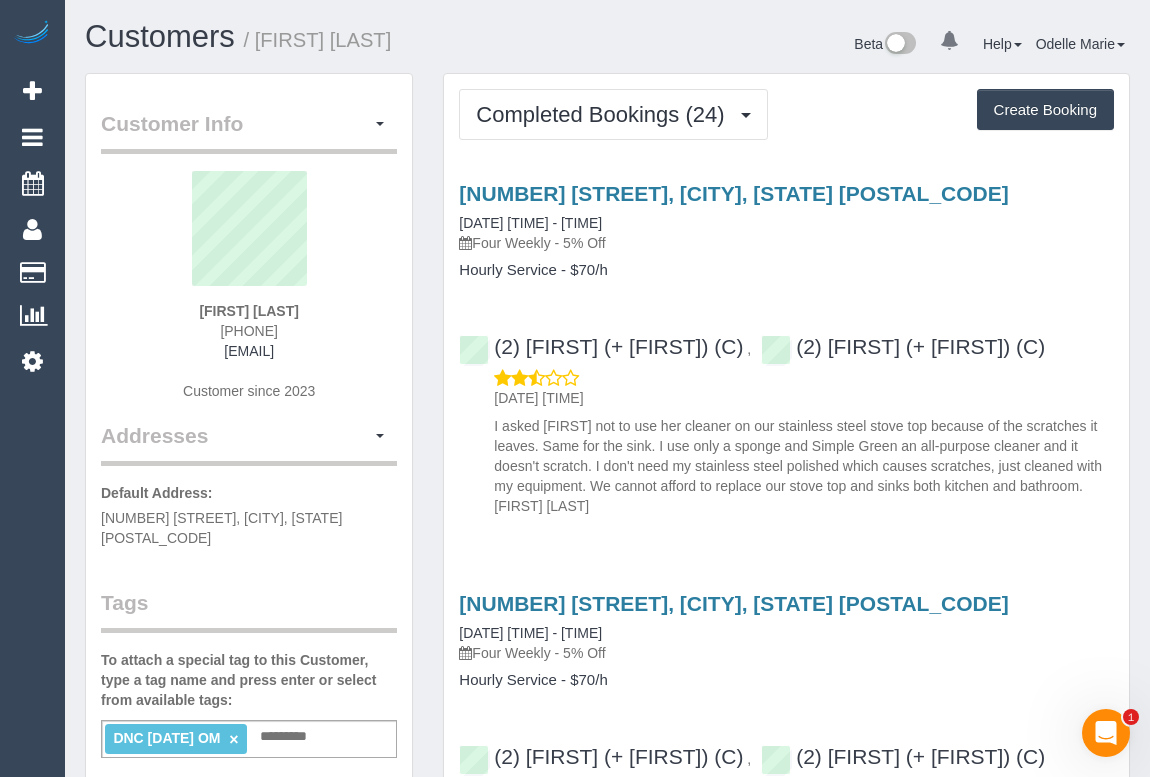 drag, startPoint x: 180, startPoint y: 308, endPoint x: 358, endPoint y: 308, distance: 178 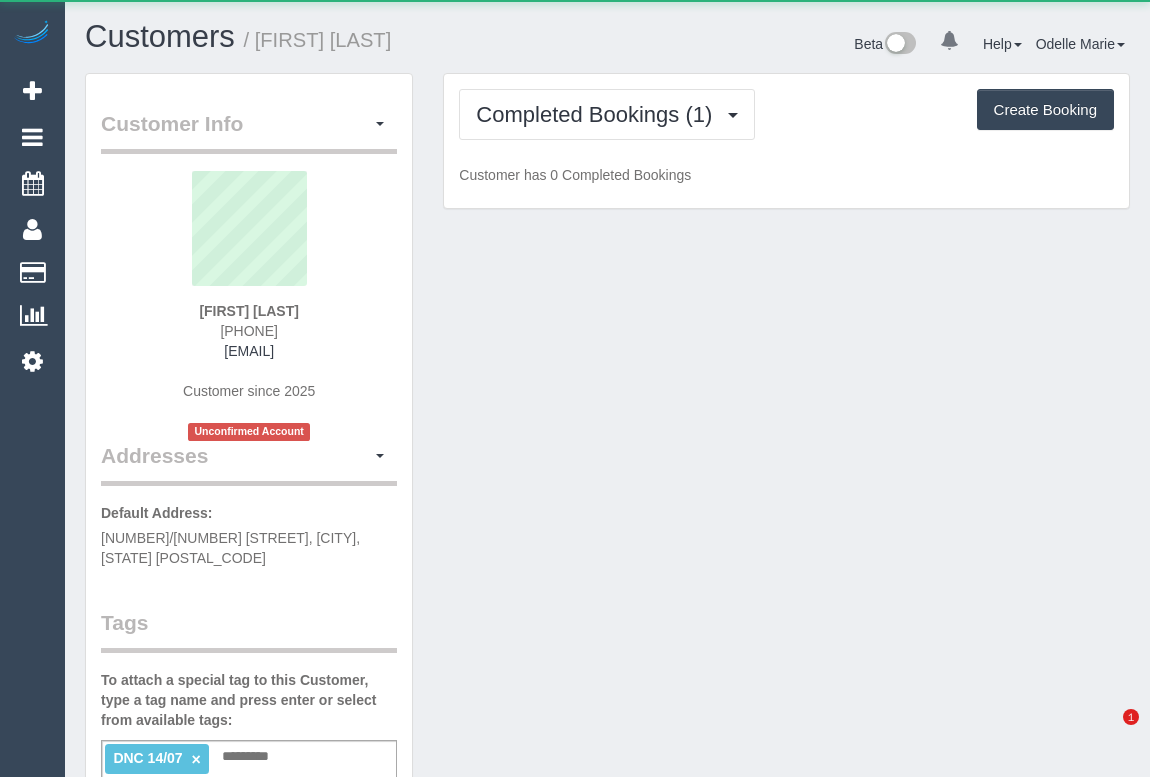 scroll, scrollTop: 0, scrollLeft: 0, axis: both 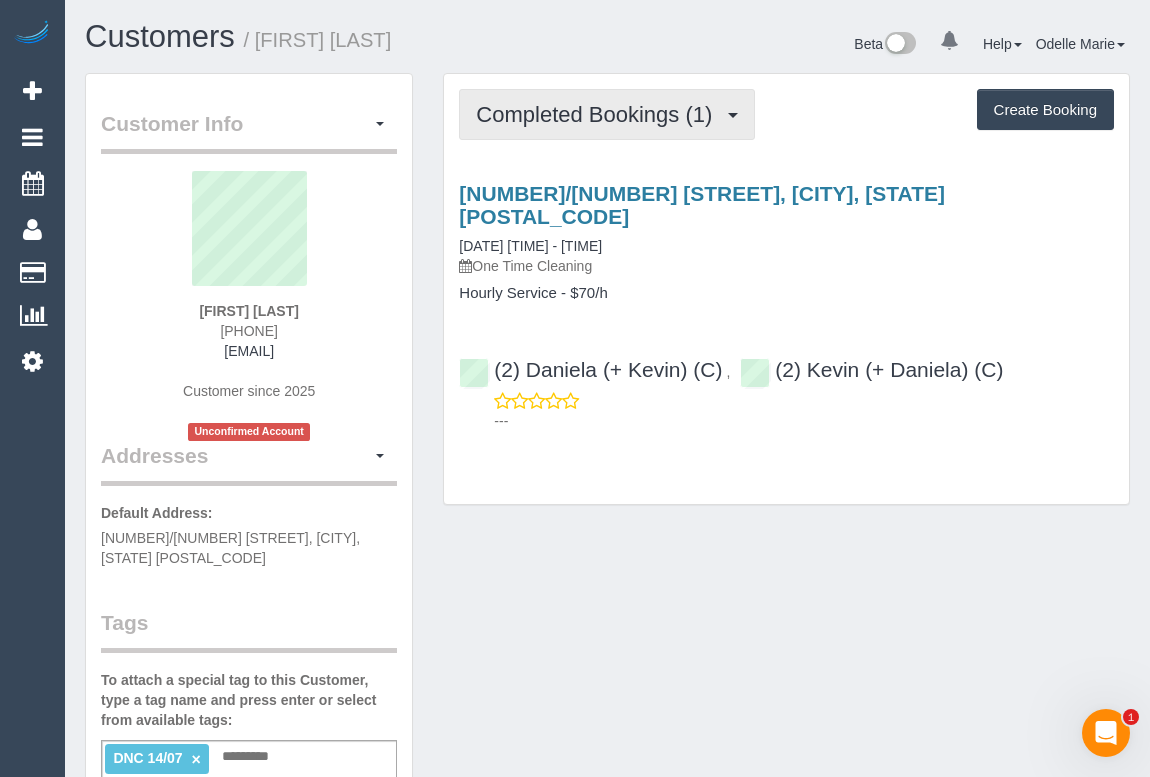 click on "Completed Bookings (1)" at bounding box center [599, 114] 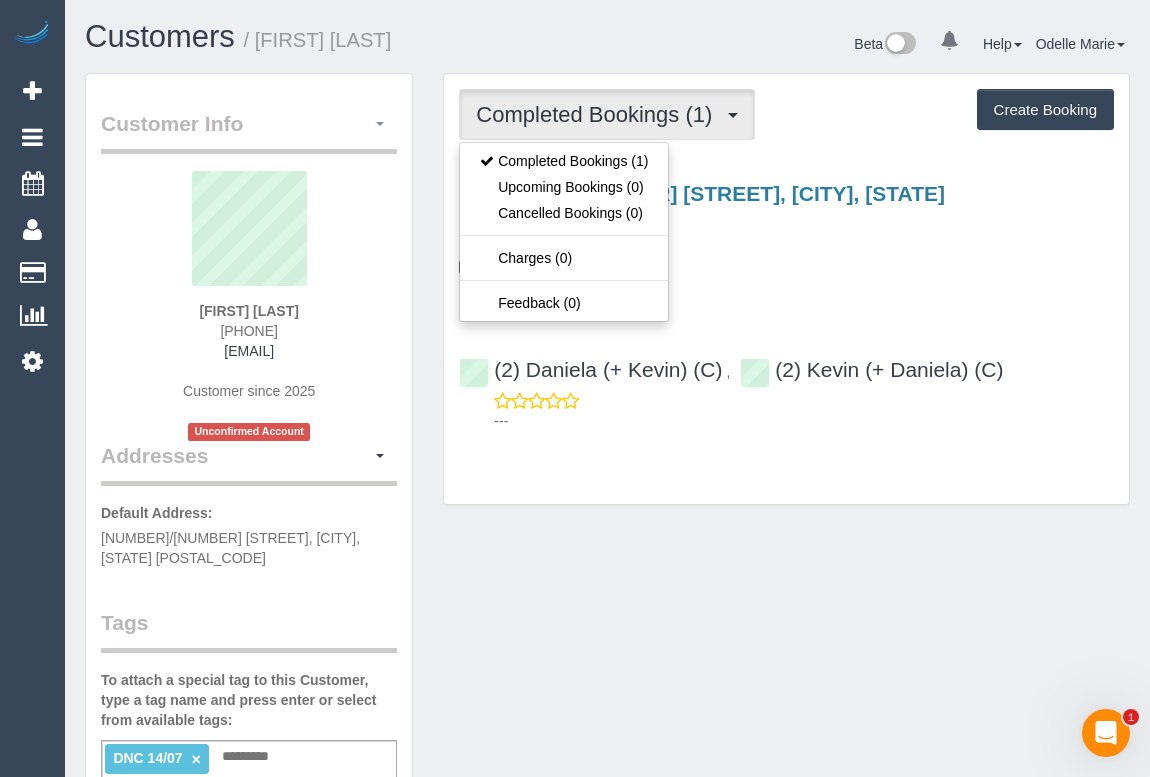 click at bounding box center (380, 124) 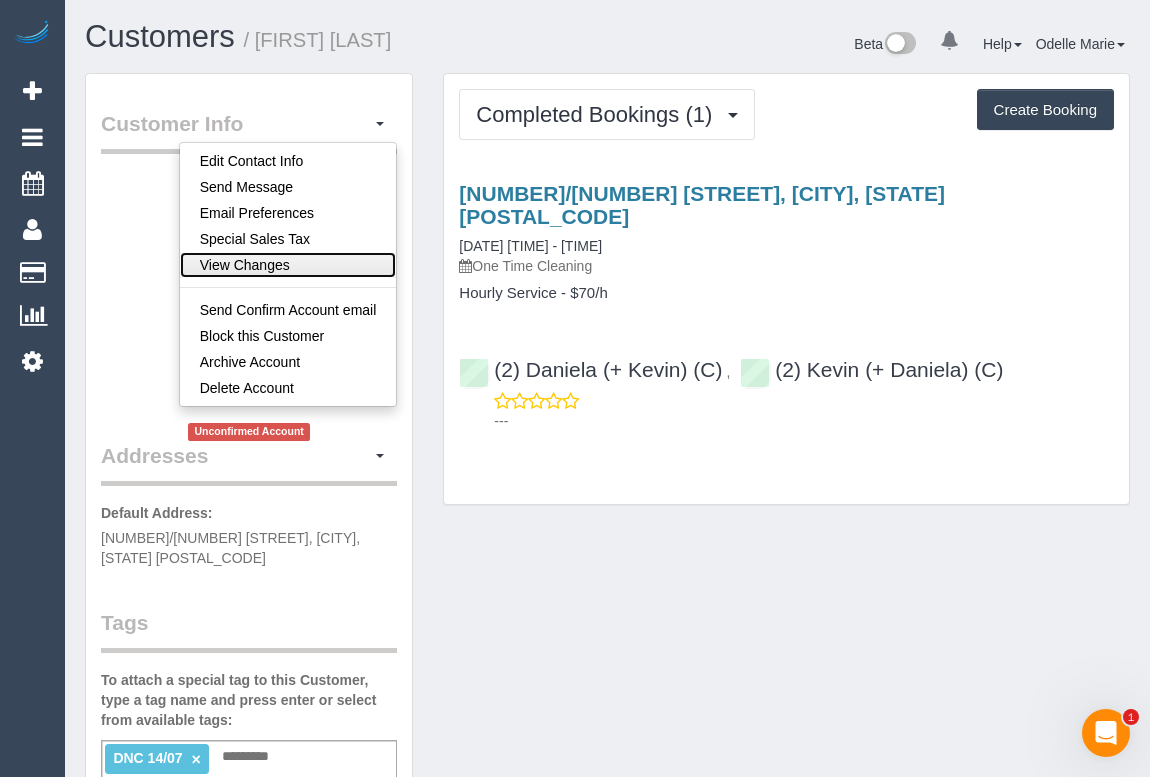 click on "View Changes" at bounding box center [288, 265] 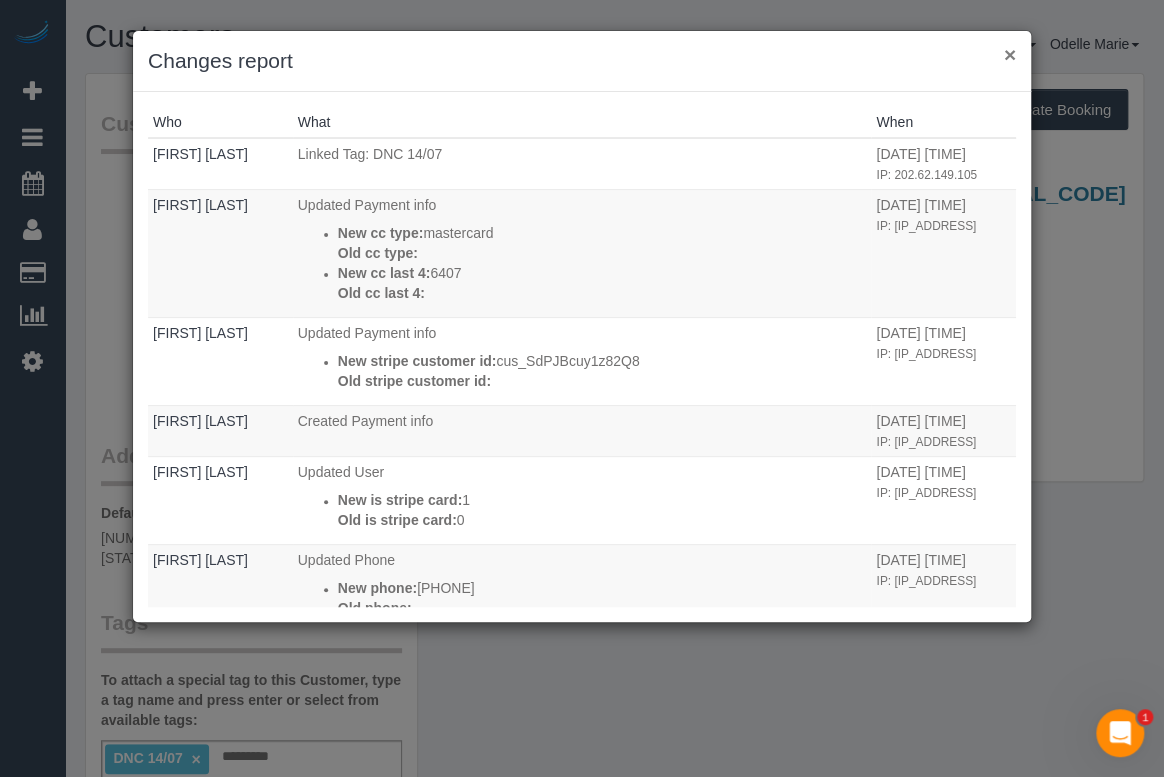 click on "×" at bounding box center [1010, 54] 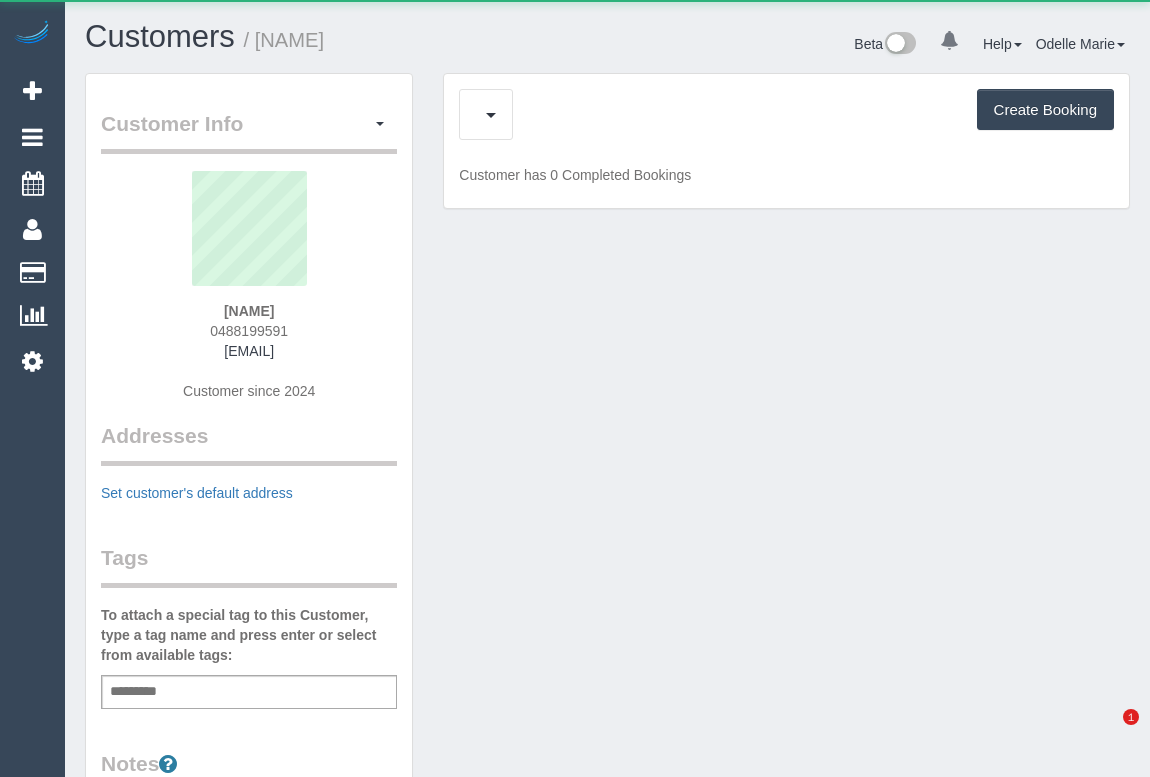 scroll, scrollTop: 0, scrollLeft: 0, axis: both 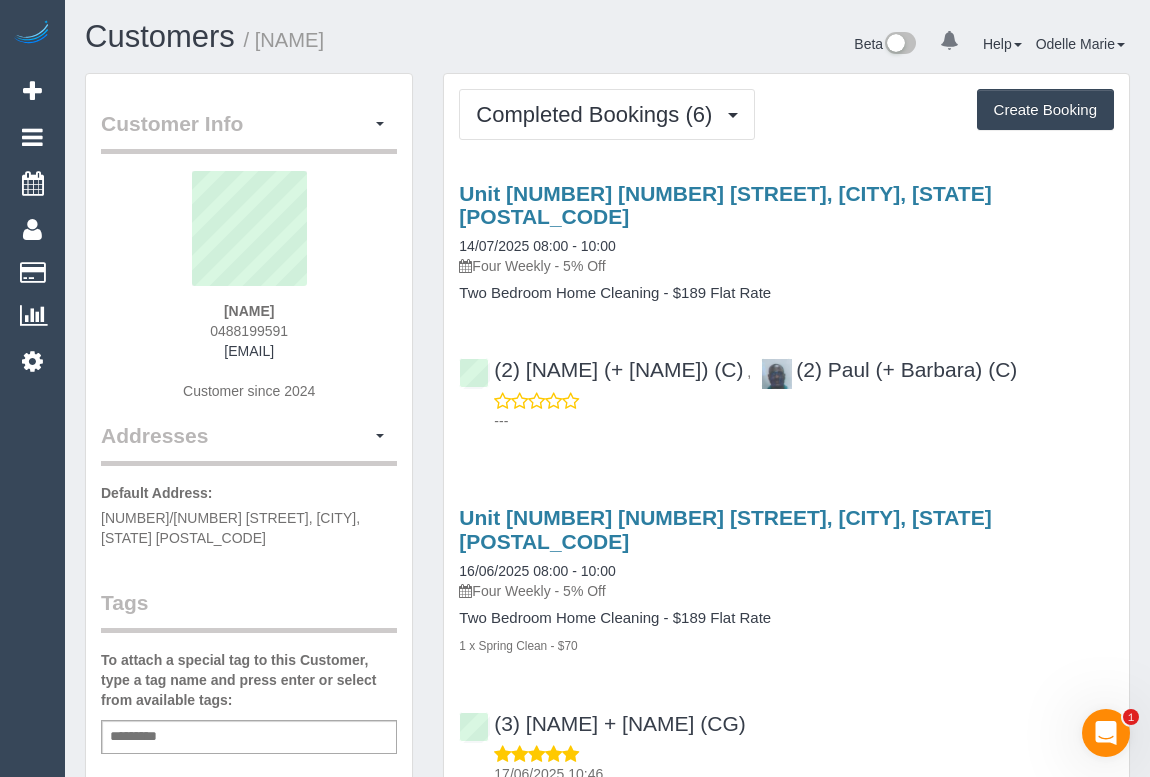 drag, startPoint x: 972, startPoint y: 260, endPoint x: 956, endPoint y: 275, distance: 21.931713 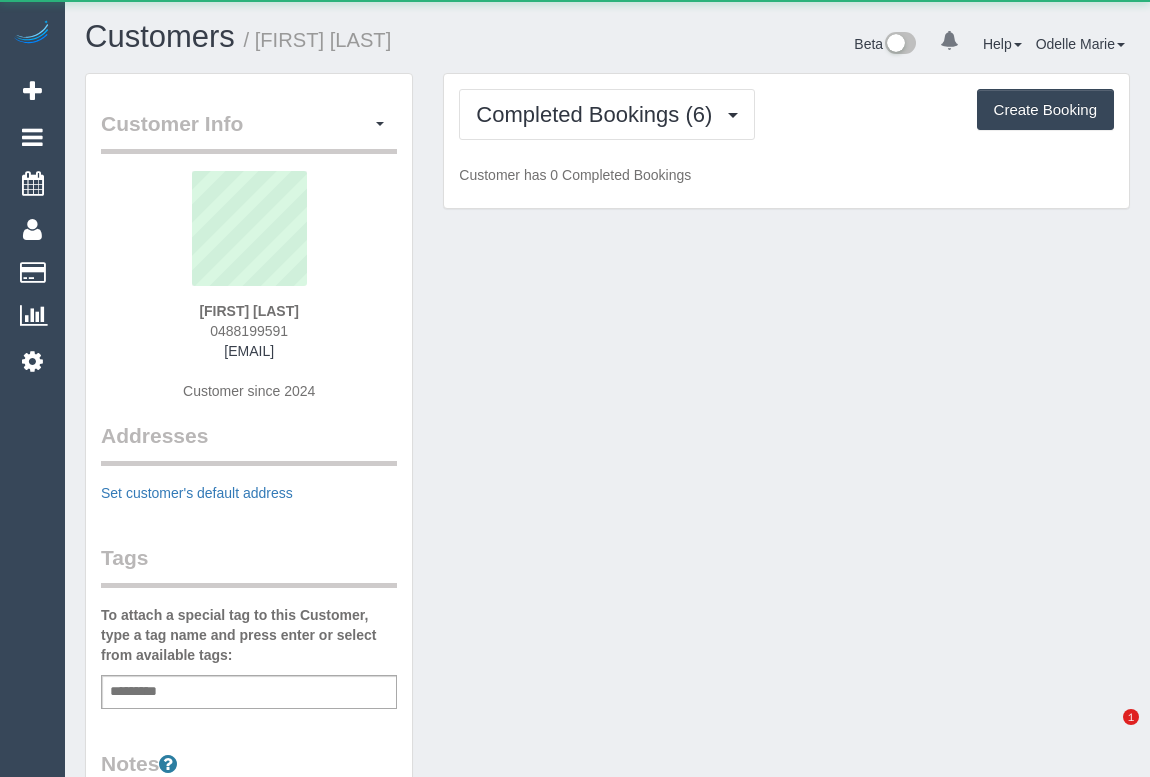 scroll, scrollTop: 0, scrollLeft: 0, axis: both 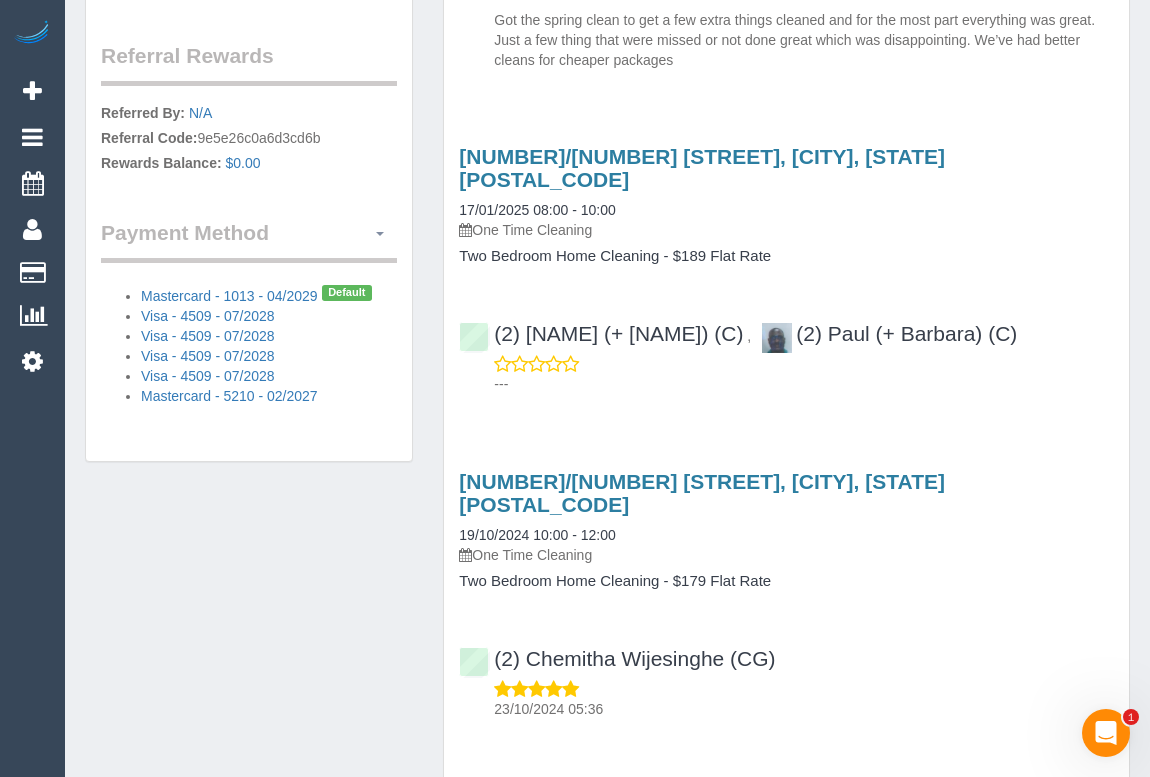 click at bounding box center [380, 233] 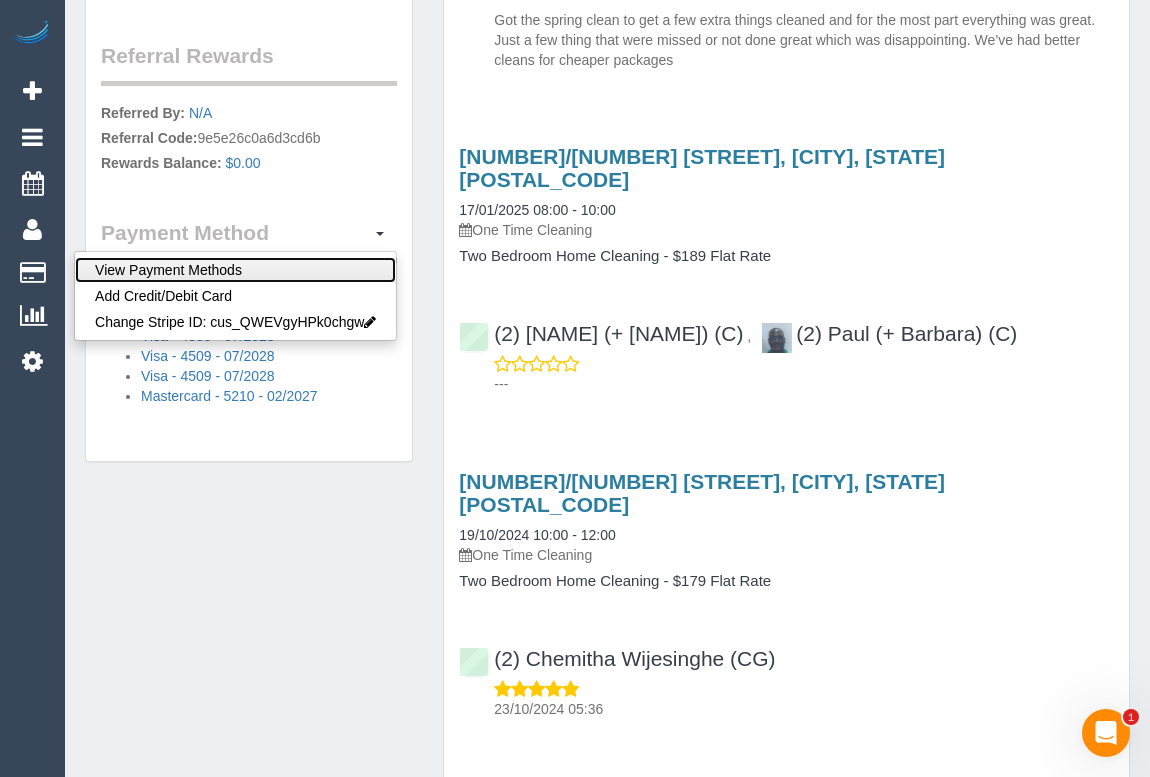 click on "View Payment Methods" at bounding box center (235, 270) 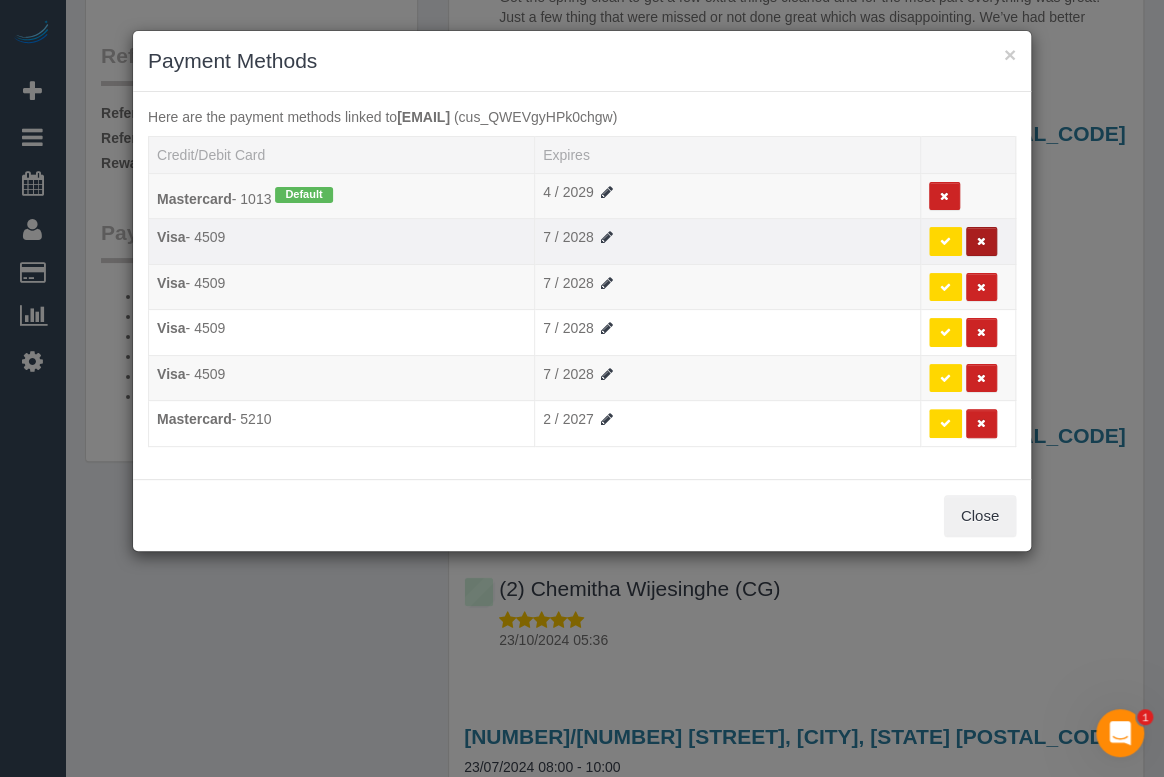 click at bounding box center [981, 241] 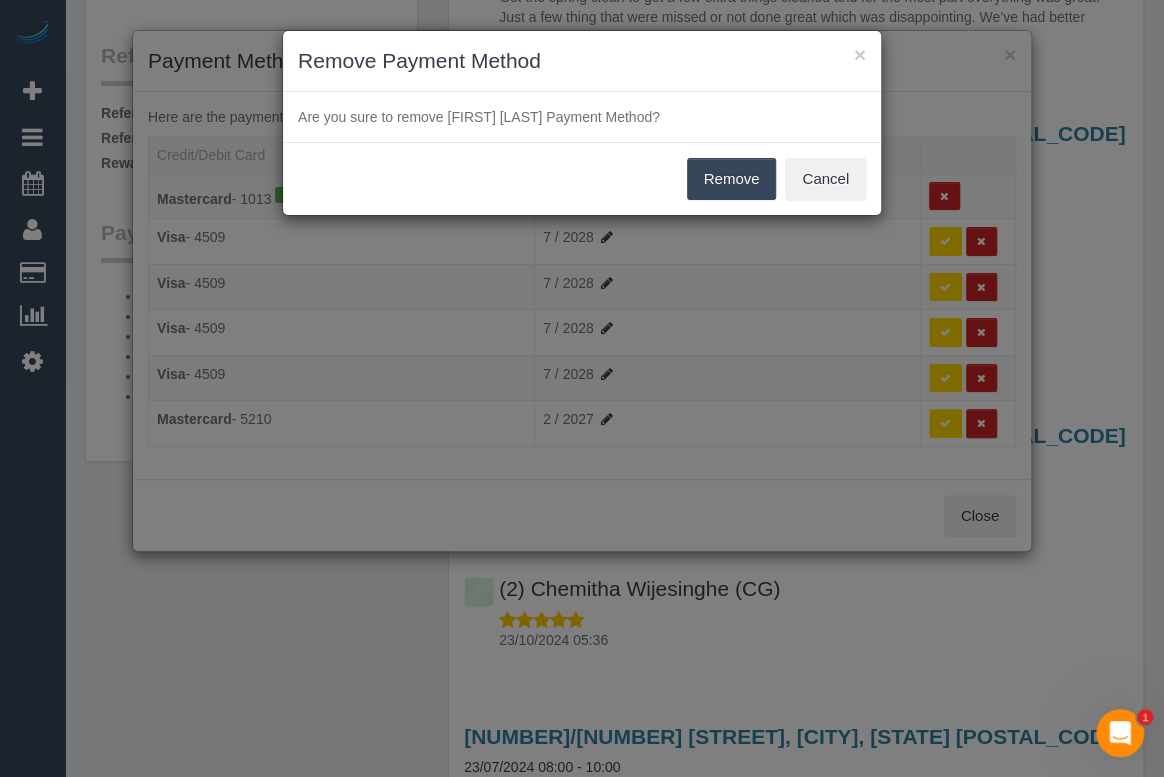 click on "Remove" at bounding box center (732, 179) 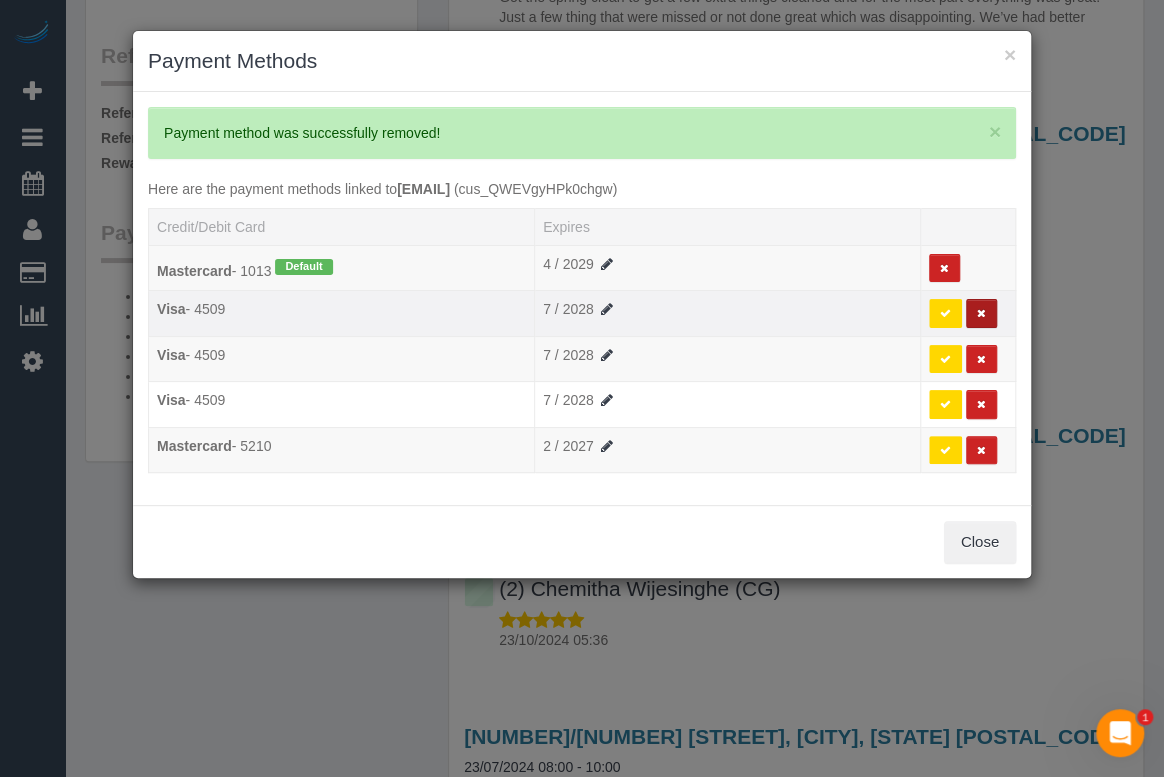 click at bounding box center (981, 313) 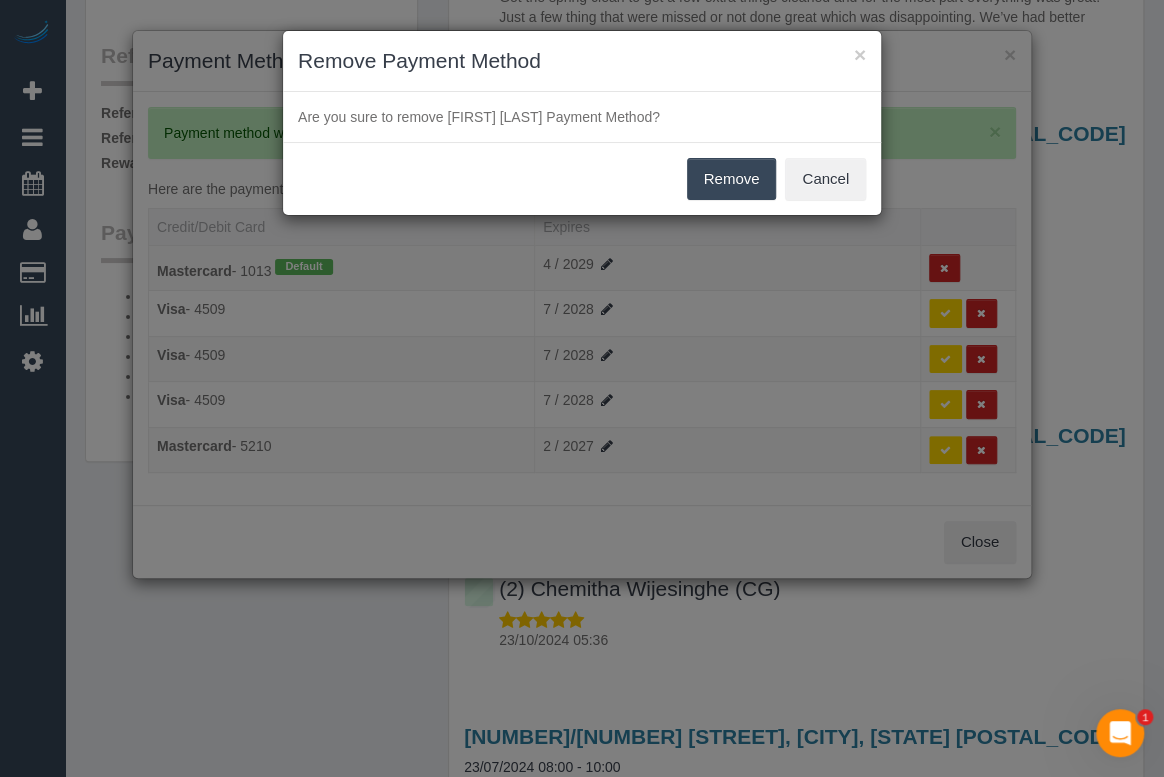 click on "Remove" at bounding box center [732, 179] 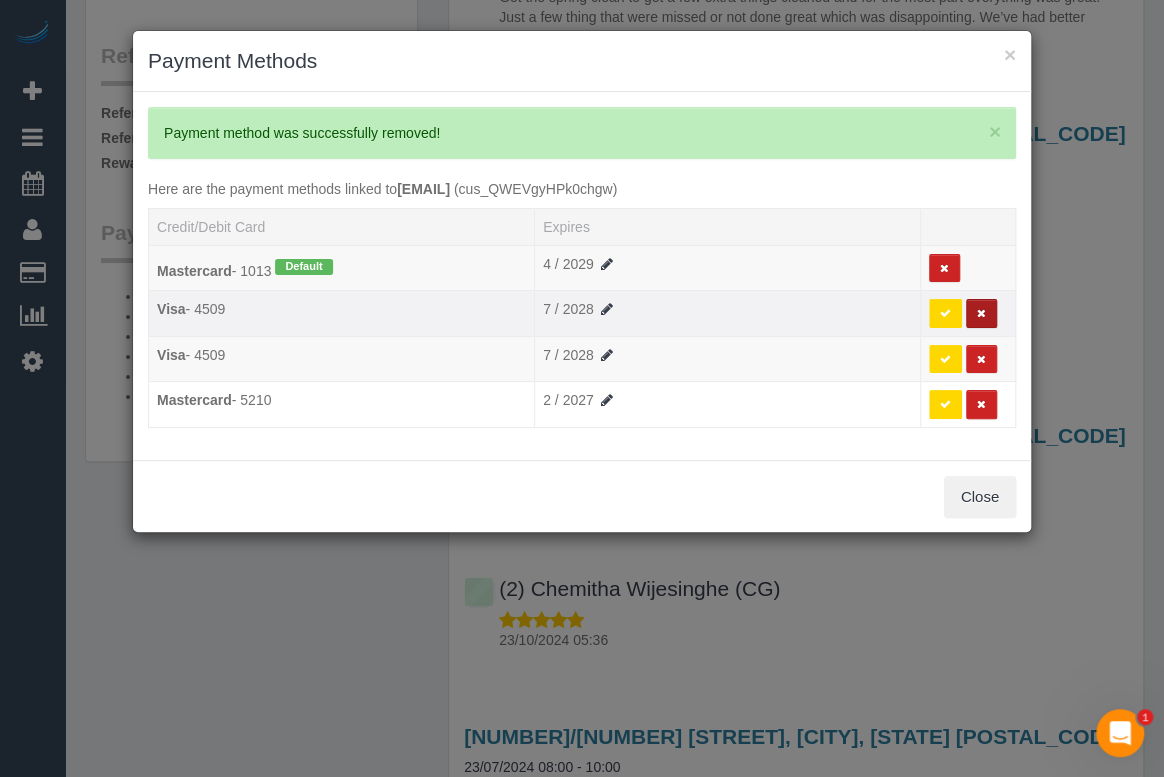 click at bounding box center (981, 313) 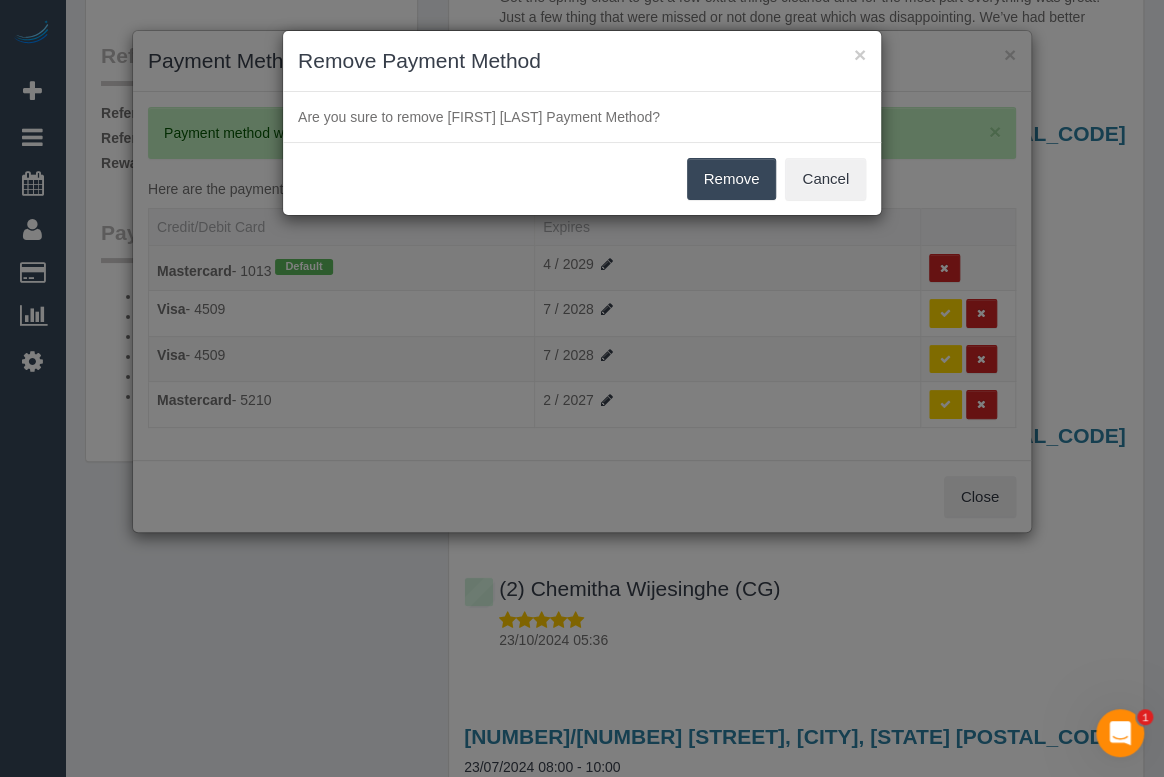 click on "Remove" at bounding box center (732, 179) 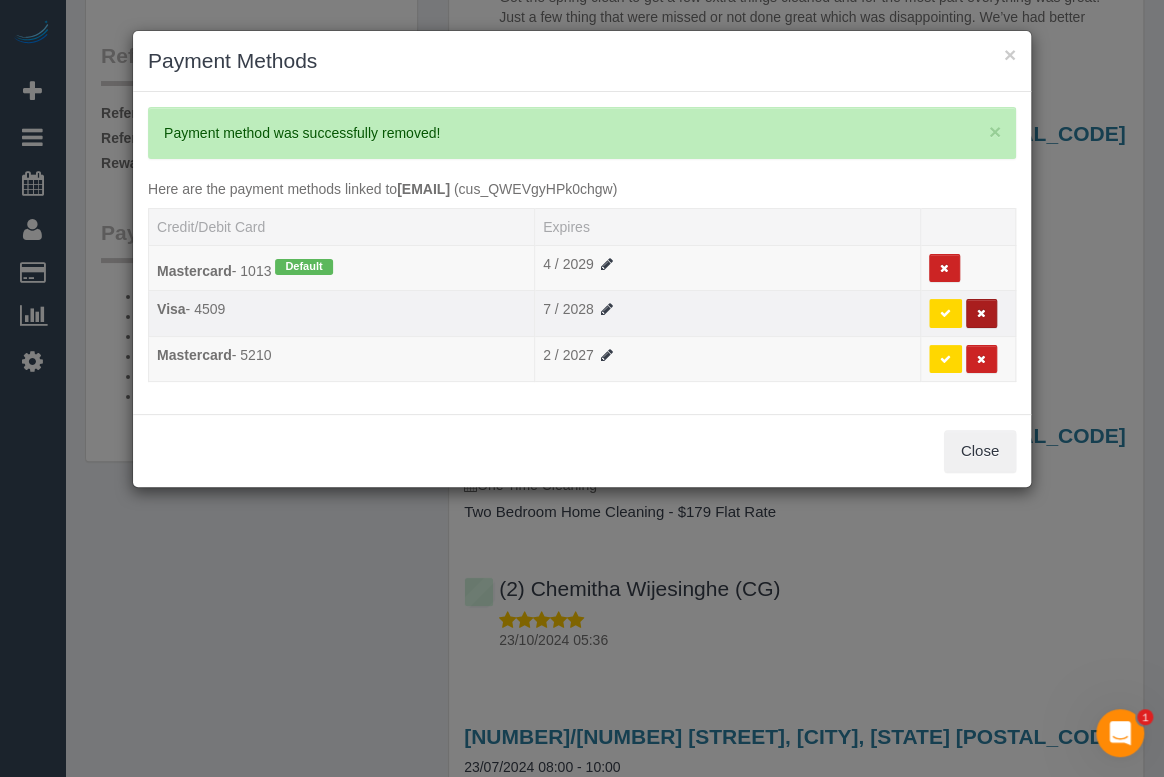 click at bounding box center (981, 313) 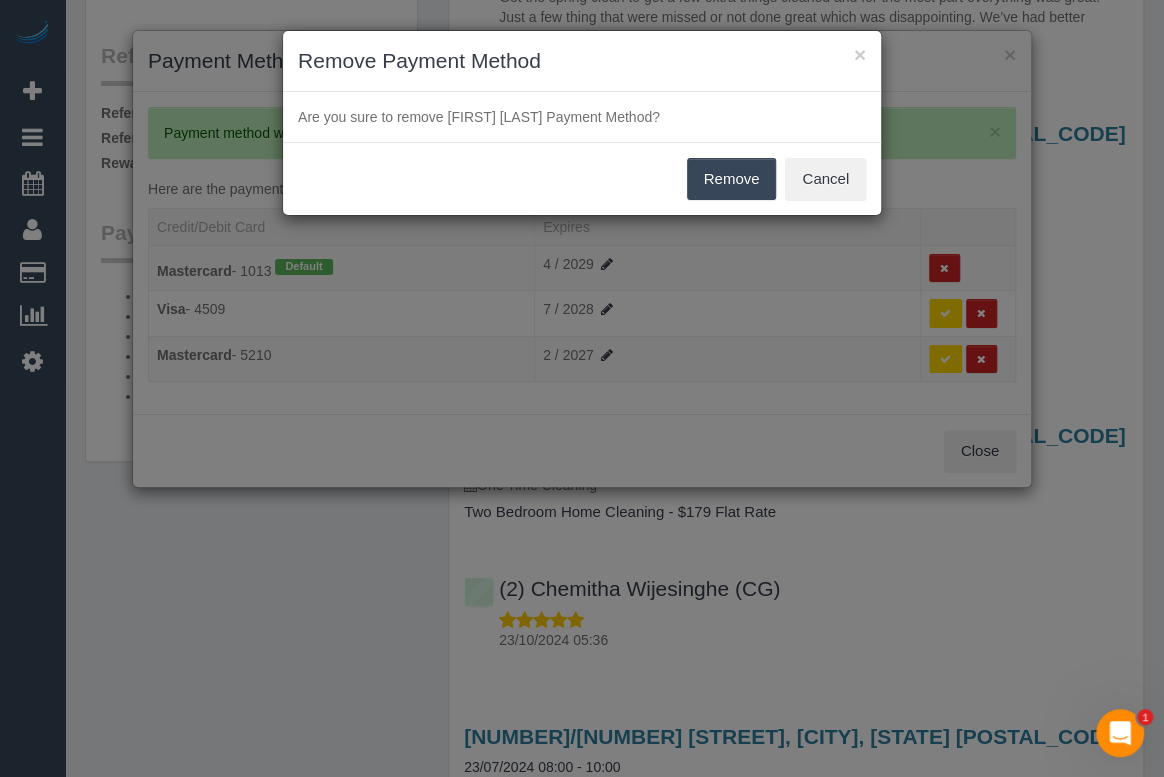 click on "Remove" at bounding box center (732, 179) 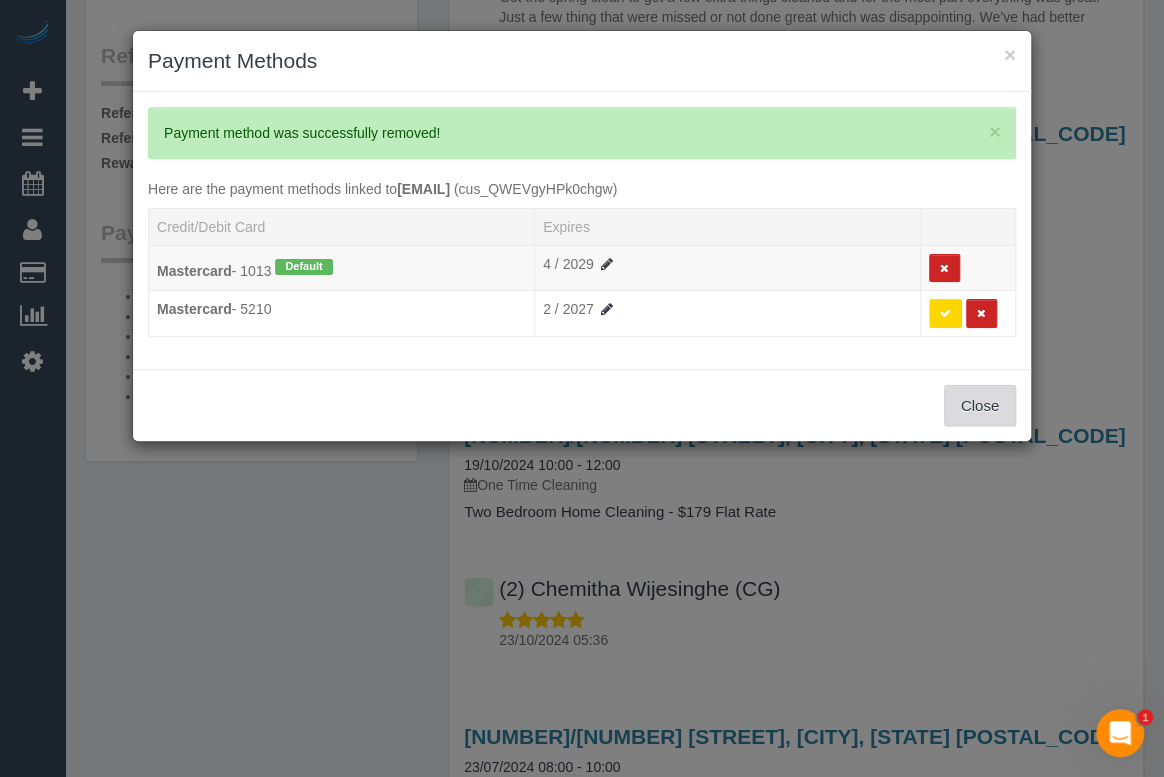 click on "Close" at bounding box center (980, 406) 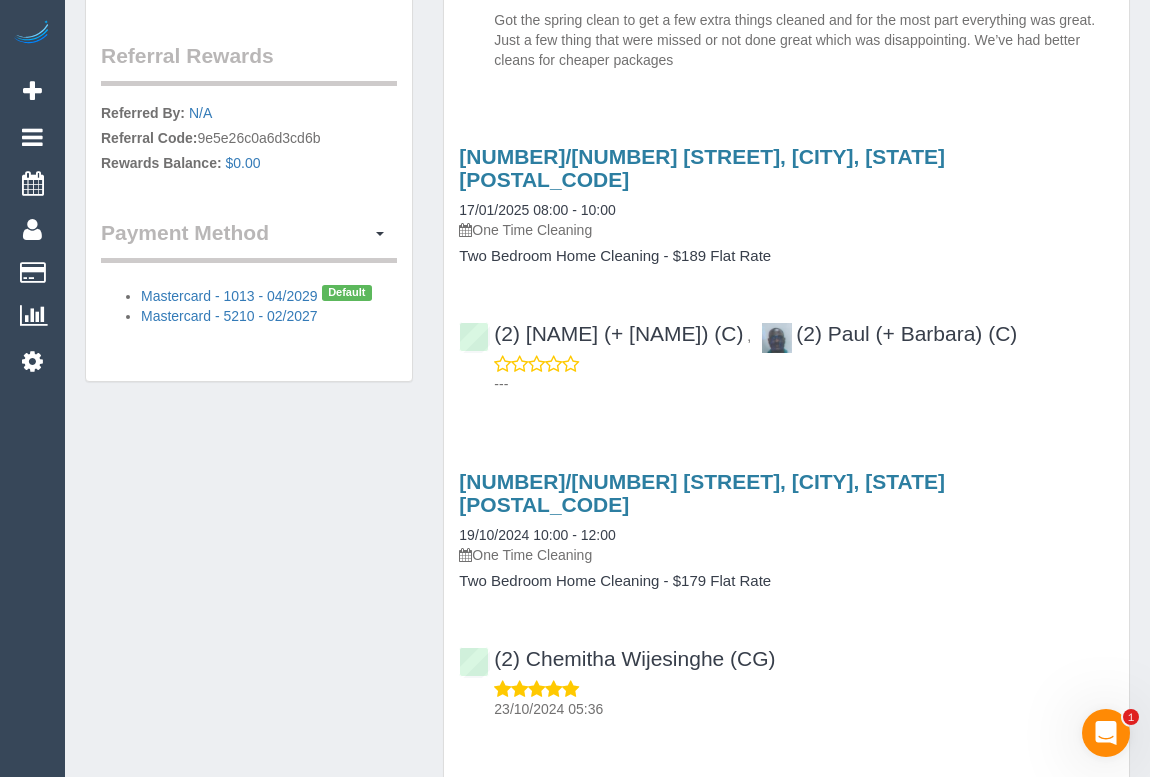 click on "Customer Info
Edit Contact Info
Send Message
Email Preferences
Special Sales Tax
View Changes
Mark as Unconfirmed
Block this Customer
Archive Account
Delete Account
Matthew Dussin
0488199591" at bounding box center [607, 75] 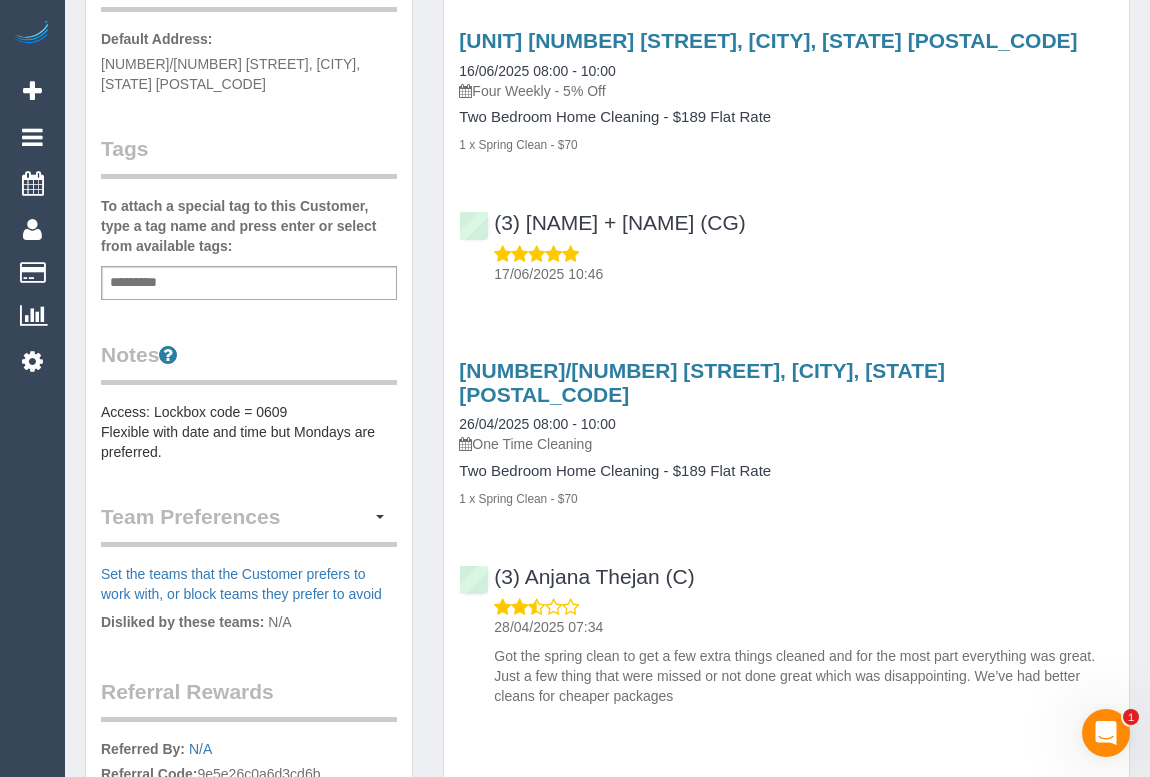 scroll, scrollTop: 0, scrollLeft: 0, axis: both 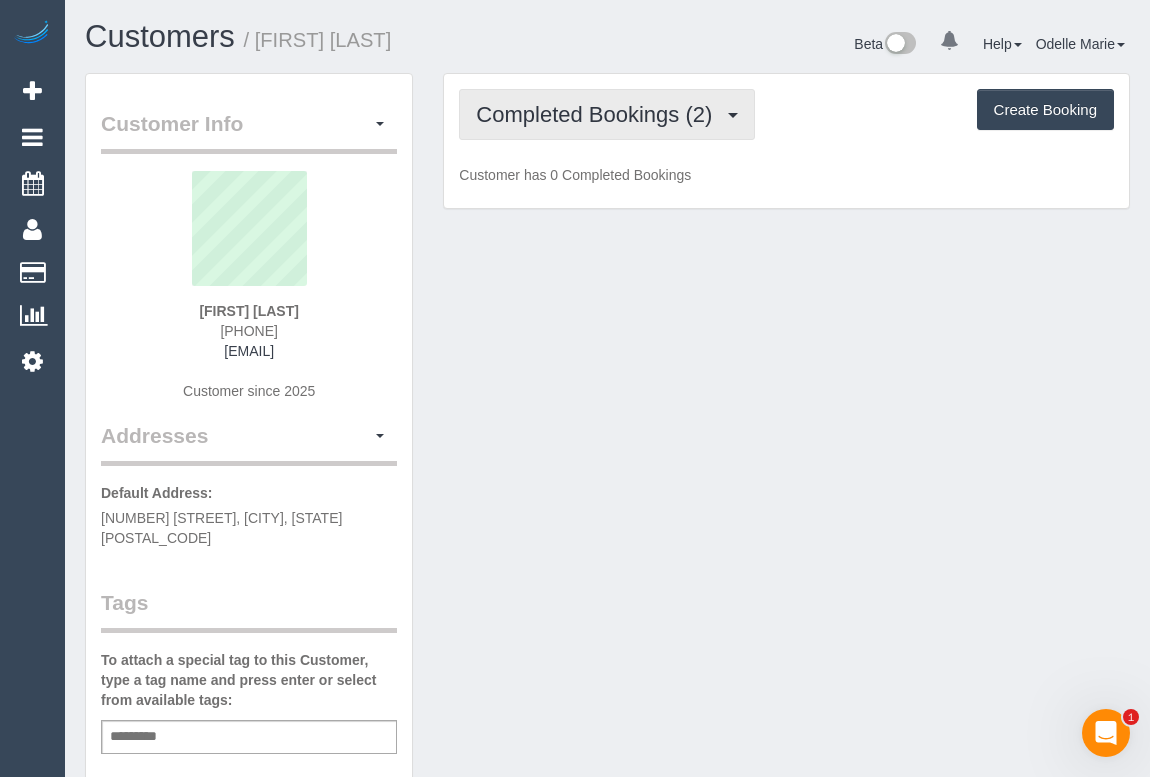 click on "Completed Bookings (2)" at bounding box center [607, 114] 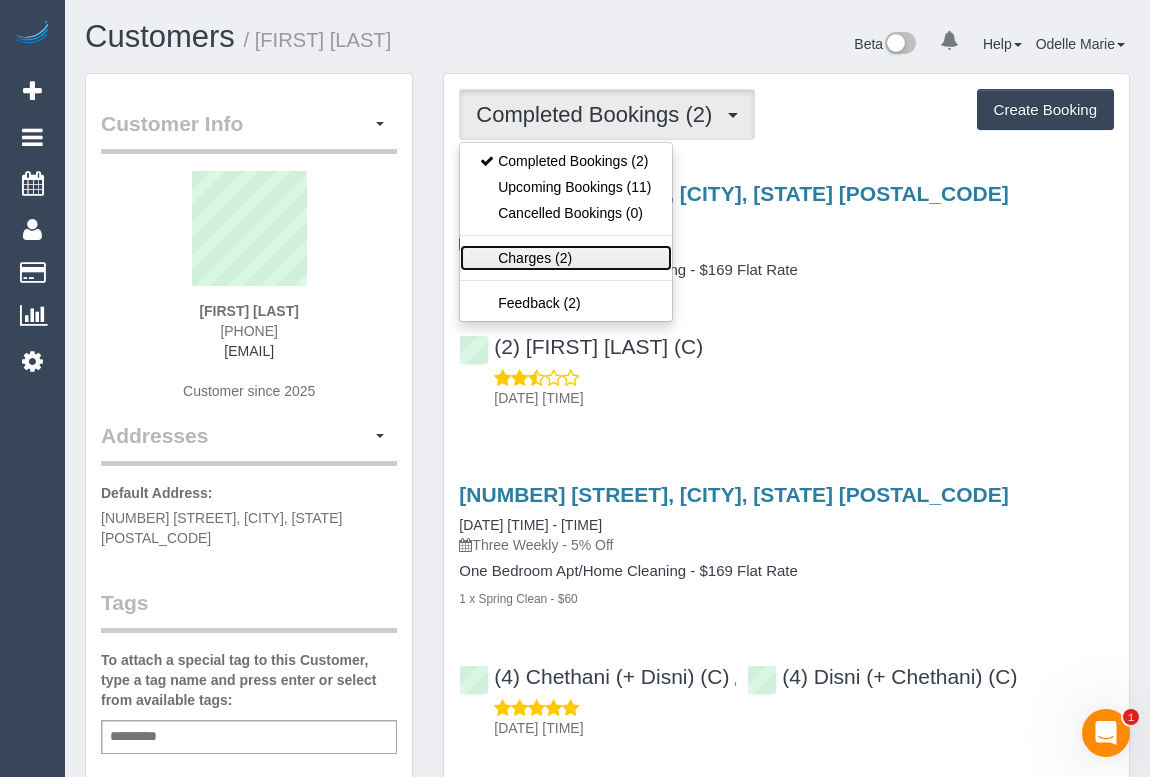 click on "Charges (2)" at bounding box center (565, 258) 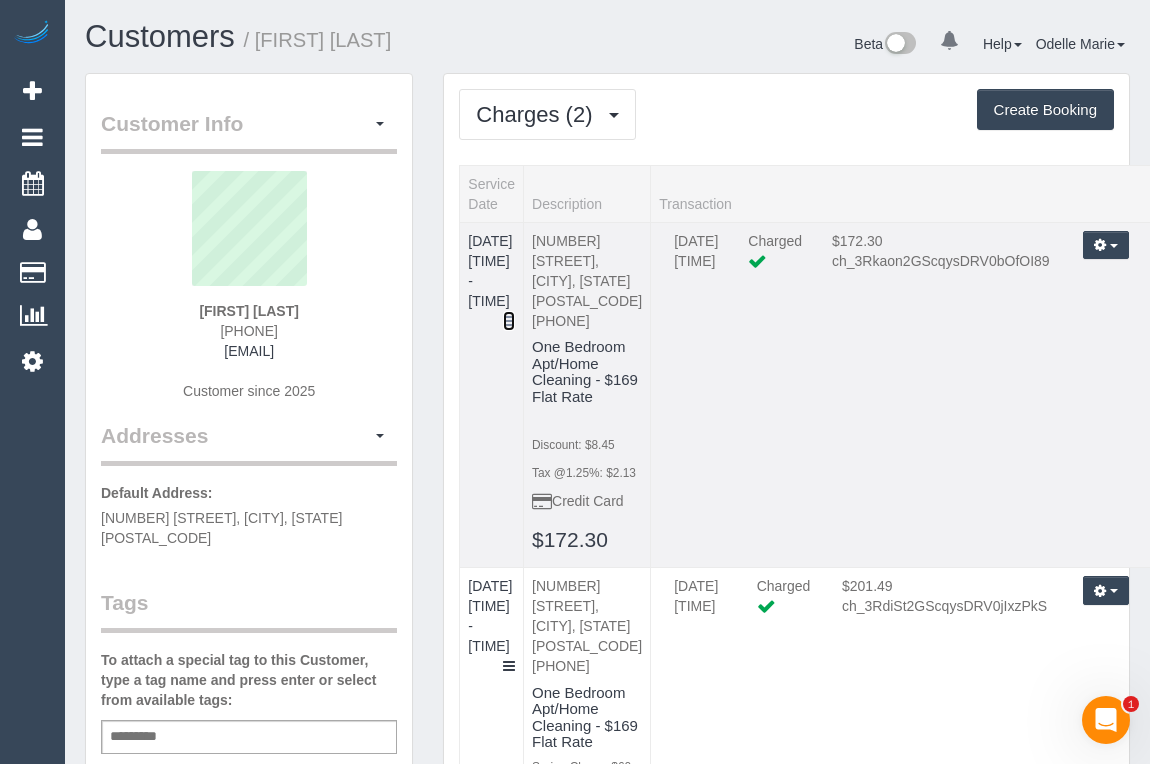 click at bounding box center (509, 321) 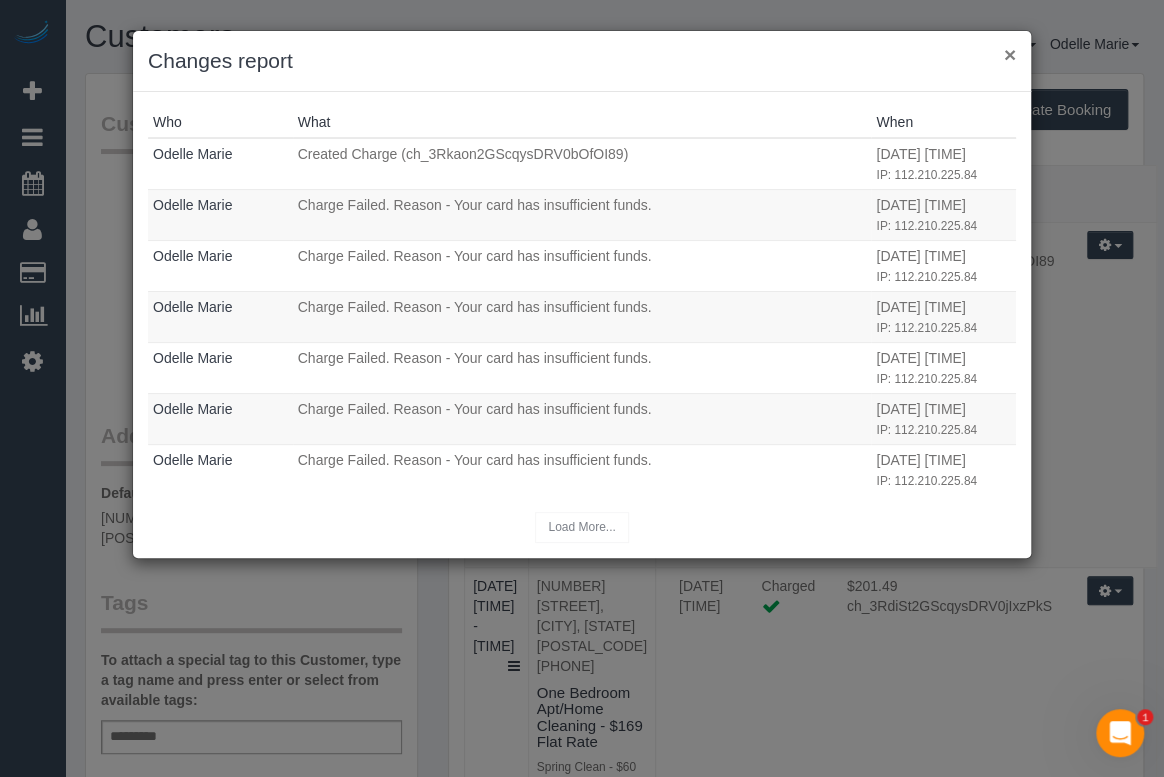 click on "×" at bounding box center [1010, 54] 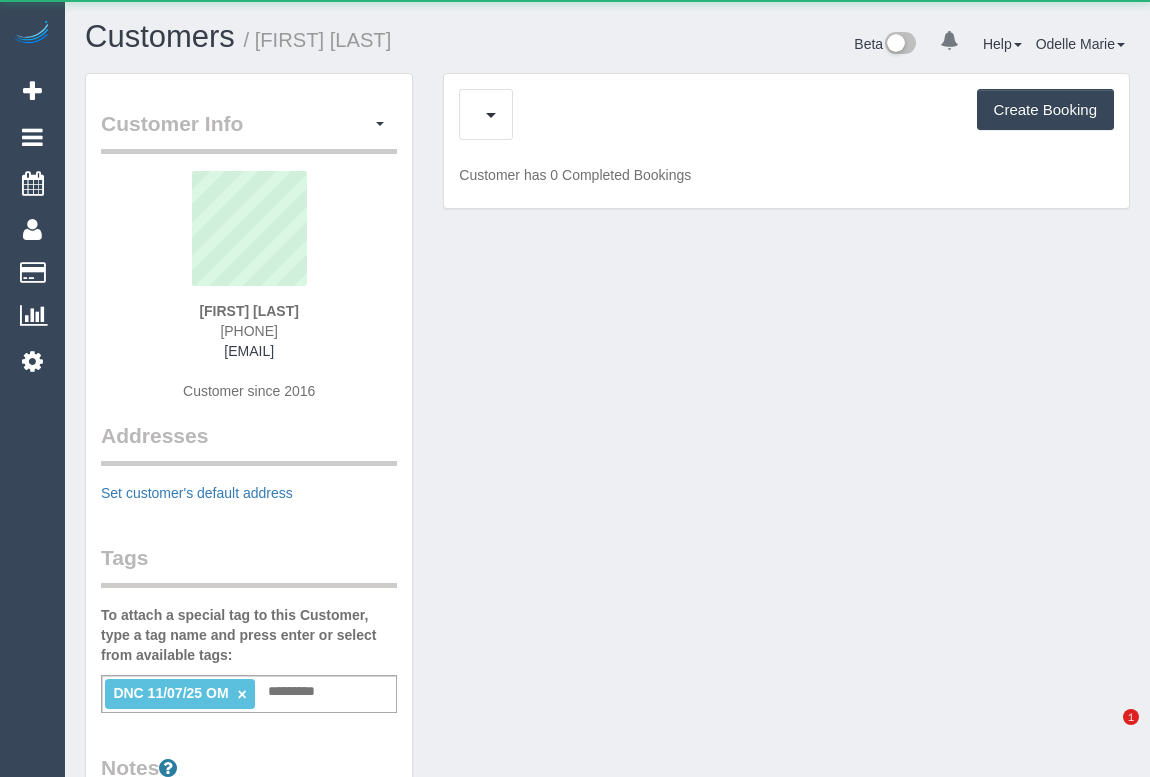 scroll, scrollTop: 0, scrollLeft: 0, axis: both 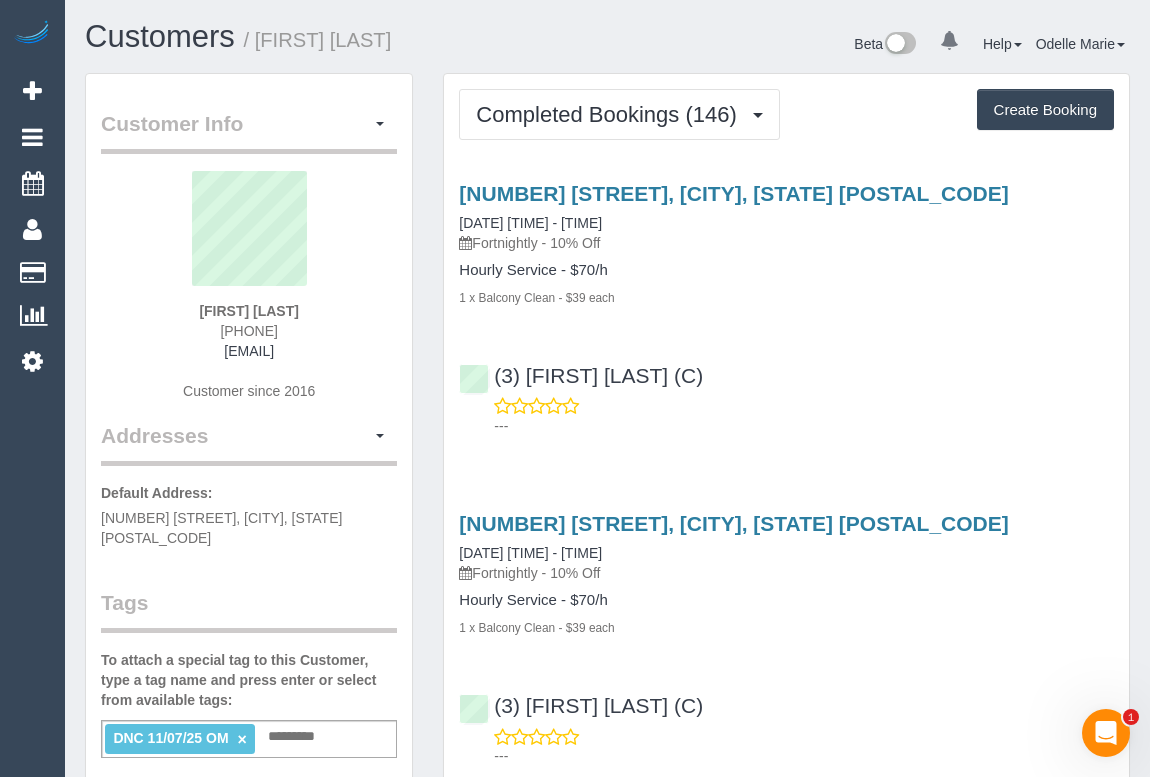 click on "---" at bounding box center [786, 416] 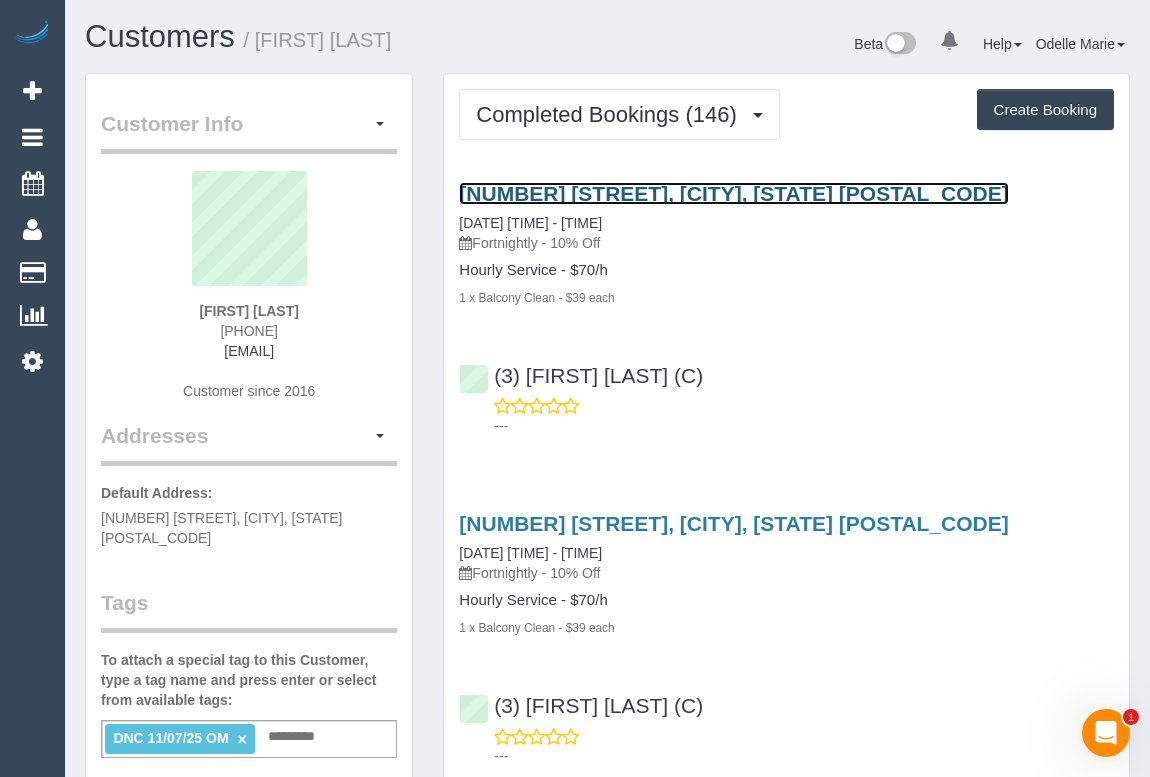 click on "135 Simpson Street, East Melbourne, VIC 3002" at bounding box center [733, 193] 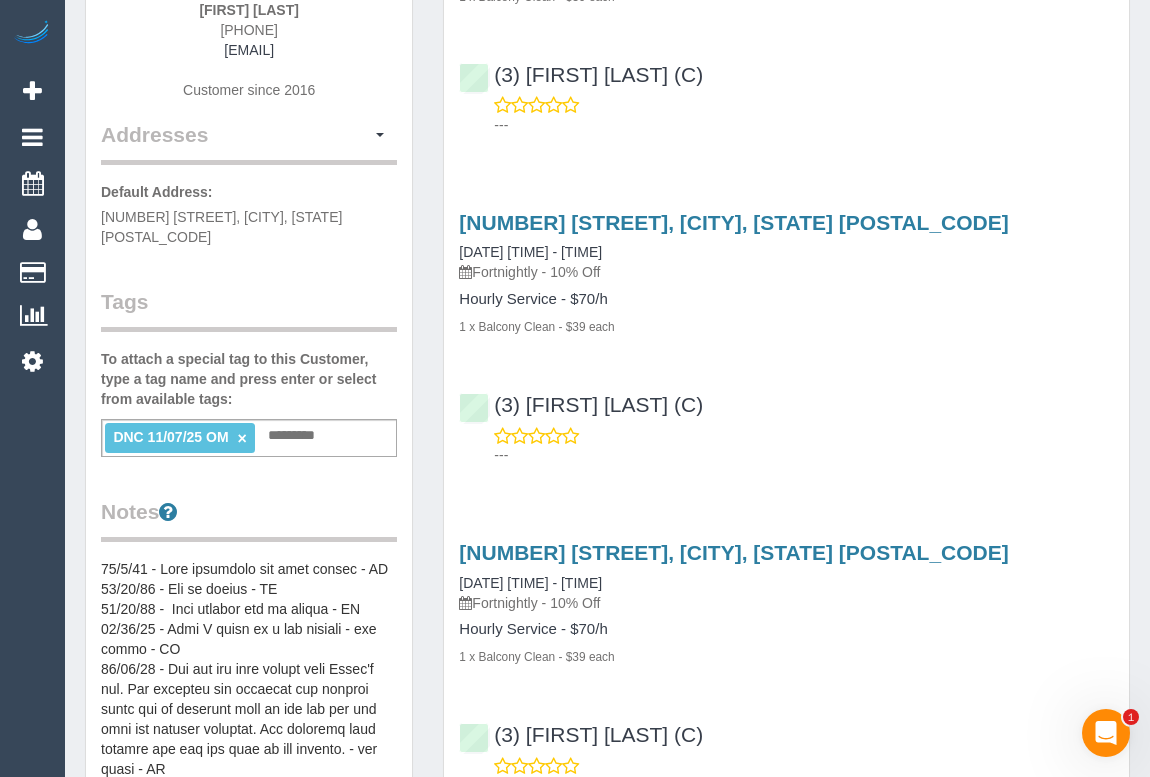 scroll, scrollTop: 90, scrollLeft: 0, axis: vertical 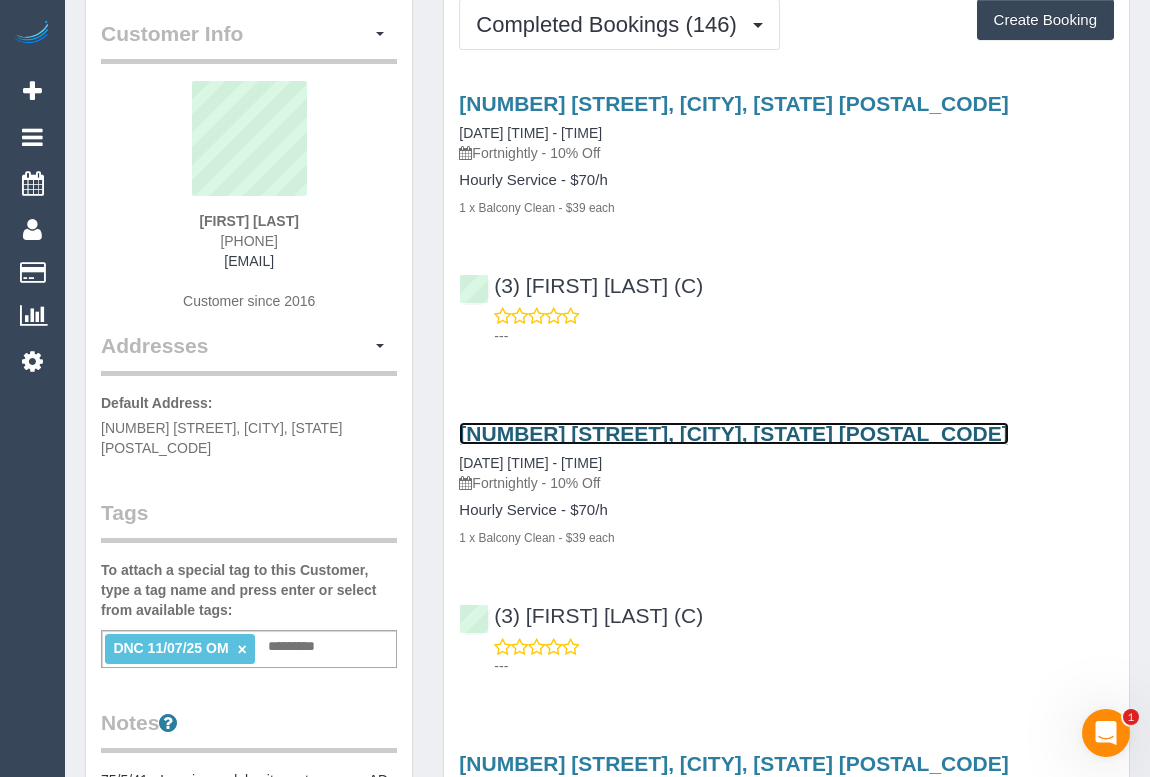 click on "135 Simpson Street, East Melbourne, VIC 3002" at bounding box center [733, 433] 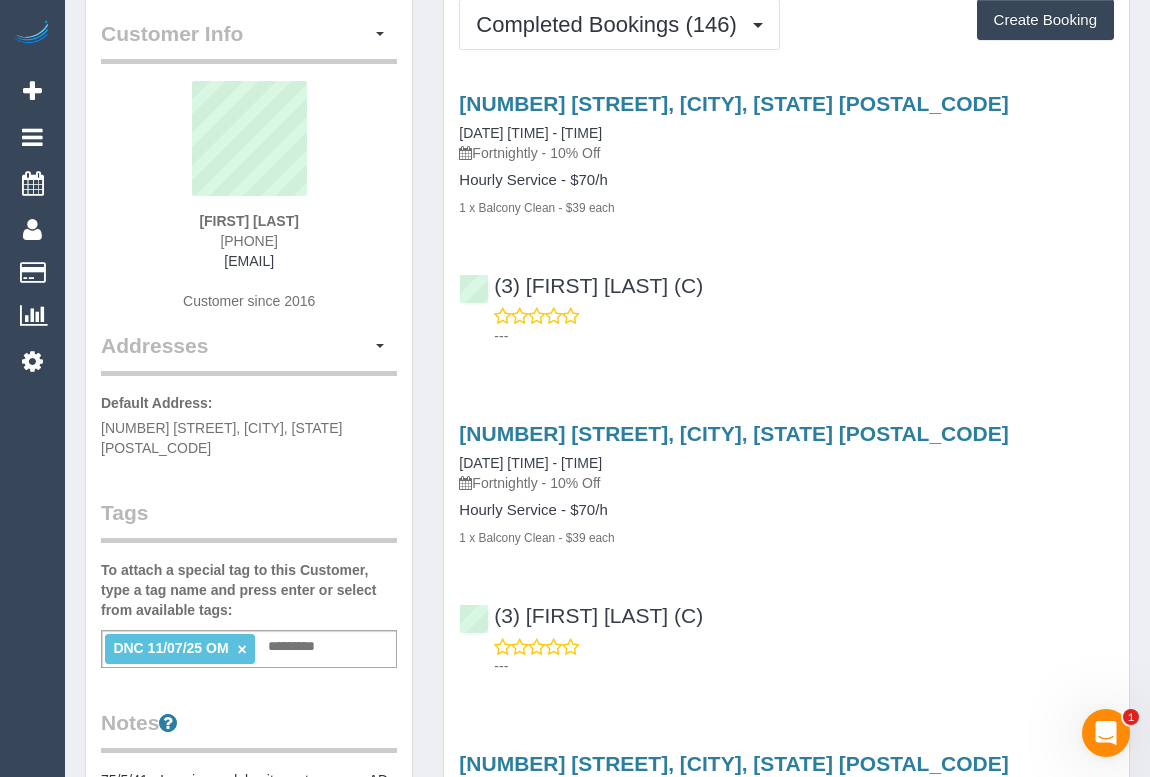 click on "---" at bounding box center (804, 336) 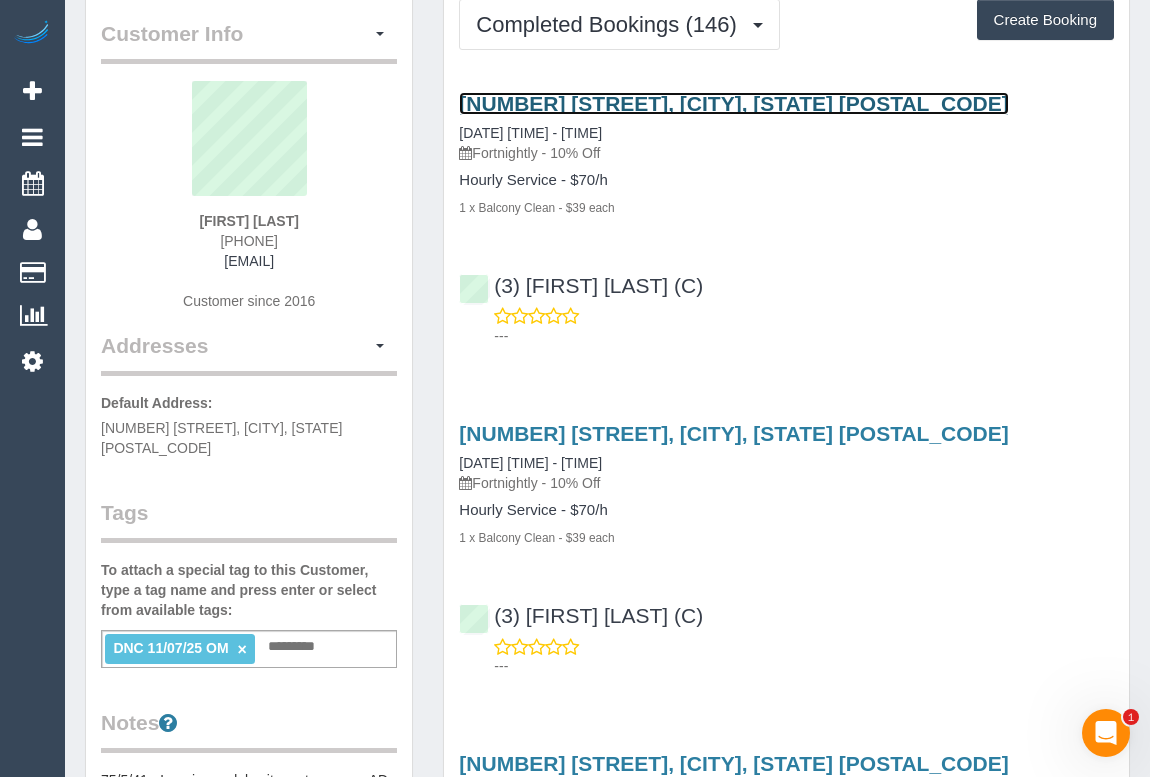 click on "135 Simpson Street, East Melbourne, VIC 3002" at bounding box center [733, 103] 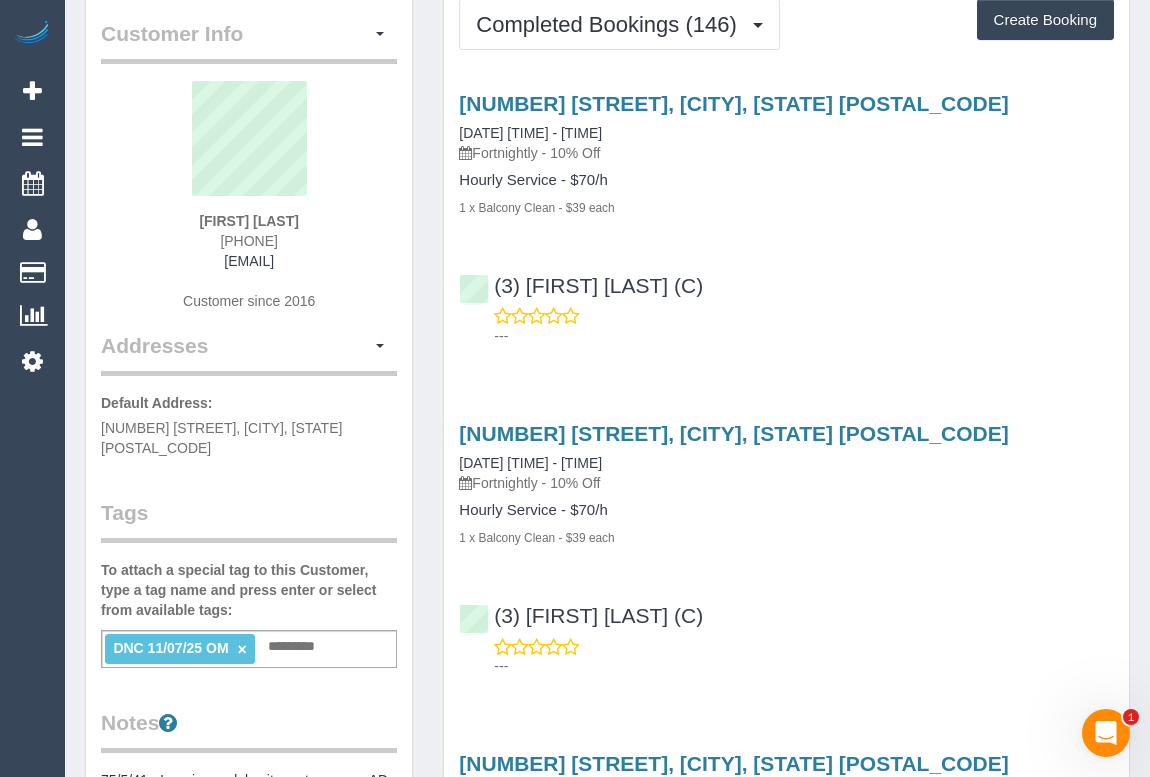click on "---" at bounding box center [804, 336] 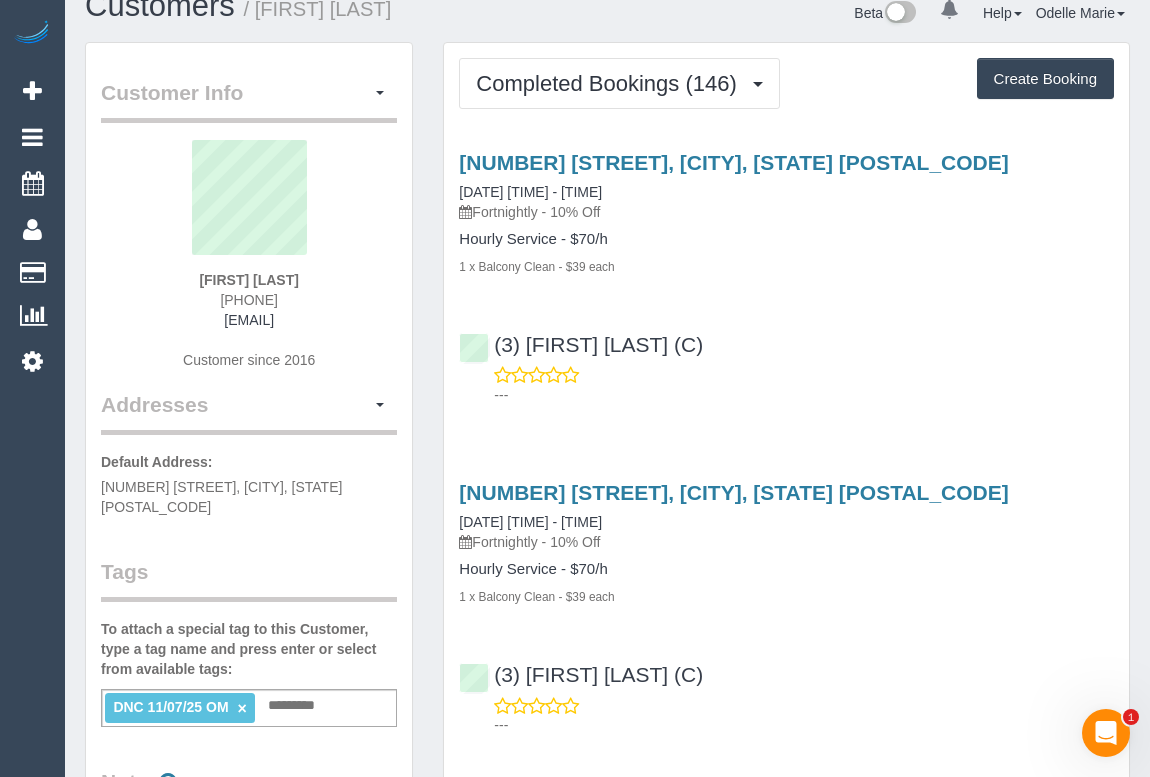 scroll, scrollTop: 0, scrollLeft: 0, axis: both 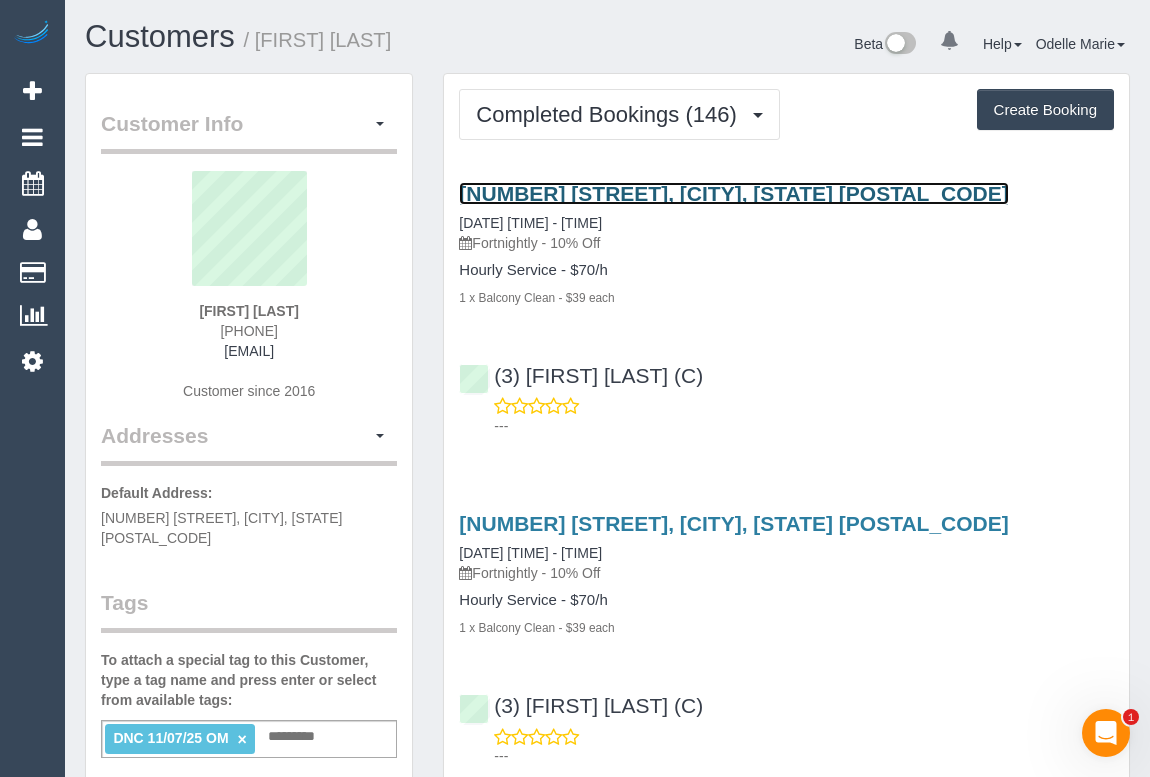 click on "135 Simpson Street, East Melbourne, VIC 3002" at bounding box center (733, 193) 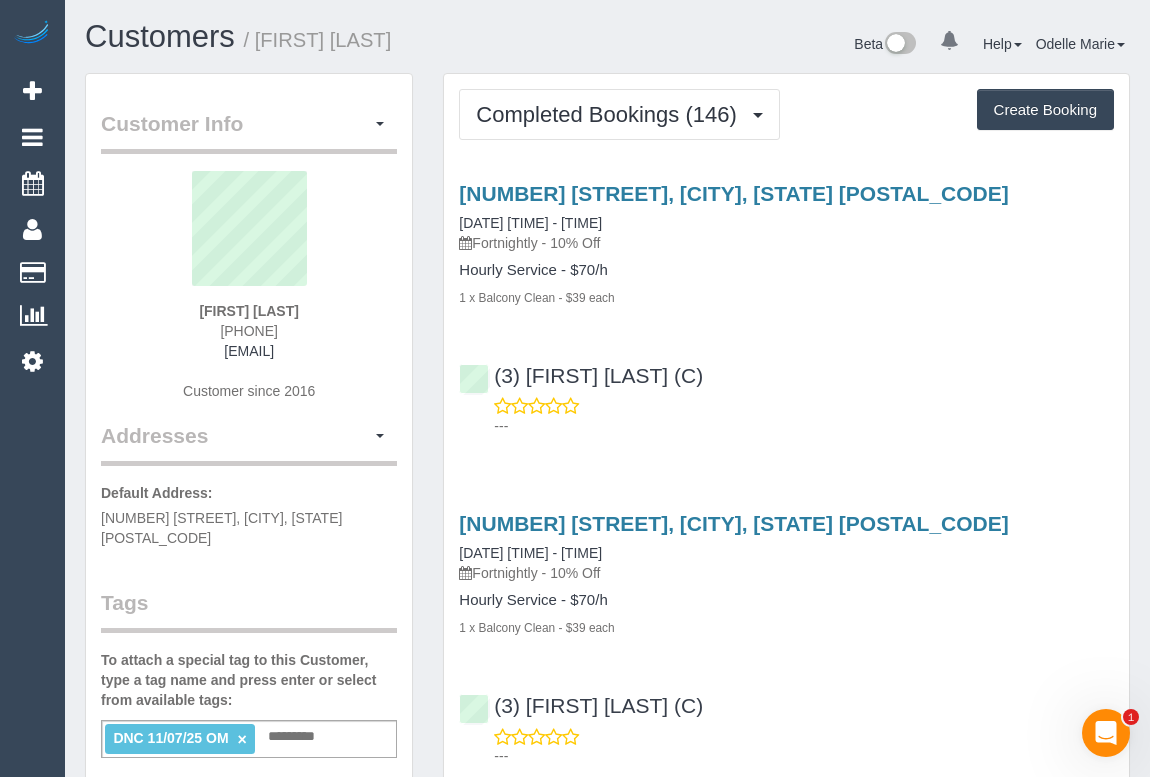 click on "(3) Juan Manuel (C)
---" at bounding box center (786, 392) 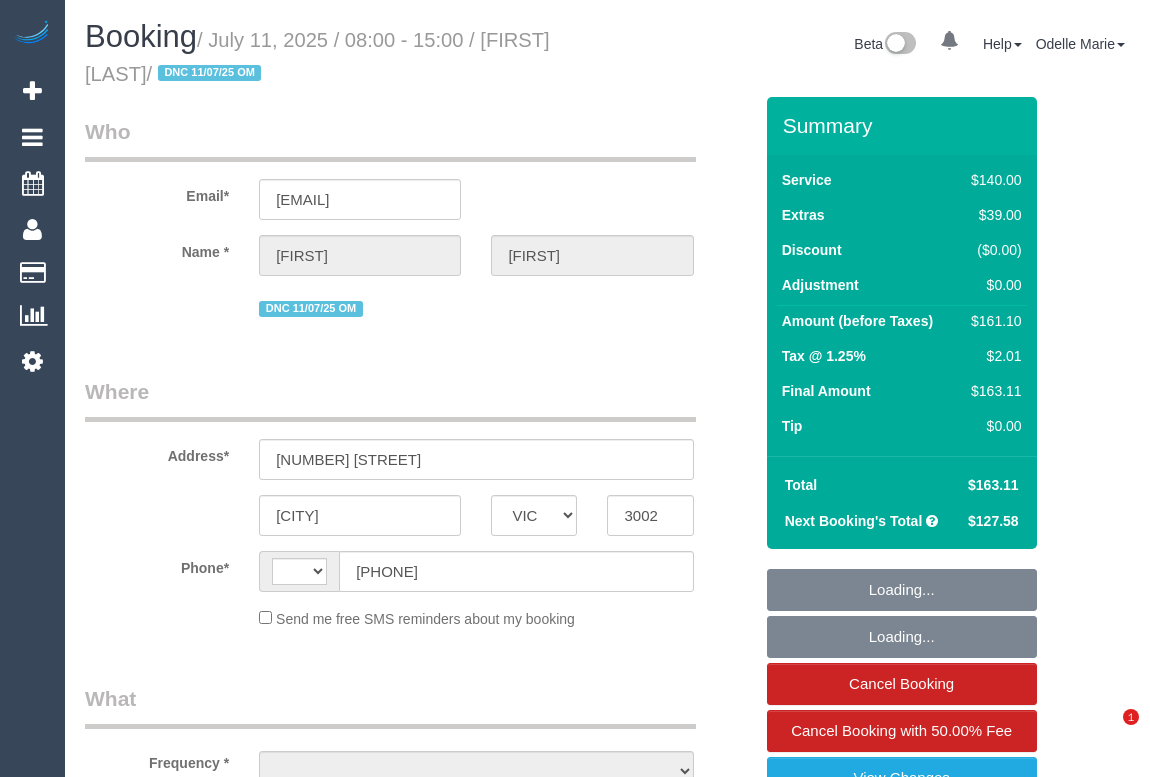 select on "VIC" 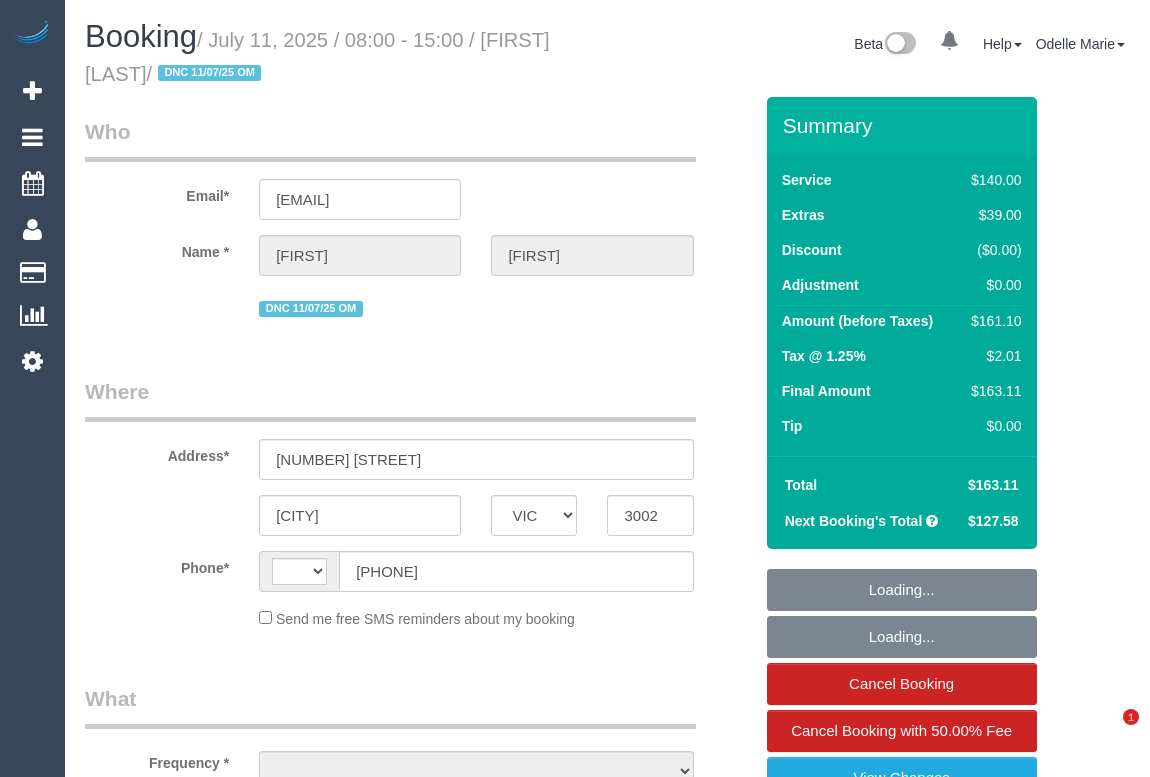 scroll, scrollTop: 0, scrollLeft: 0, axis: both 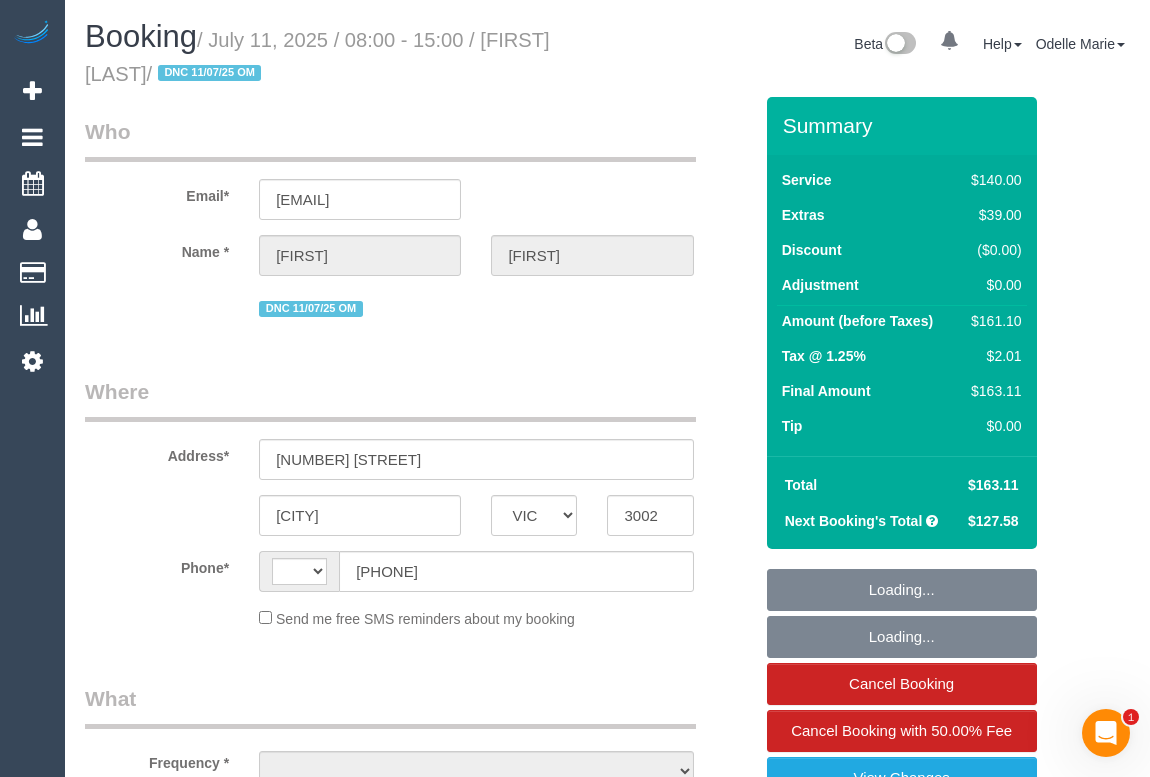 select on "string:stripe-pm_1QG7ms2GScqysDRV0N4O41Oa" 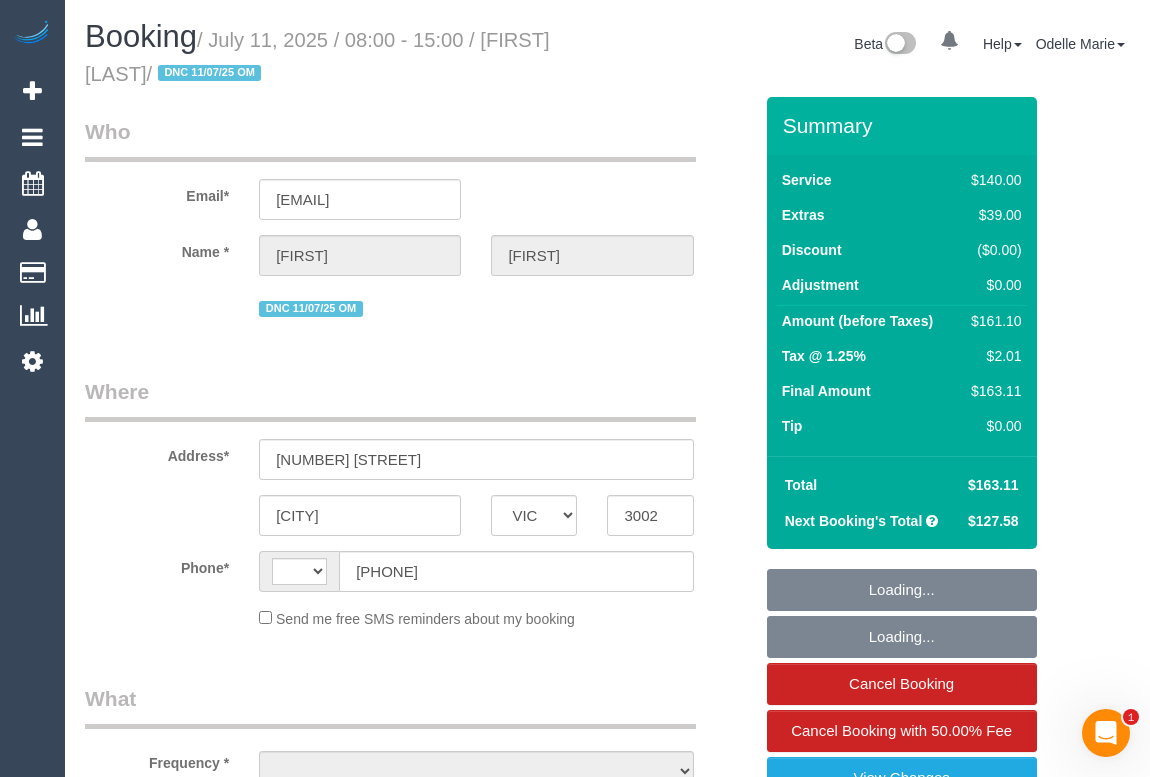 select on "string:AU" 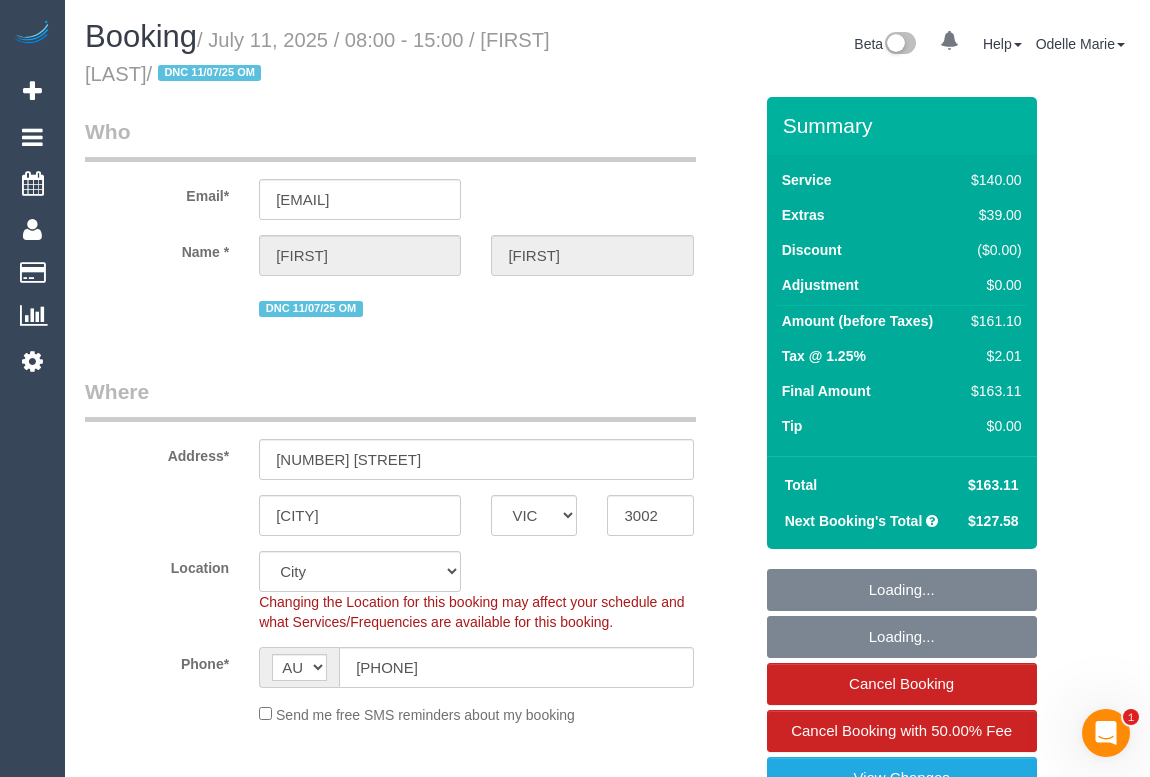 click on "Where" at bounding box center (390, 399) 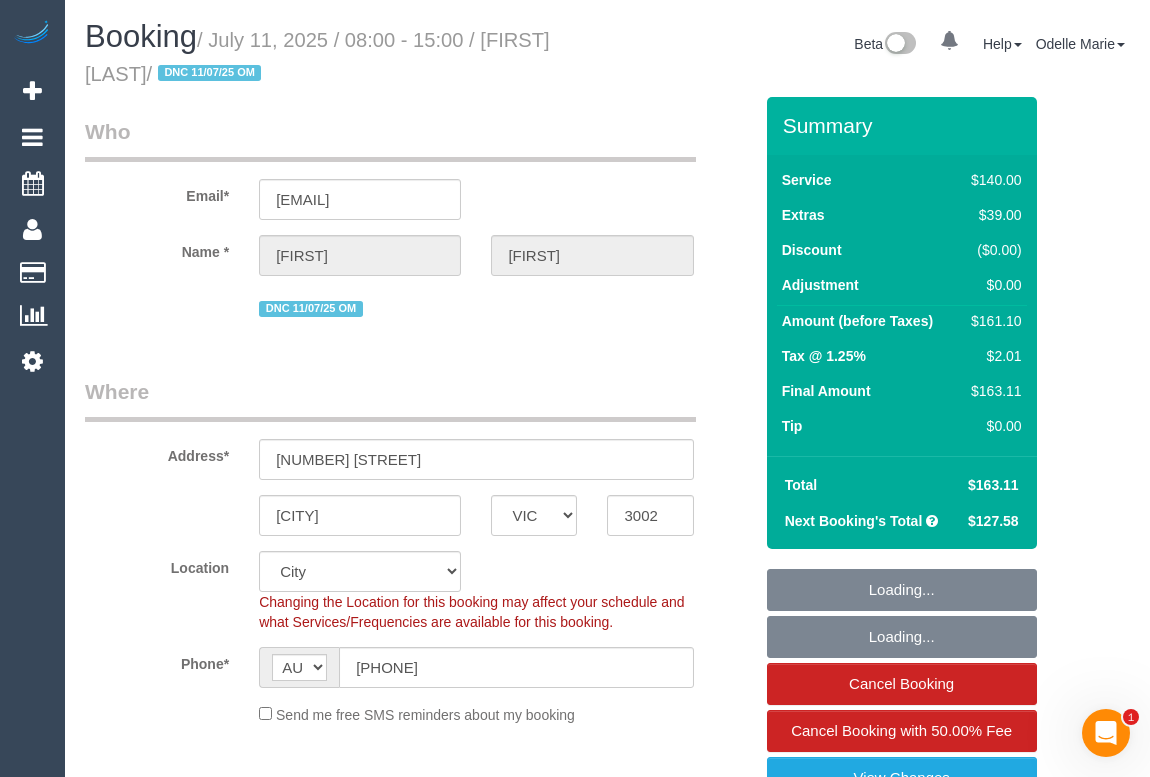 select on "object:1321" 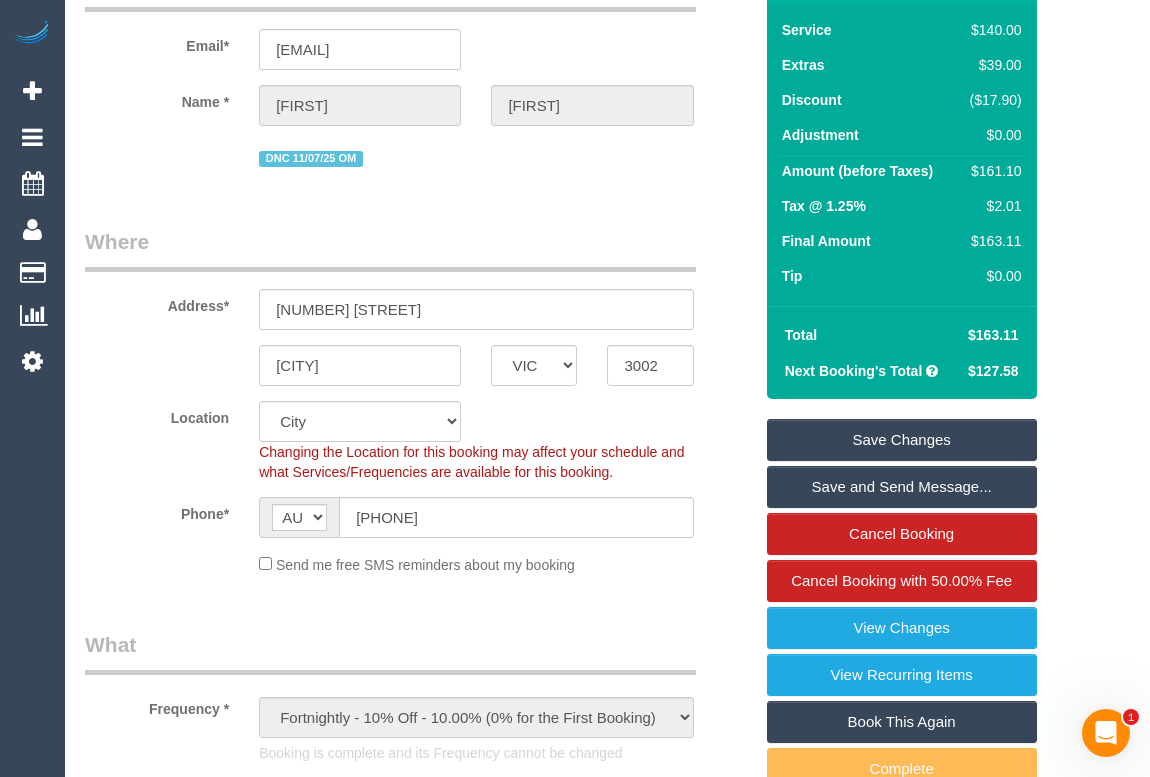 scroll, scrollTop: 0, scrollLeft: 0, axis: both 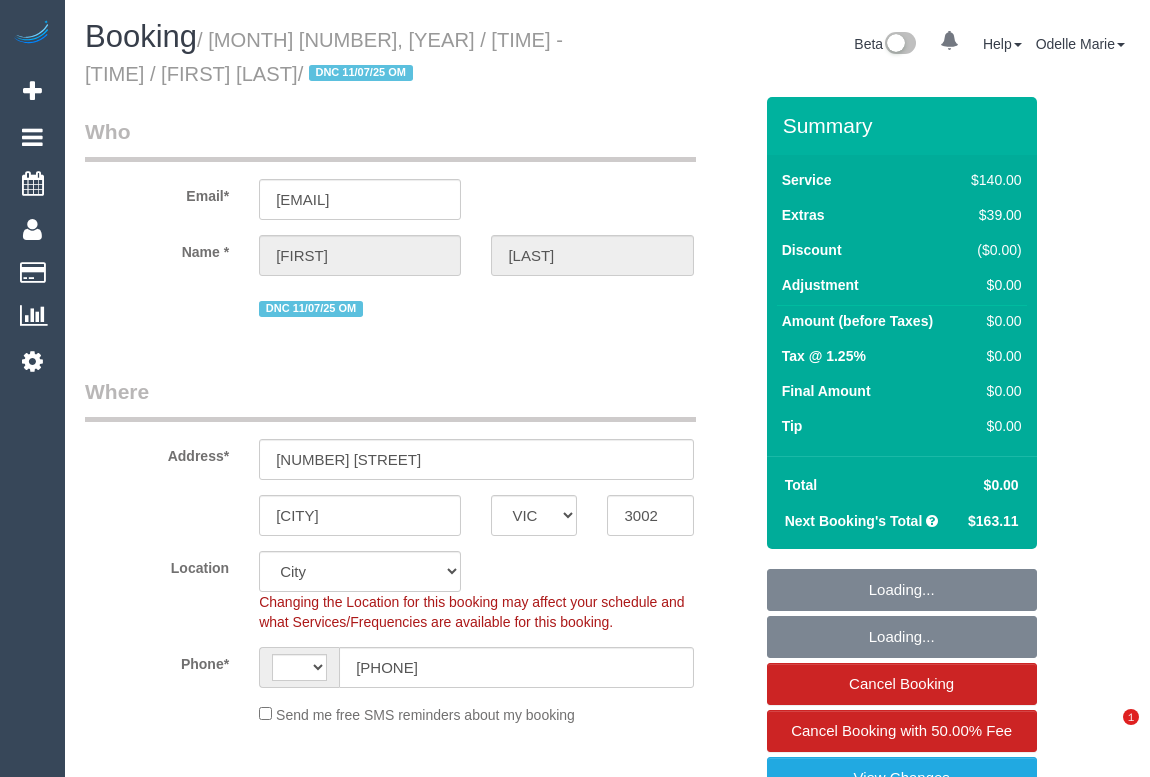 select on "VIC" 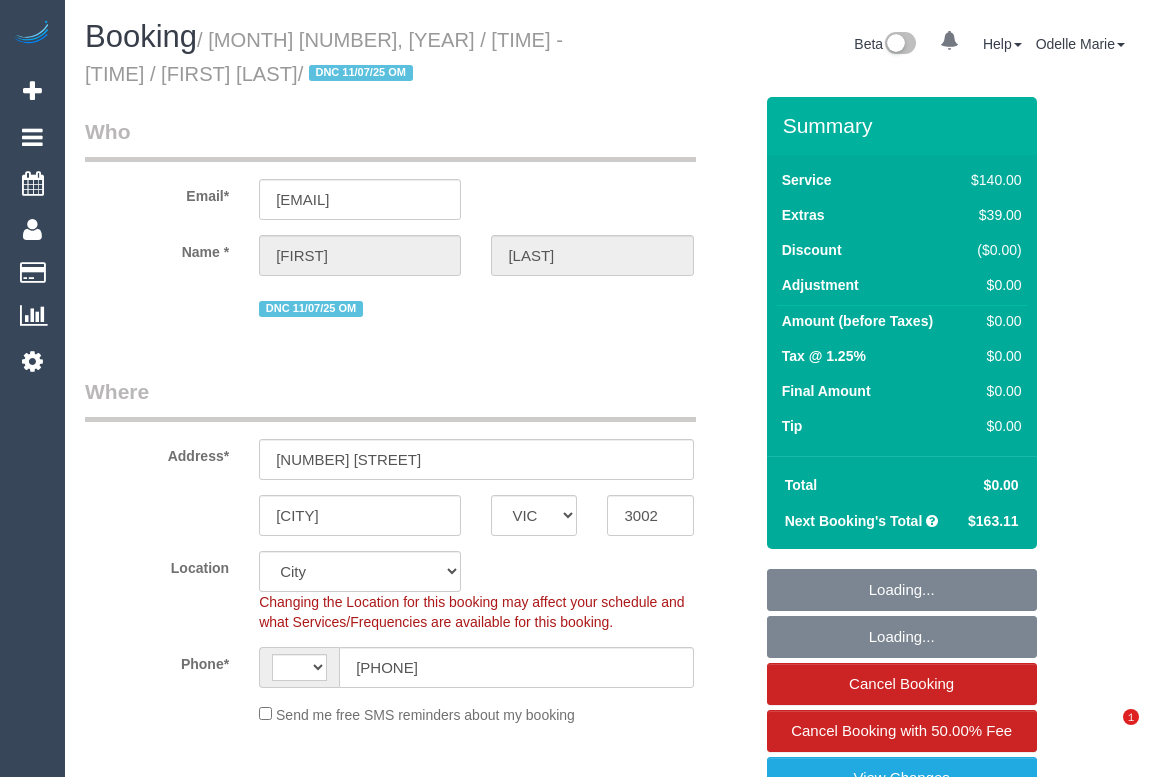 scroll, scrollTop: 0, scrollLeft: 0, axis: both 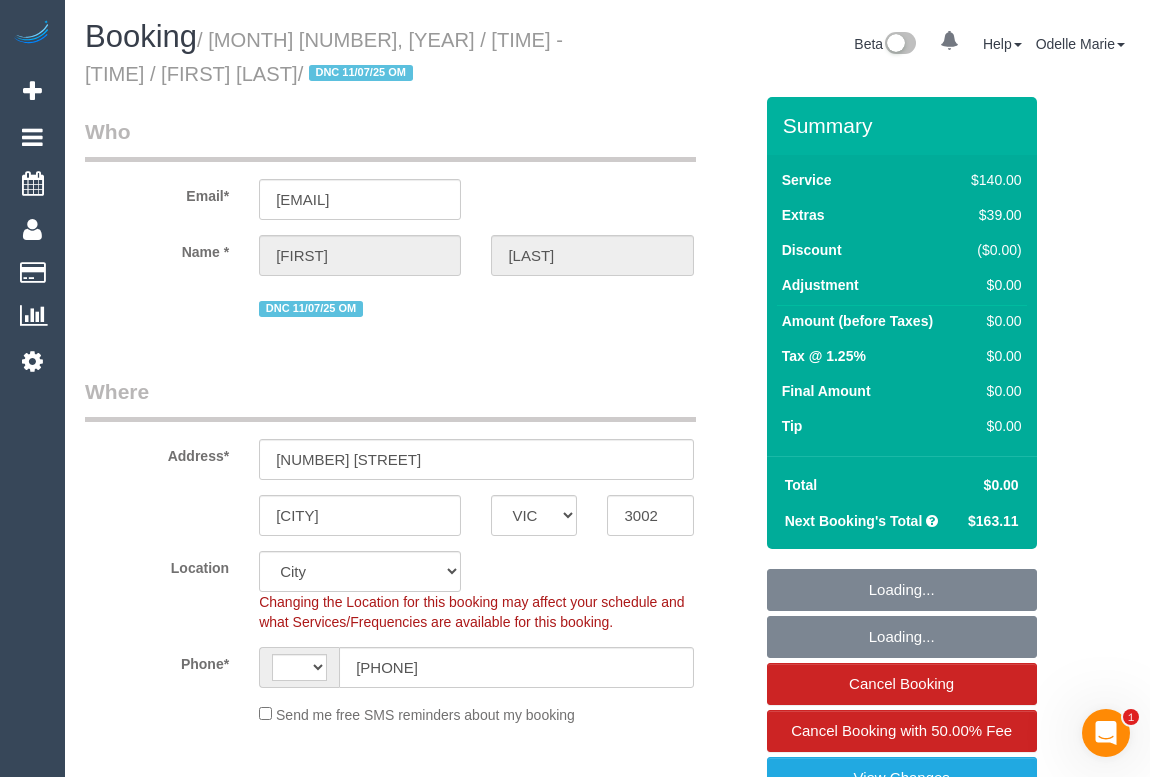 select on "string:AU" 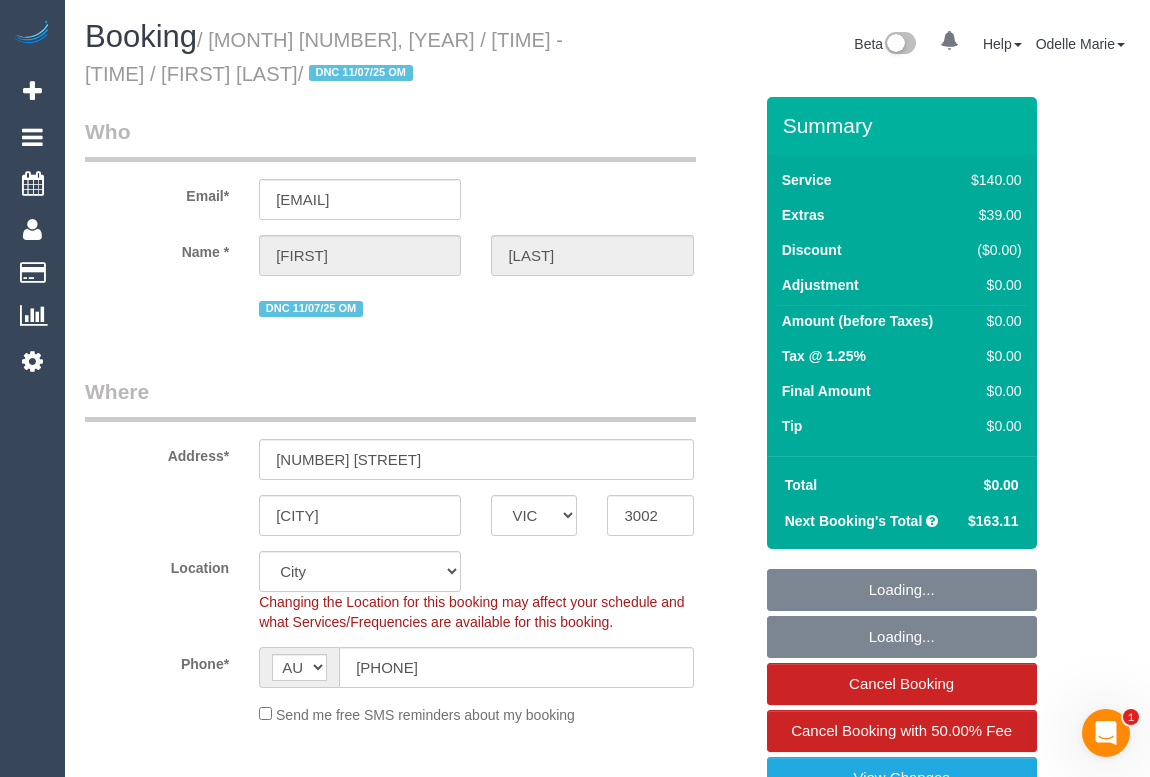 select on "object:1152" 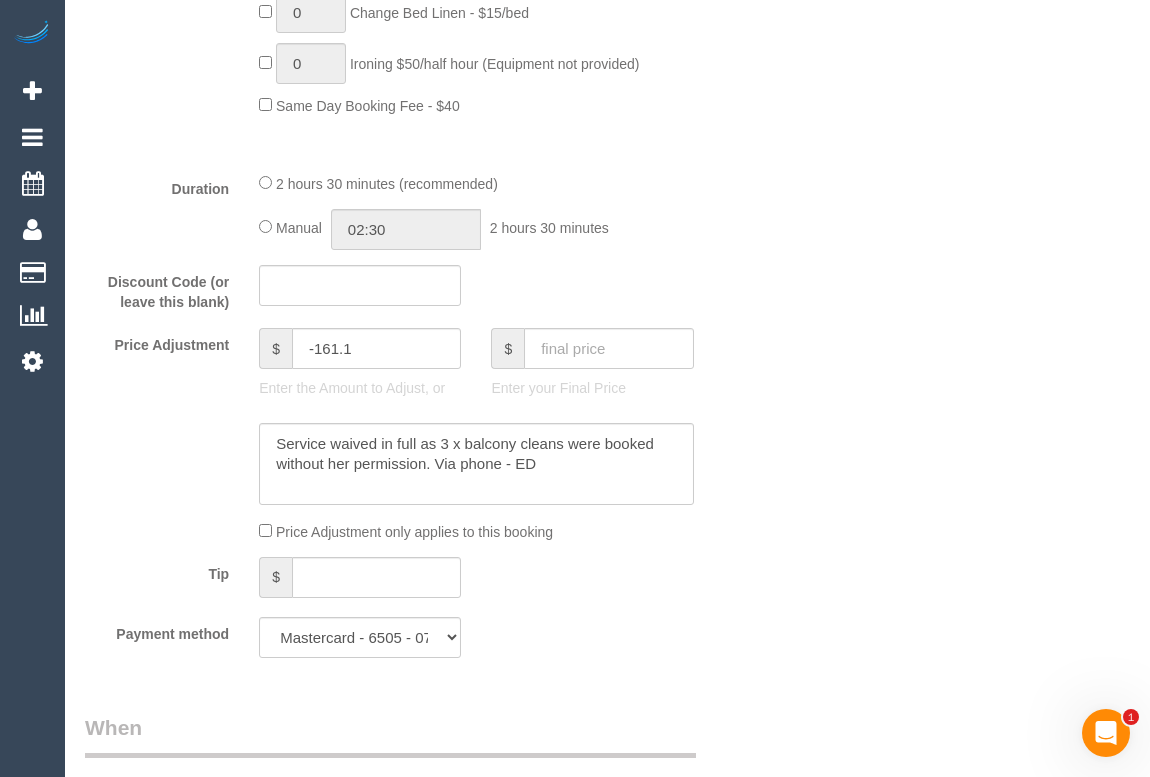 scroll, scrollTop: 1454, scrollLeft: 0, axis: vertical 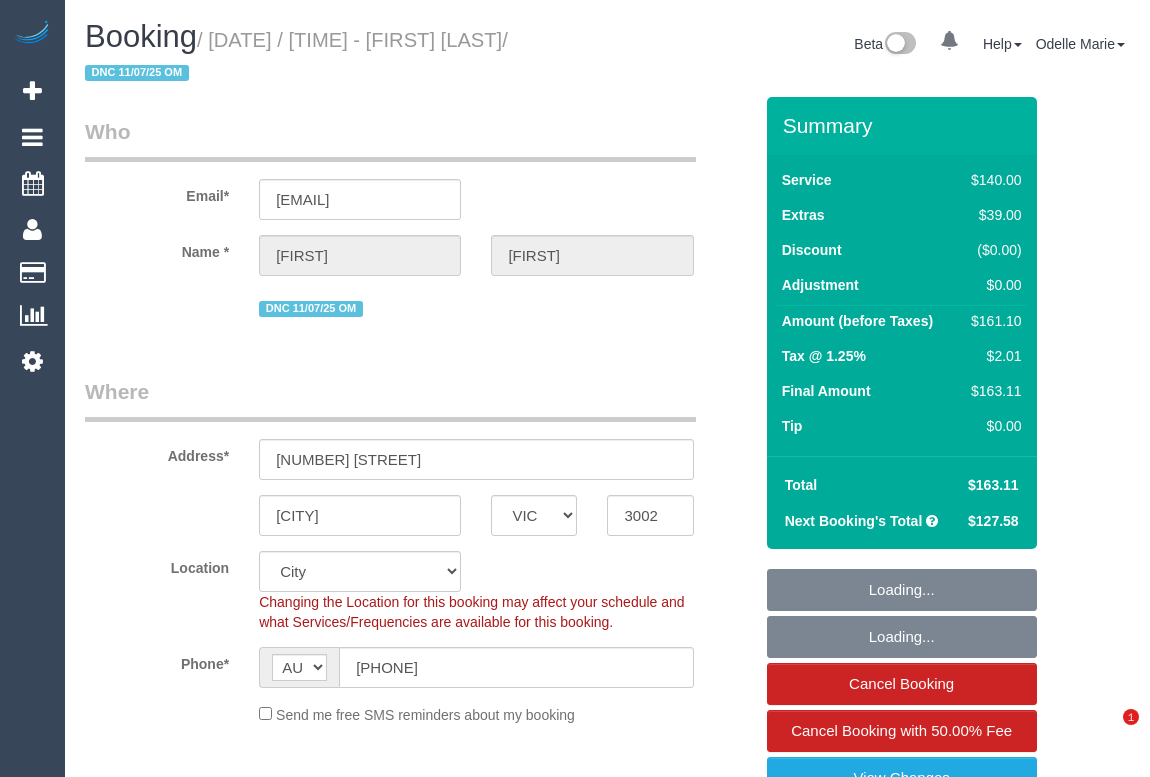 select on "VIC" 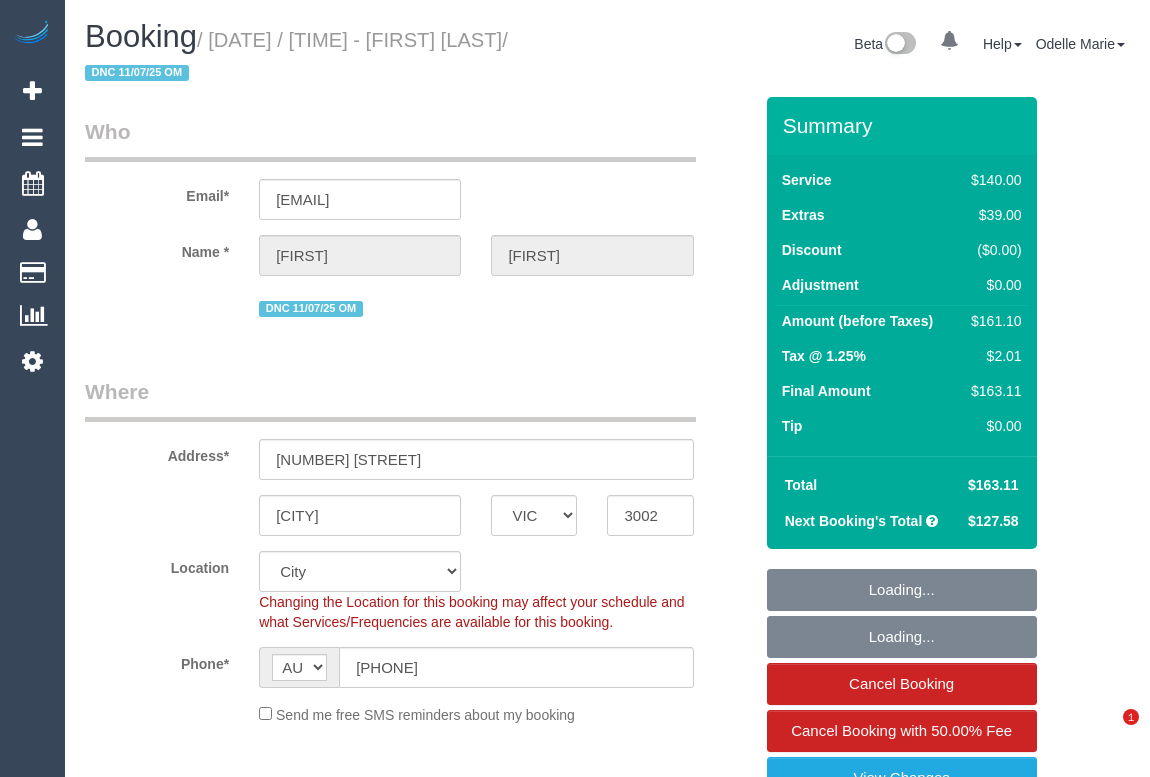 scroll, scrollTop: 0, scrollLeft: 0, axis: both 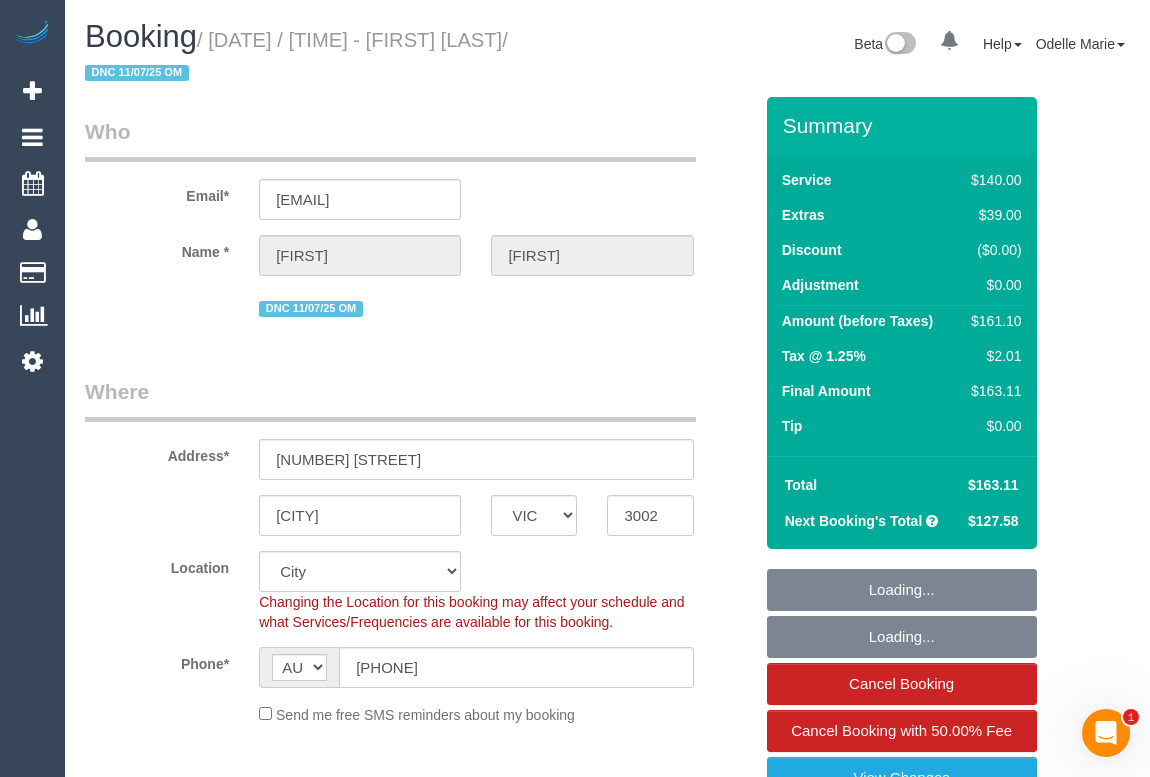 select on "object:743" 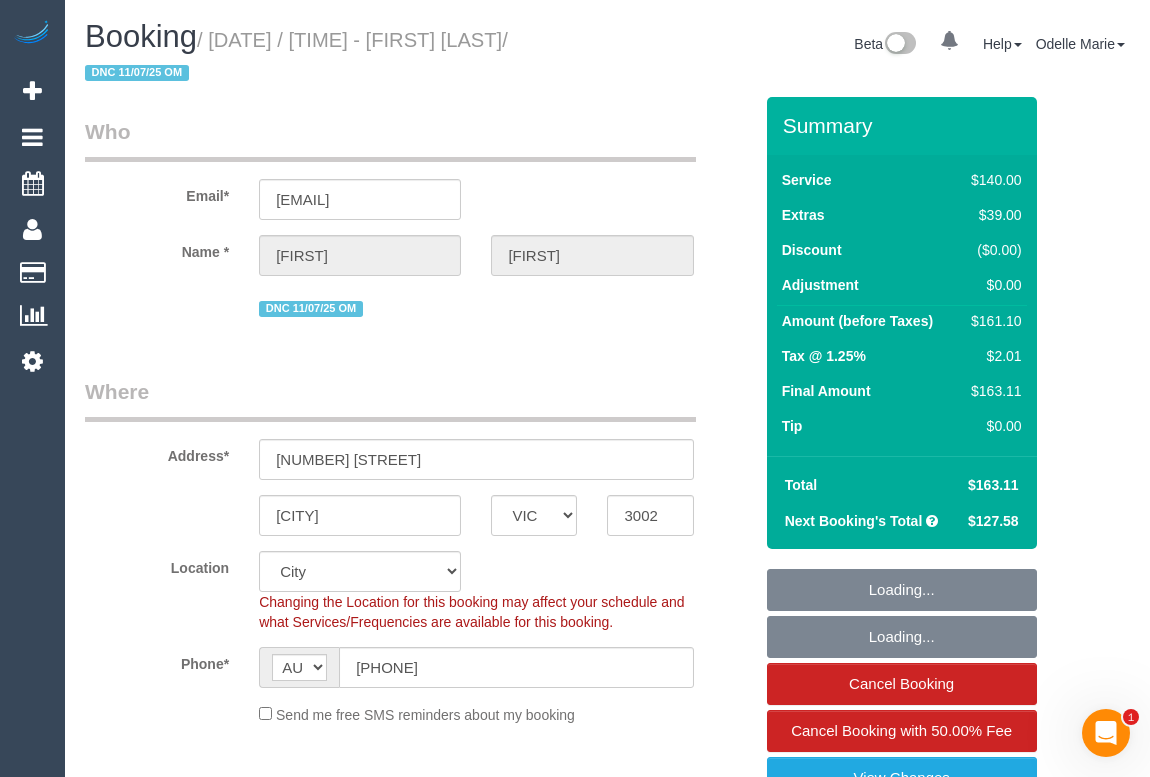 select on "26426" 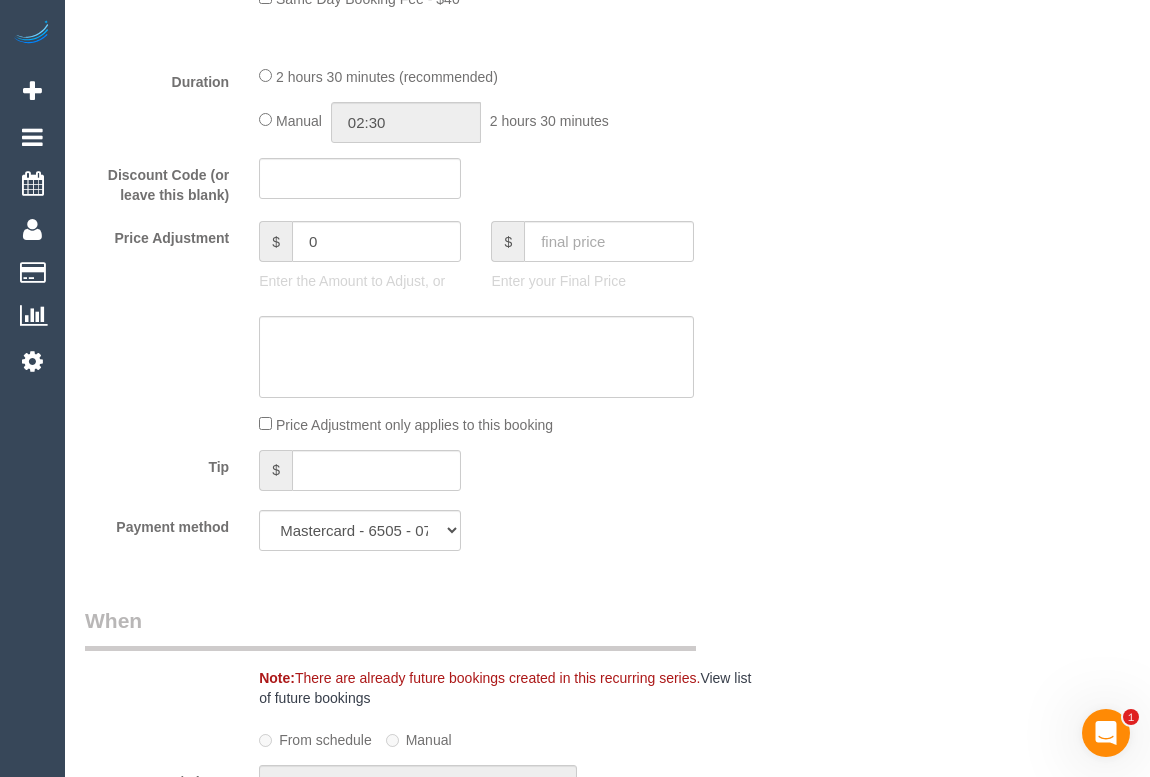 scroll, scrollTop: 1363, scrollLeft: 0, axis: vertical 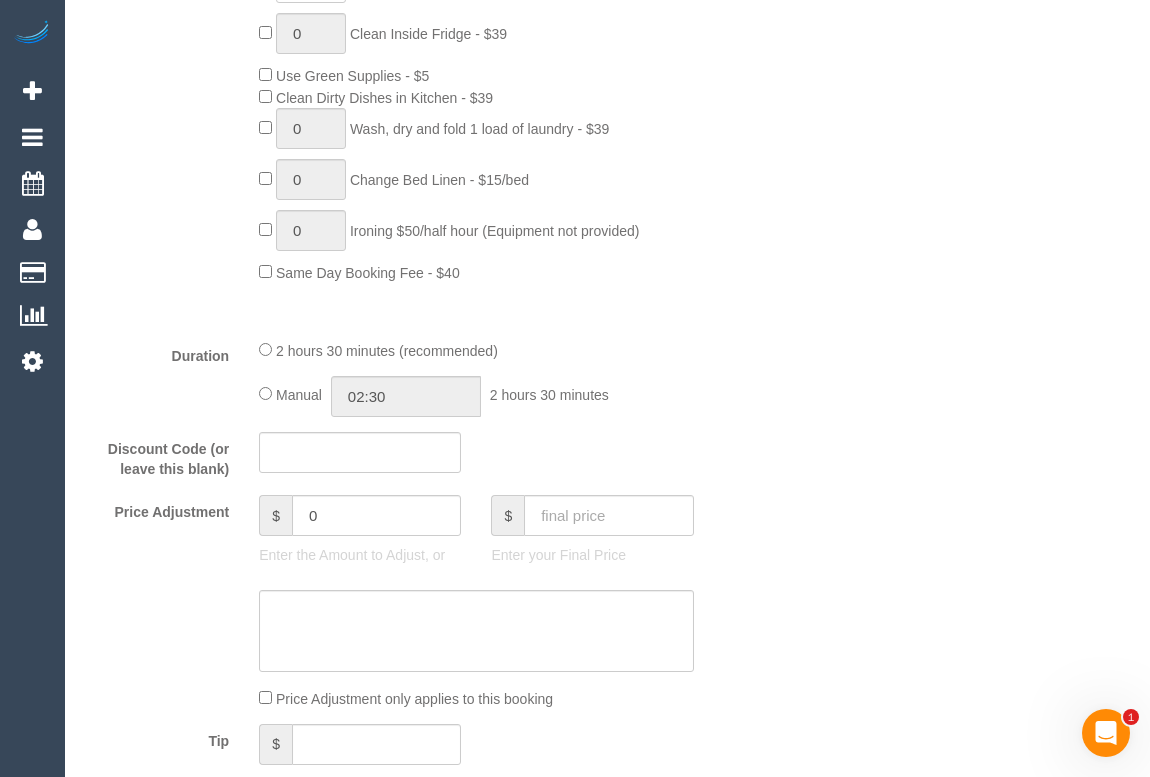 click on "Email*
[EMAIL]
Name *
[FIRST]
[LAST]
DNC 11/07/25 OM
Where
Address*
[NUMBER] [STREET]
[CITY]
ACT
NSW
NT
QLD
SA
TAS
VIC
WA
[POSTAL_CODE]
Location
Office City East (North) East (South) Inner East Inner North (East) Inner North (West) Inner South East Inner West North (East) North (West) Outer East Outer North (East) Outer North (West) Outer South East Outer West South East (East) South East (West) West (North) West (South) ZG - Central ZG - East" at bounding box center [607, 1151] 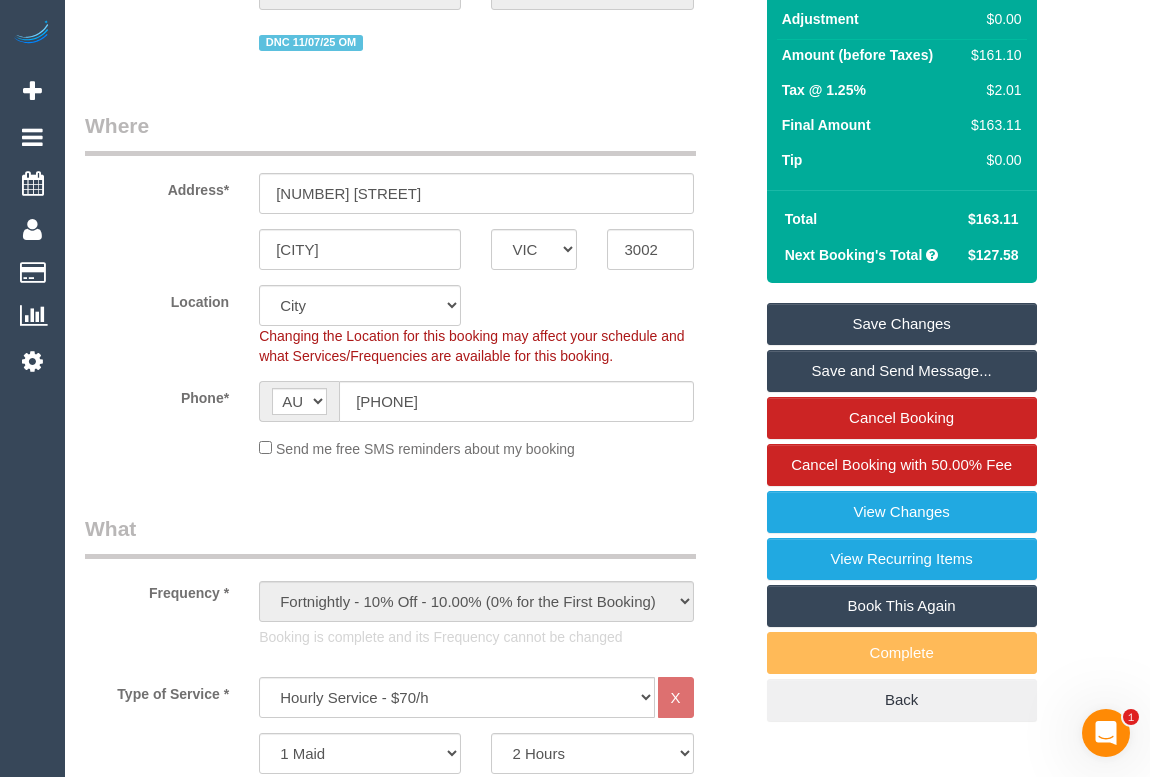 scroll, scrollTop: 90, scrollLeft: 0, axis: vertical 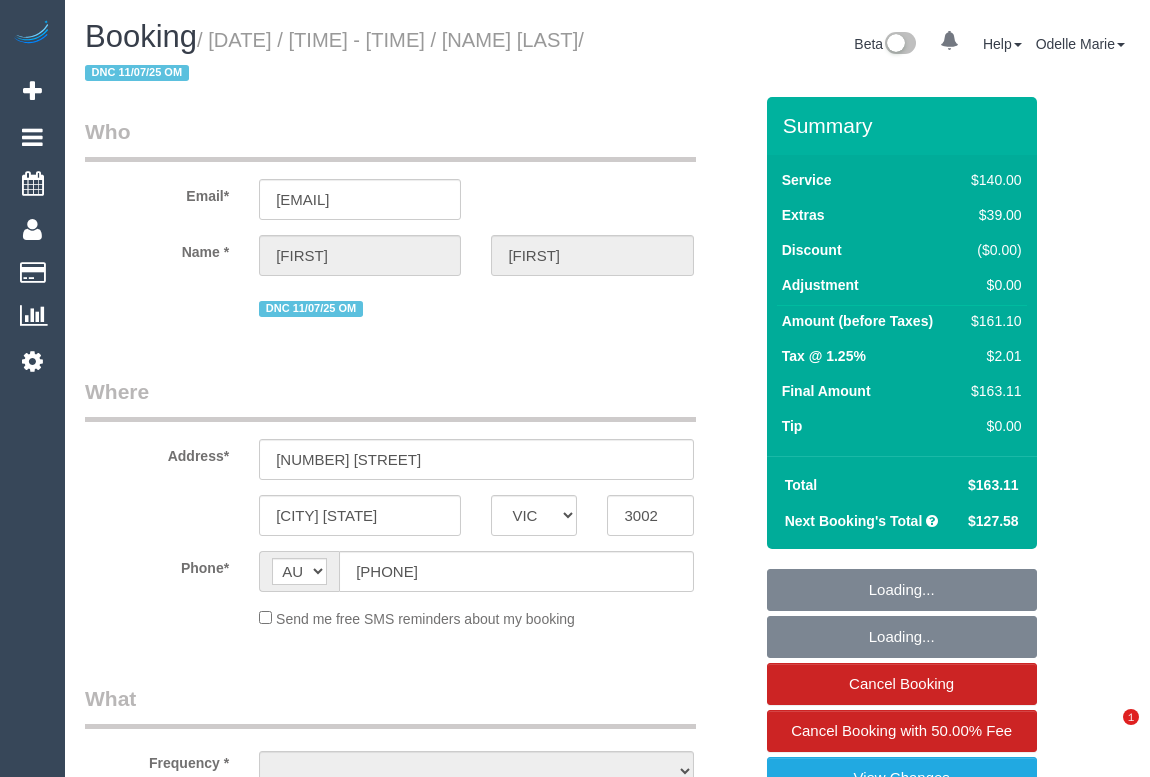 select on "VIC" 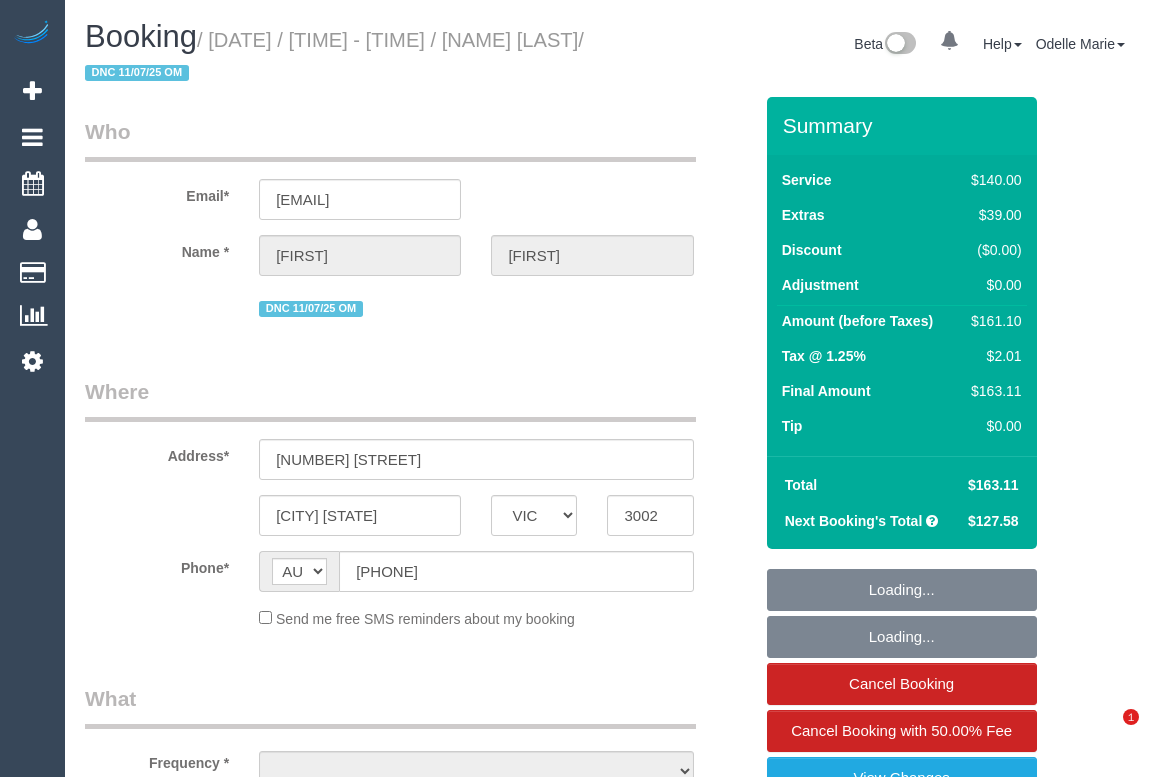 scroll, scrollTop: 0, scrollLeft: 0, axis: both 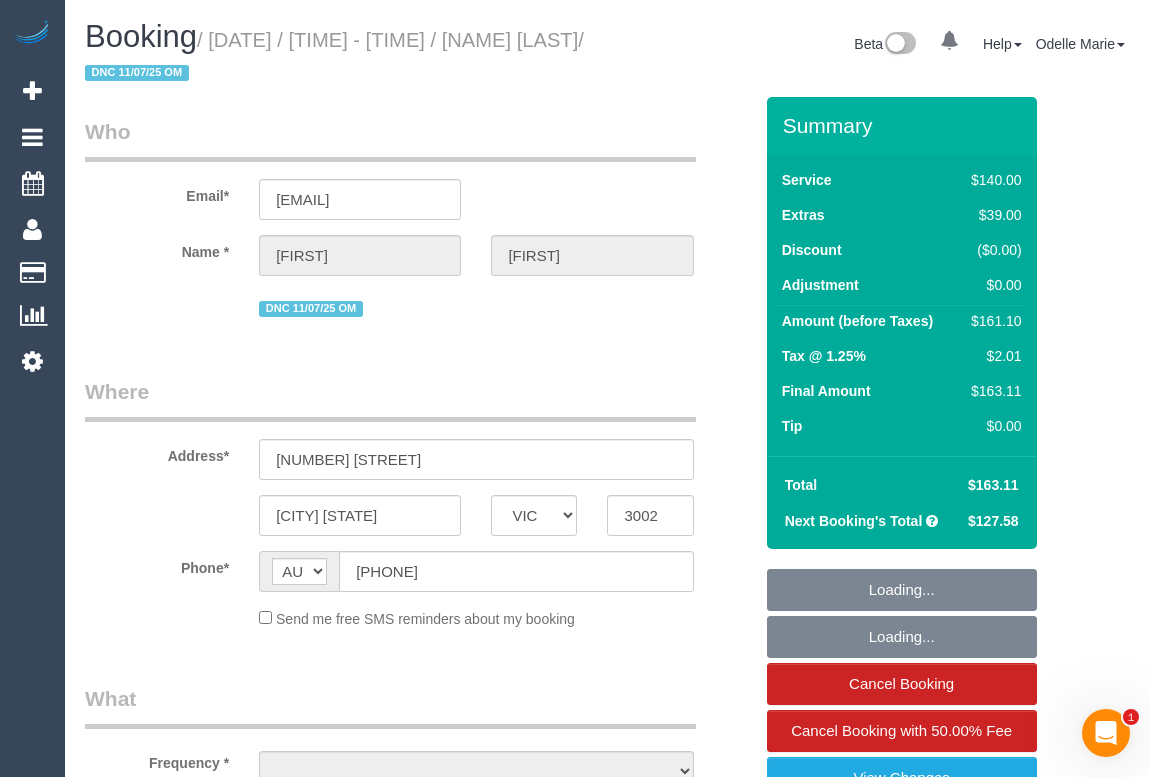 select on "string:stripe-pm_1QG7ms2GScqysDRV0N4O41Oa" 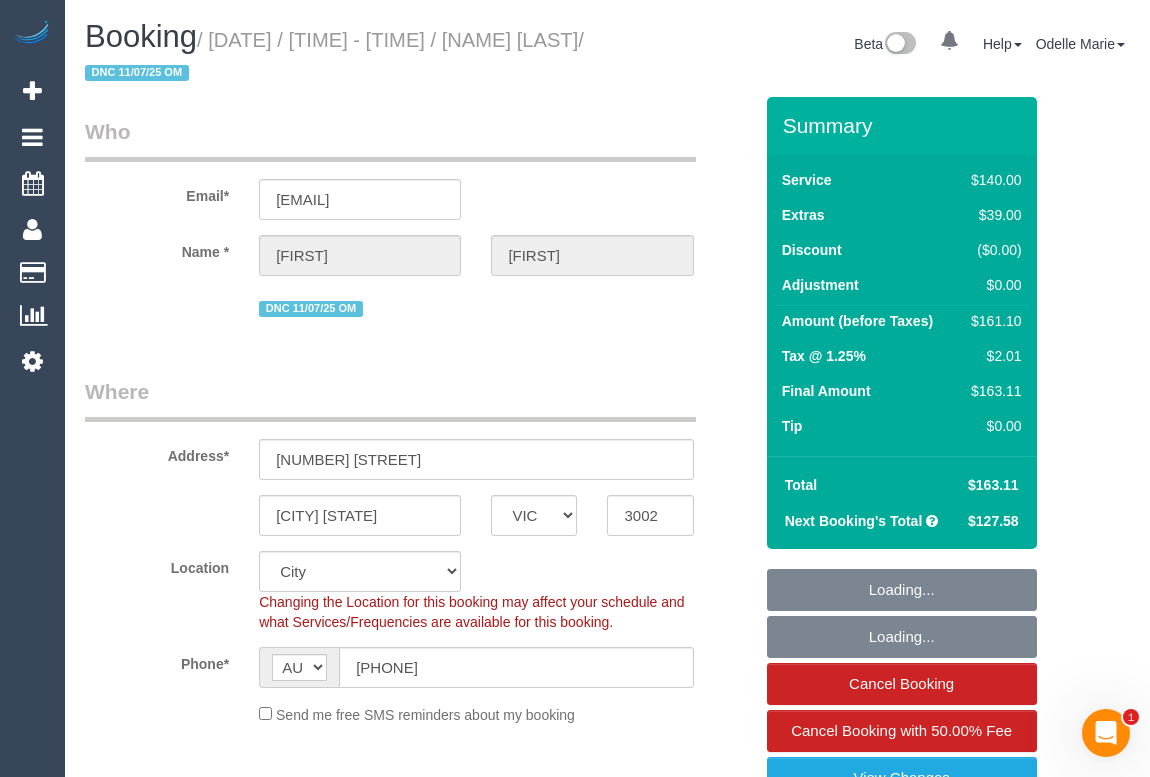 select on "number:32" 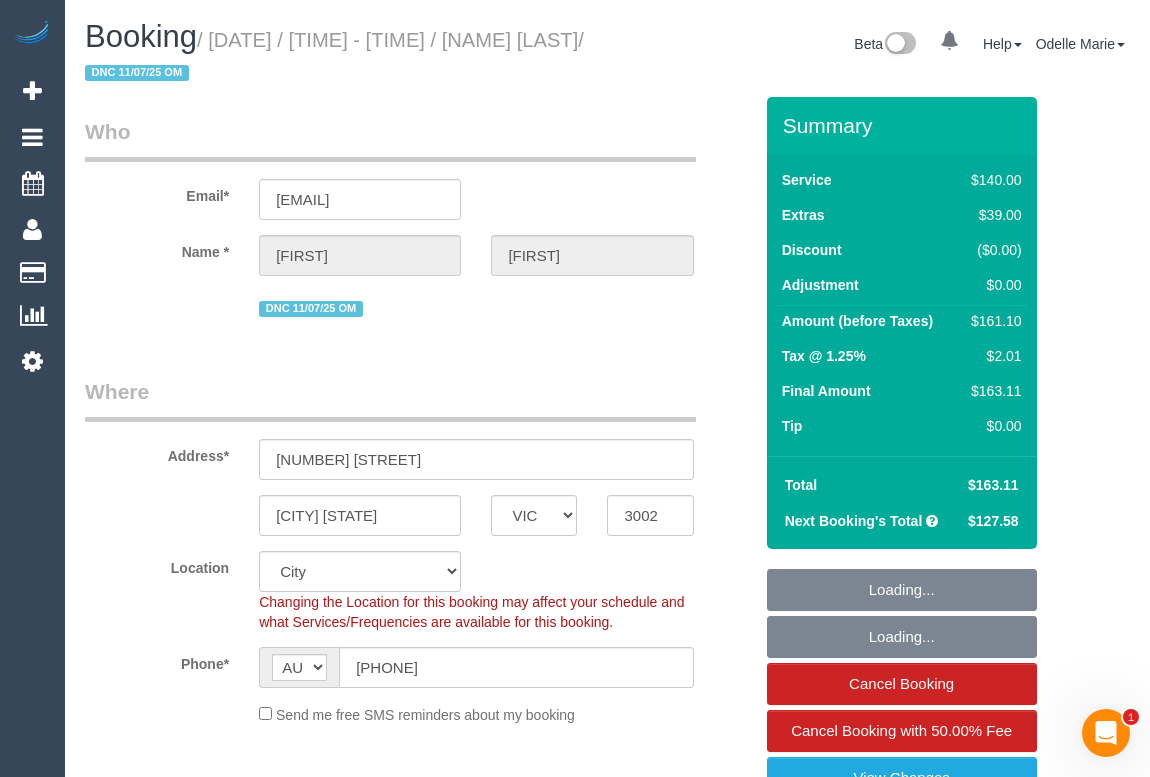 select on "number:35" 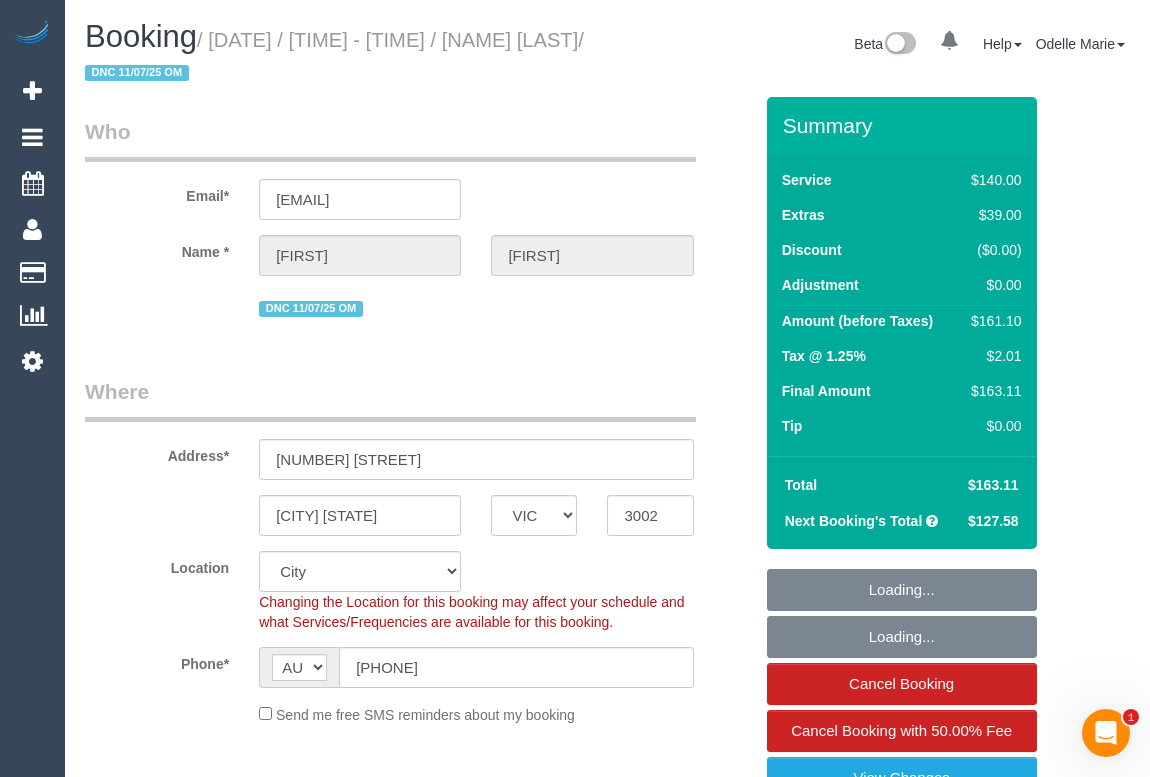 select on "object:738" 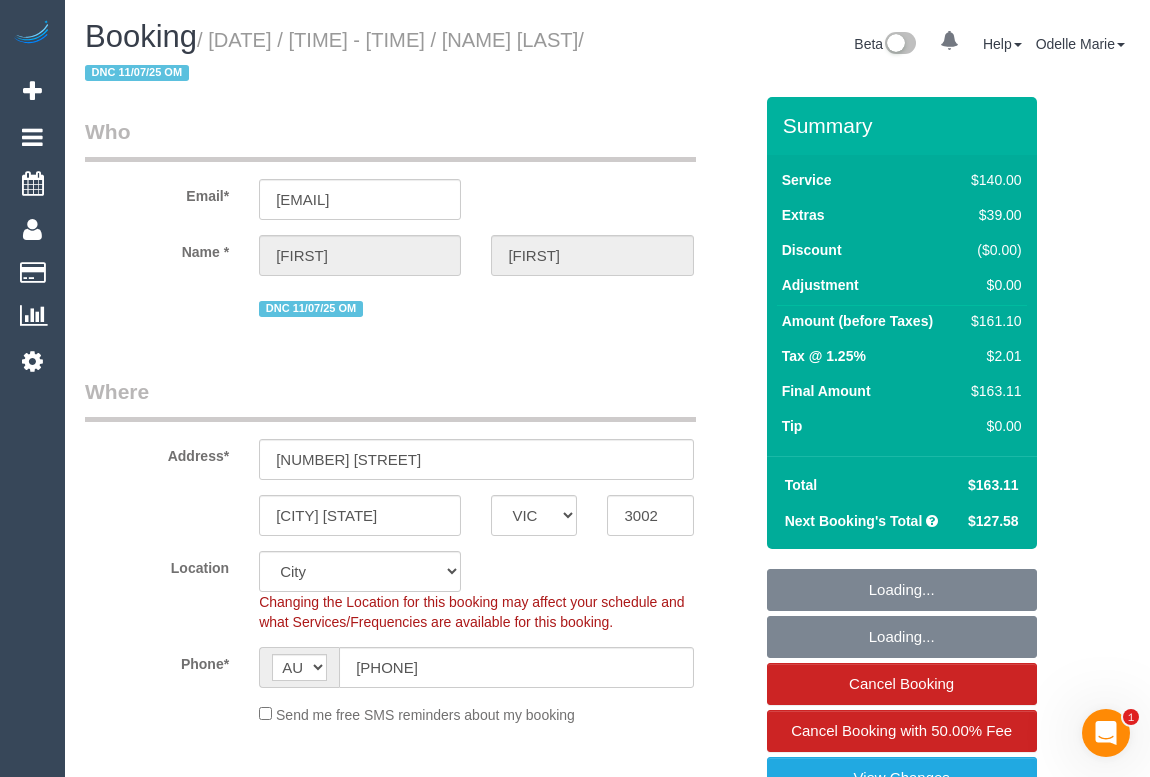 select on "26426" 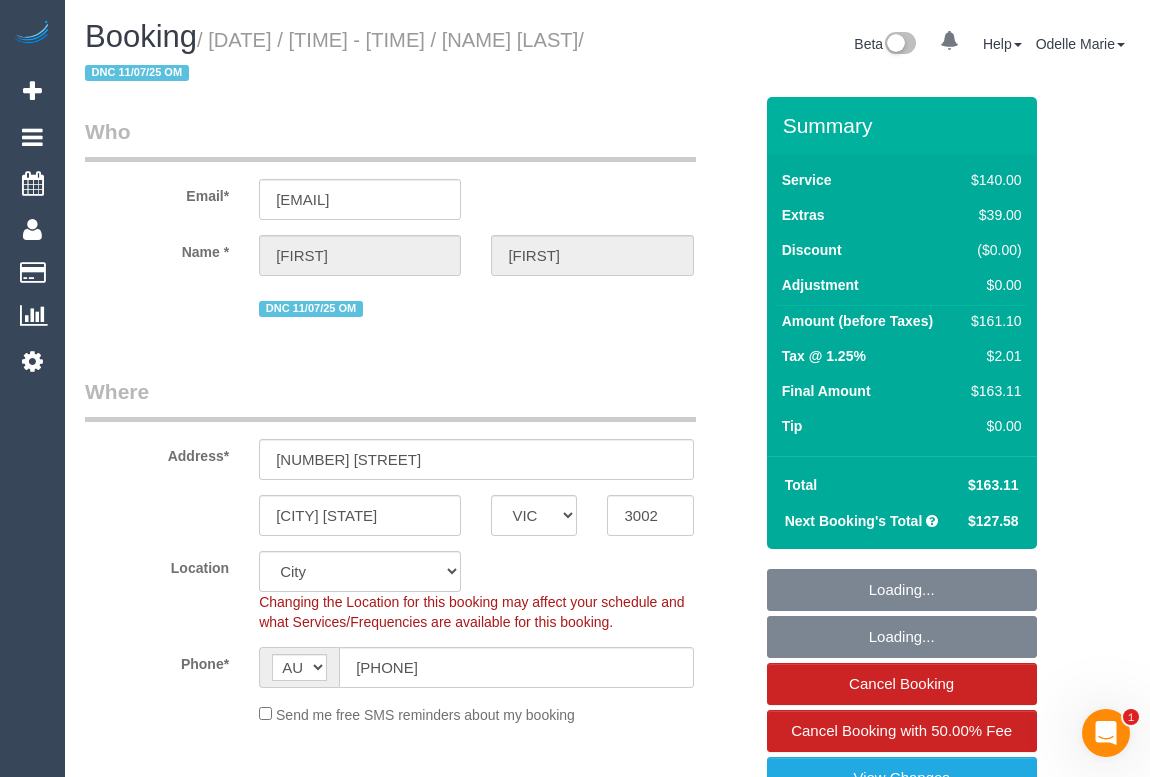 select on "object:1155" 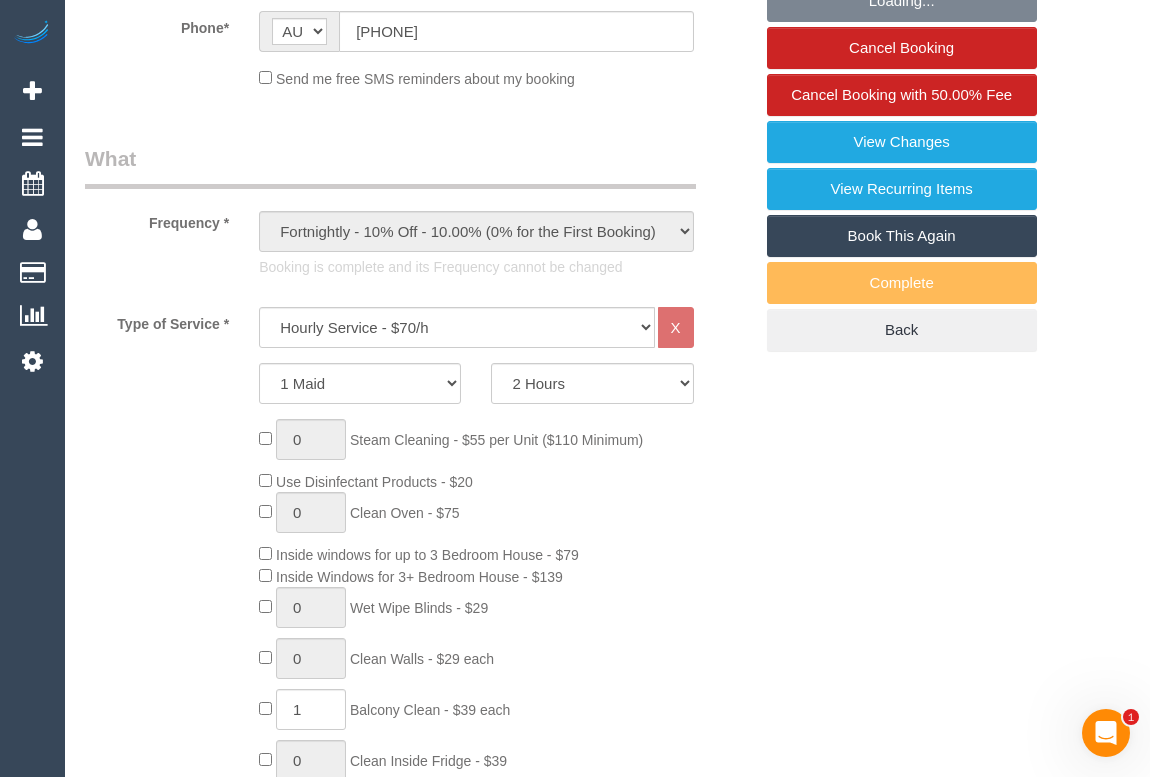 scroll, scrollTop: 1090, scrollLeft: 0, axis: vertical 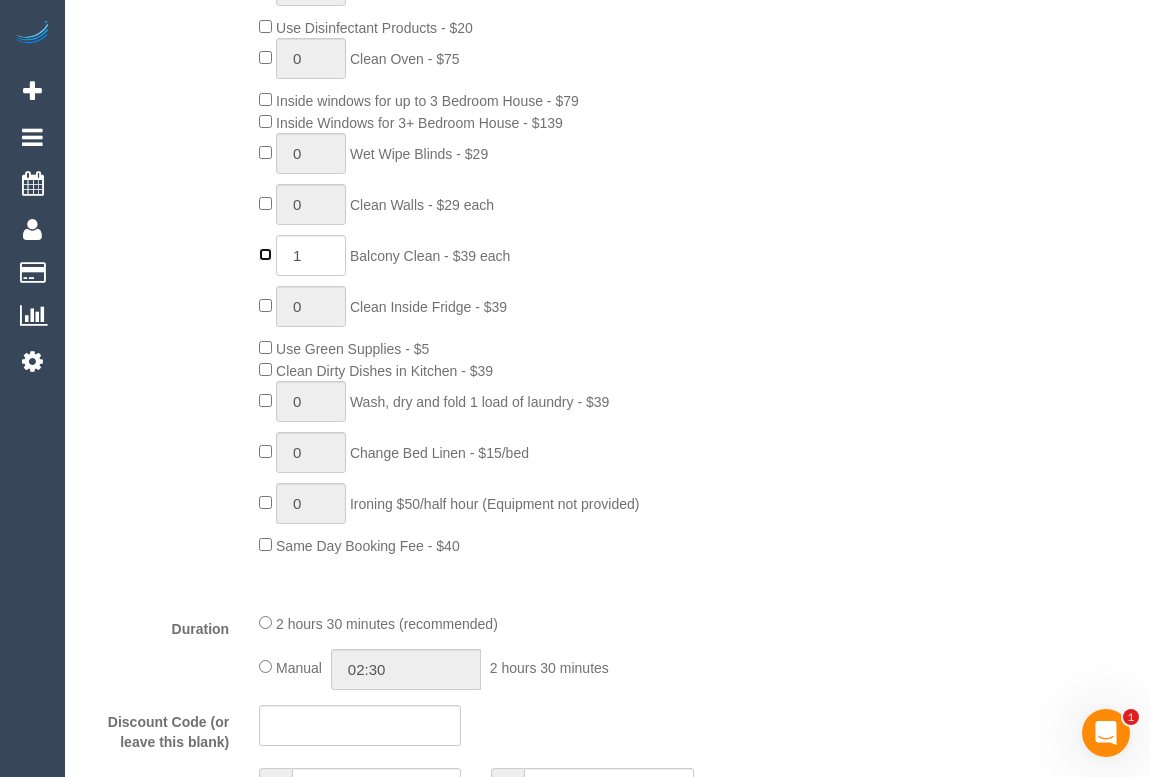type on "0" 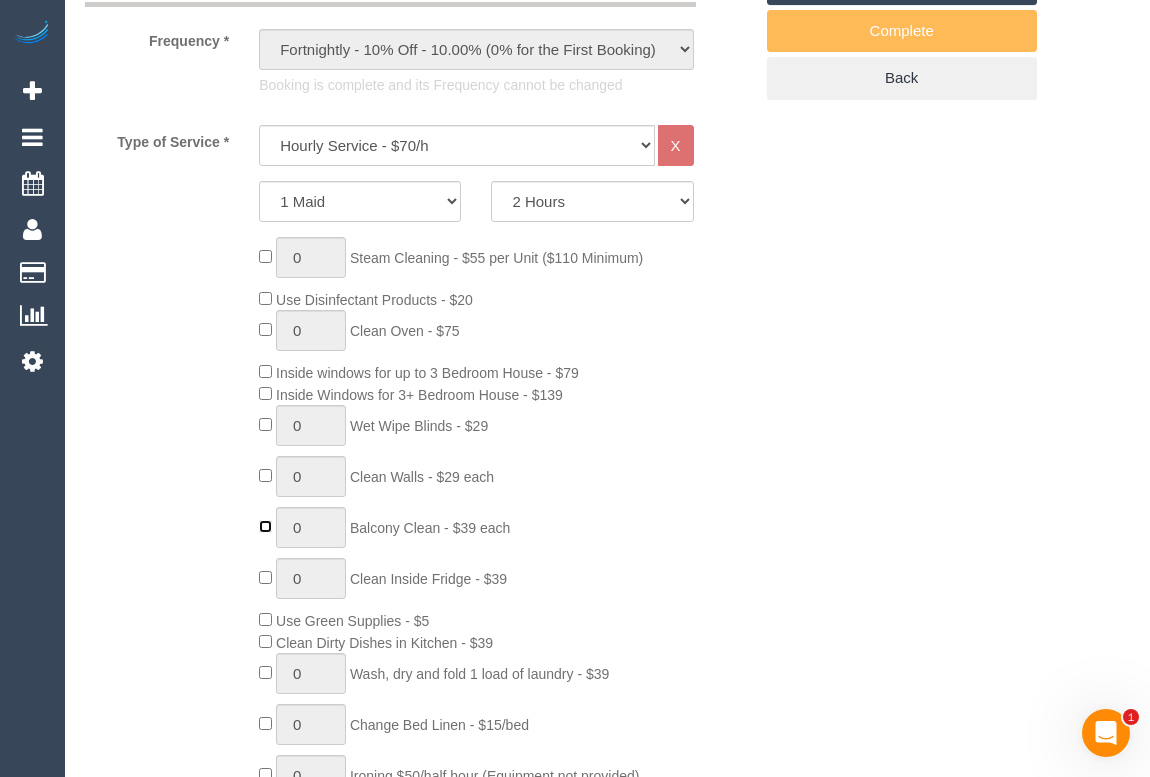 scroll, scrollTop: 181, scrollLeft: 0, axis: vertical 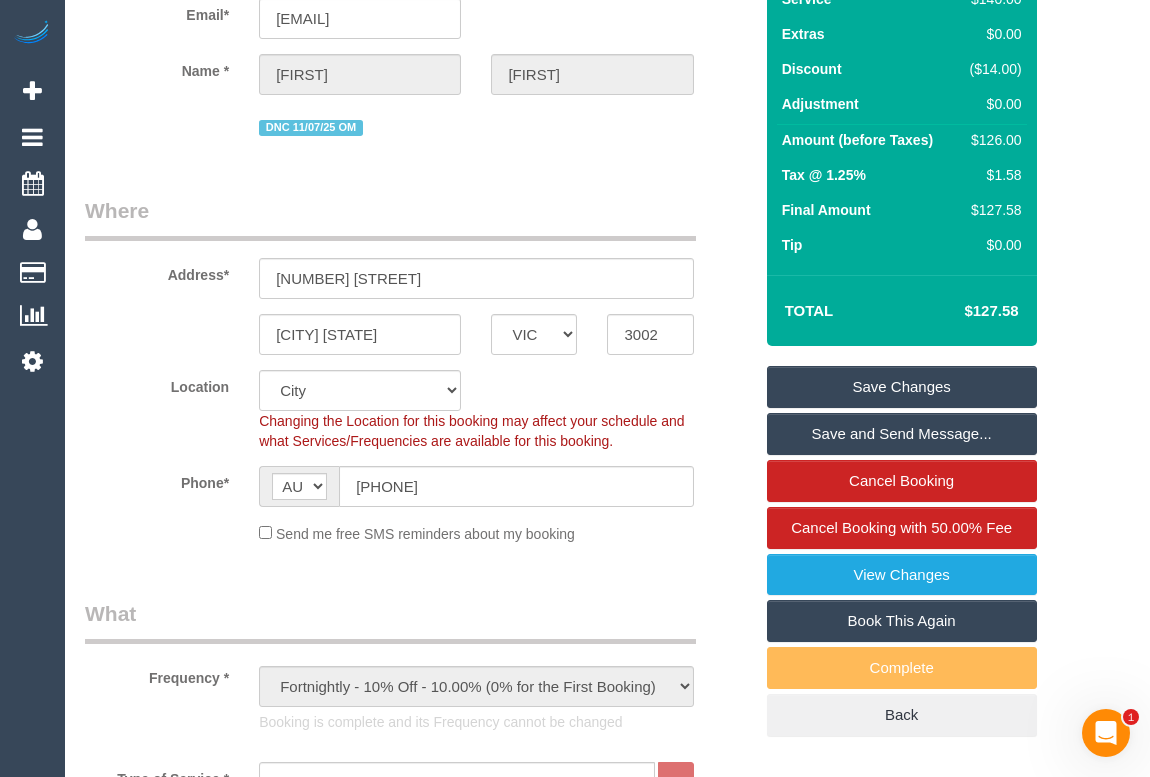 click on "Save Changes" at bounding box center [902, 387] 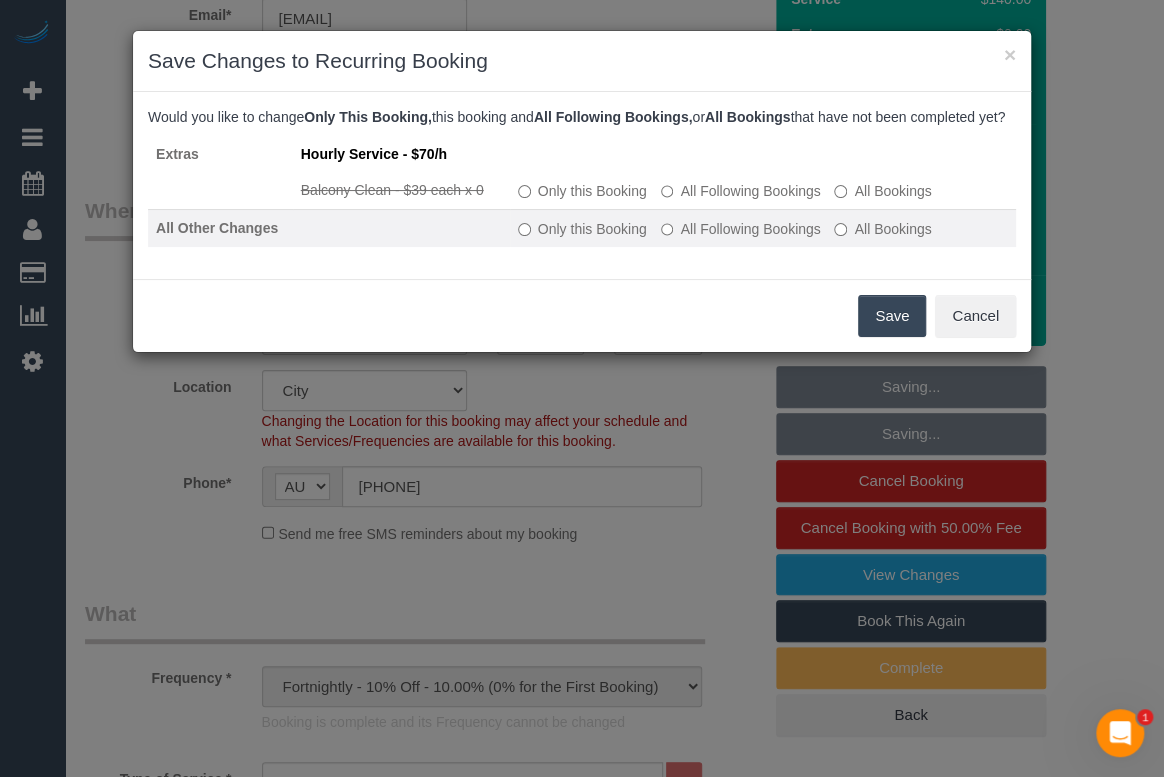 click on "All Following Bookings" at bounding box center (741, 229) 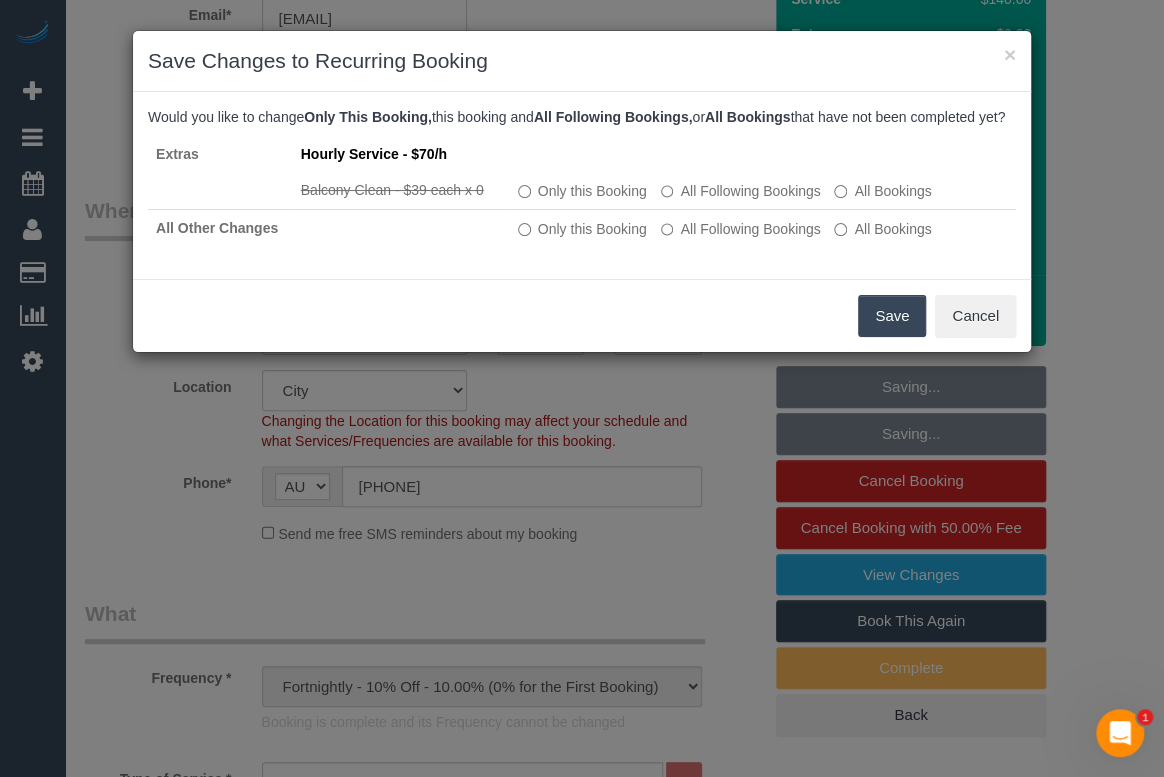 click on "Save" at bounding box center (892, 316) 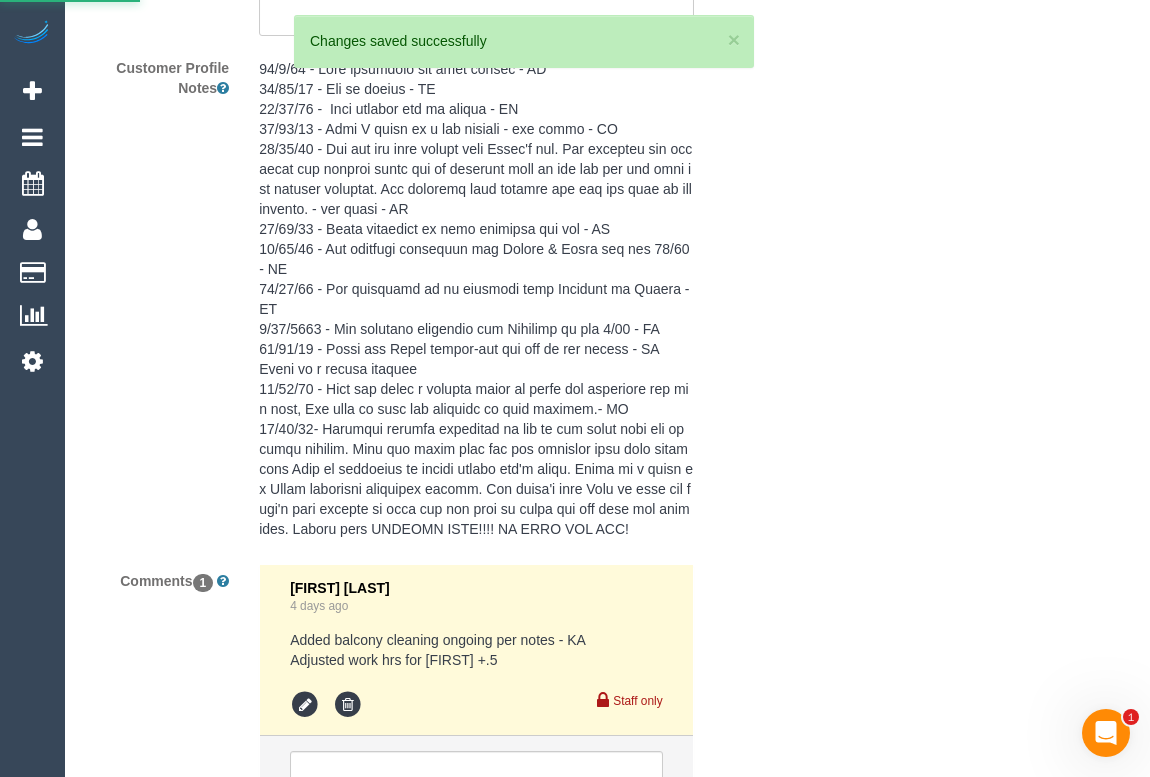 scroll, scrollTop: 4181, scrollLeft: 0, axis: vertical 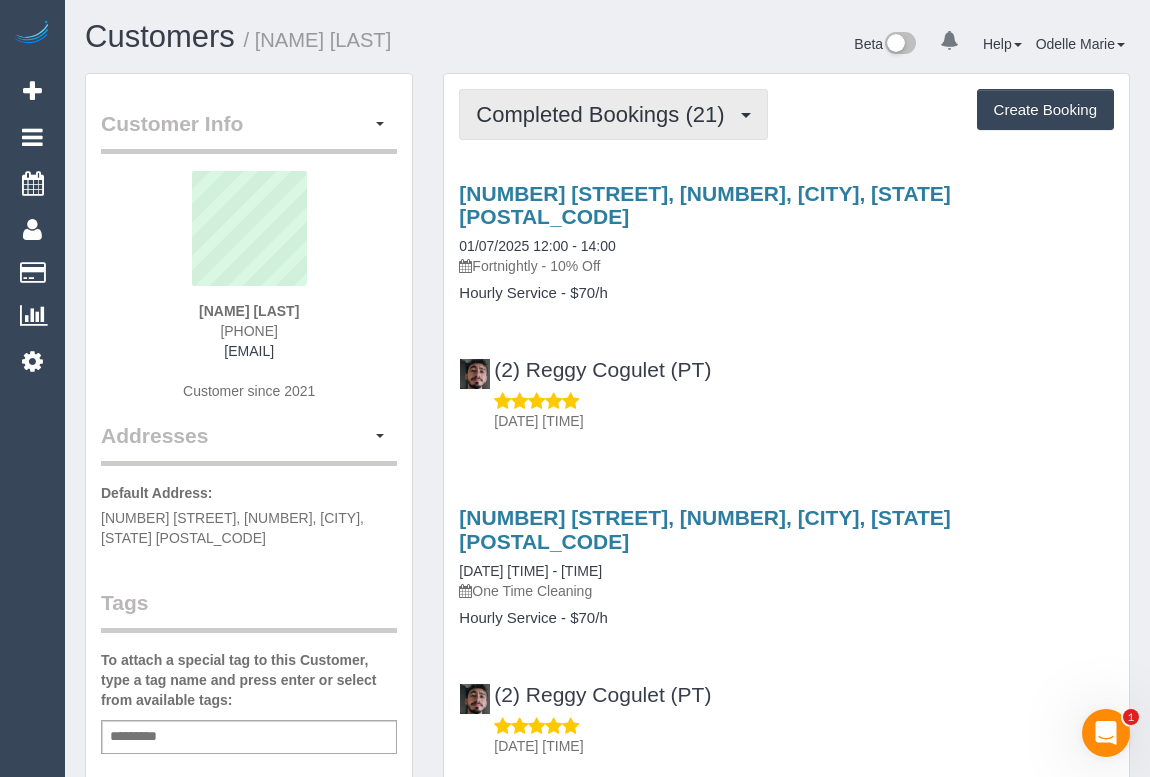 click on "Completed Bookings (21)" at bounding box center [613, 114] 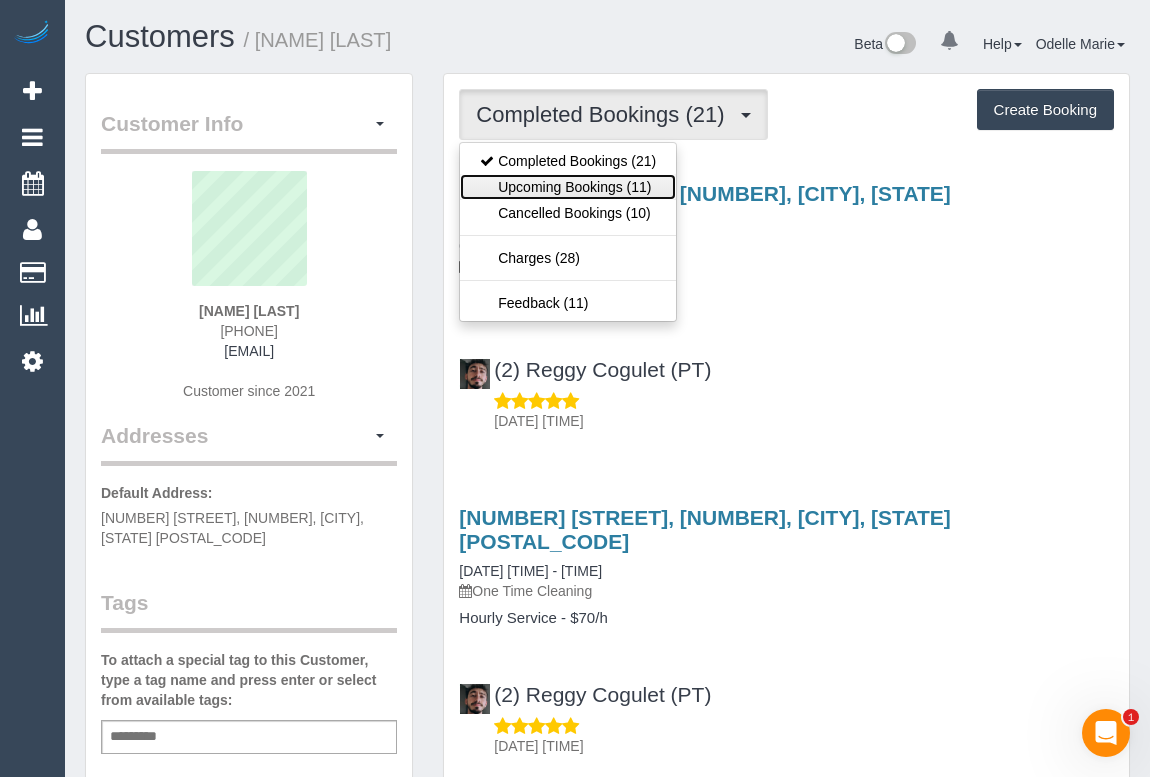 click on "Upcoming Bookings (11)" at bounding box center [568, 187] 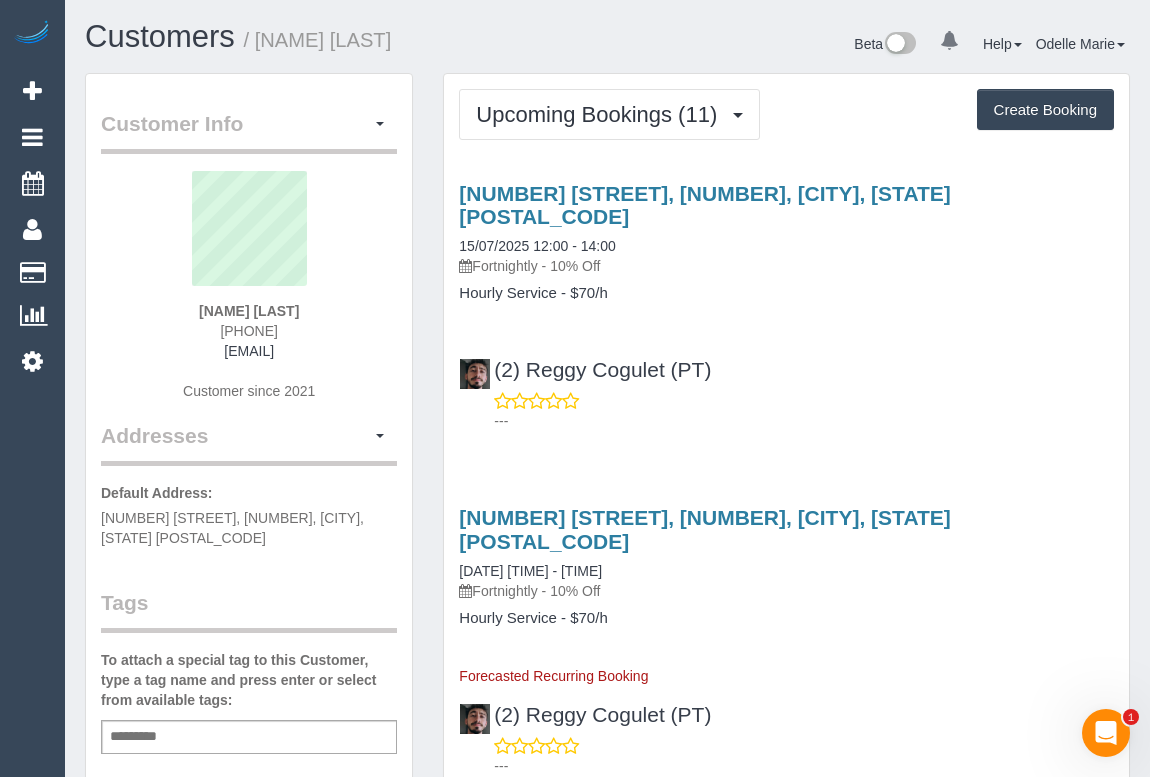 click on "(2) Reggy Cogulet (PT)
---" at bounding box center [786, 386] 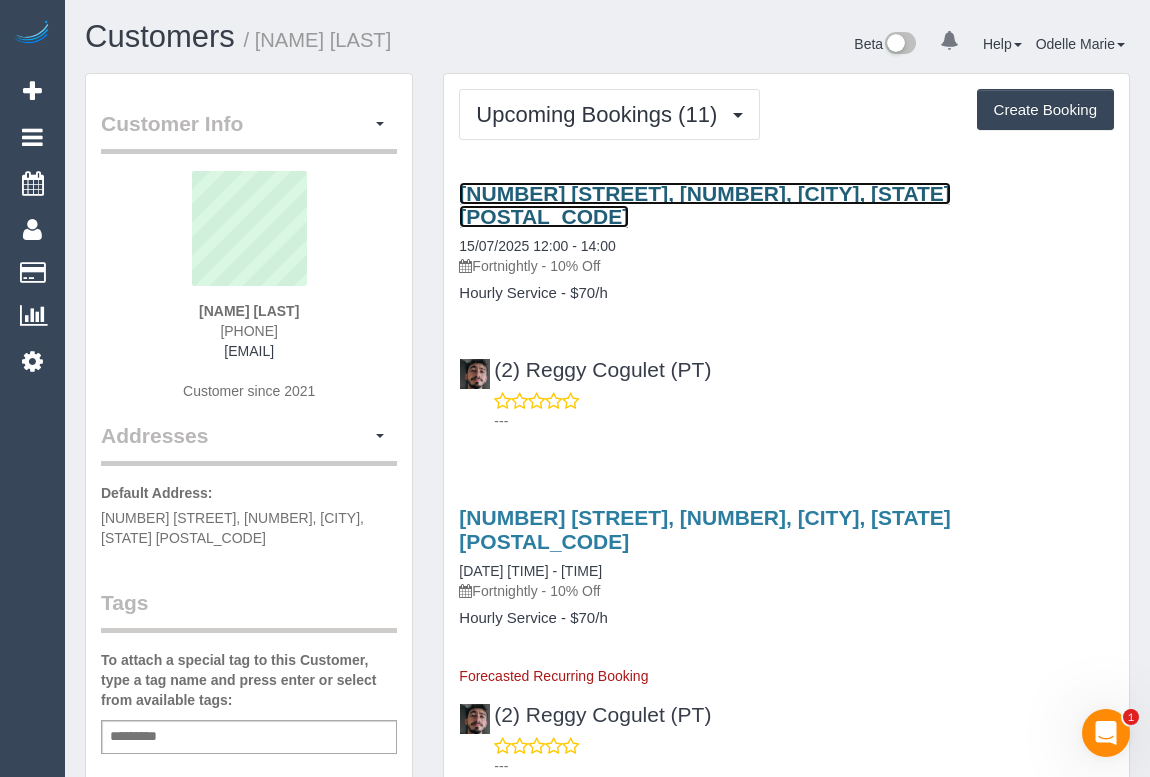click on "190 Albert Street, 58, East Melbourne, VIC 3002" at bounding box center (705, 205) 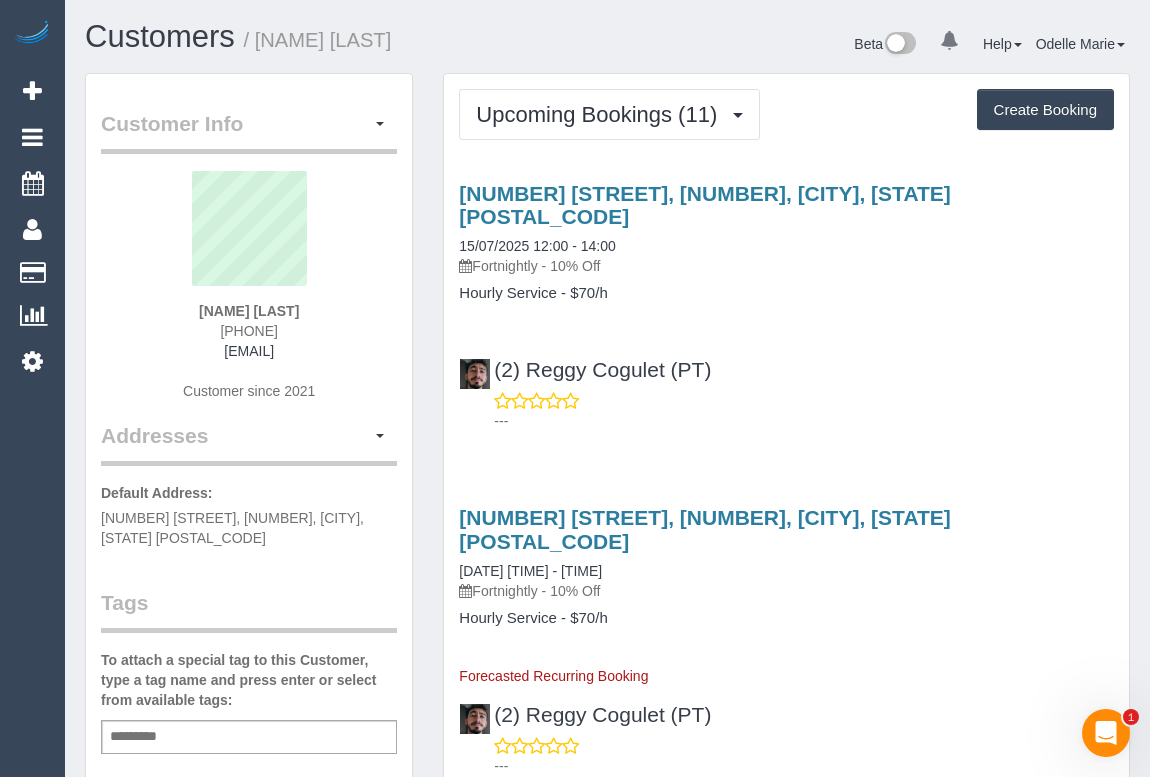 click on "(2) Reggy Cogulet (PT)
---" at bounding box center [786, 386] 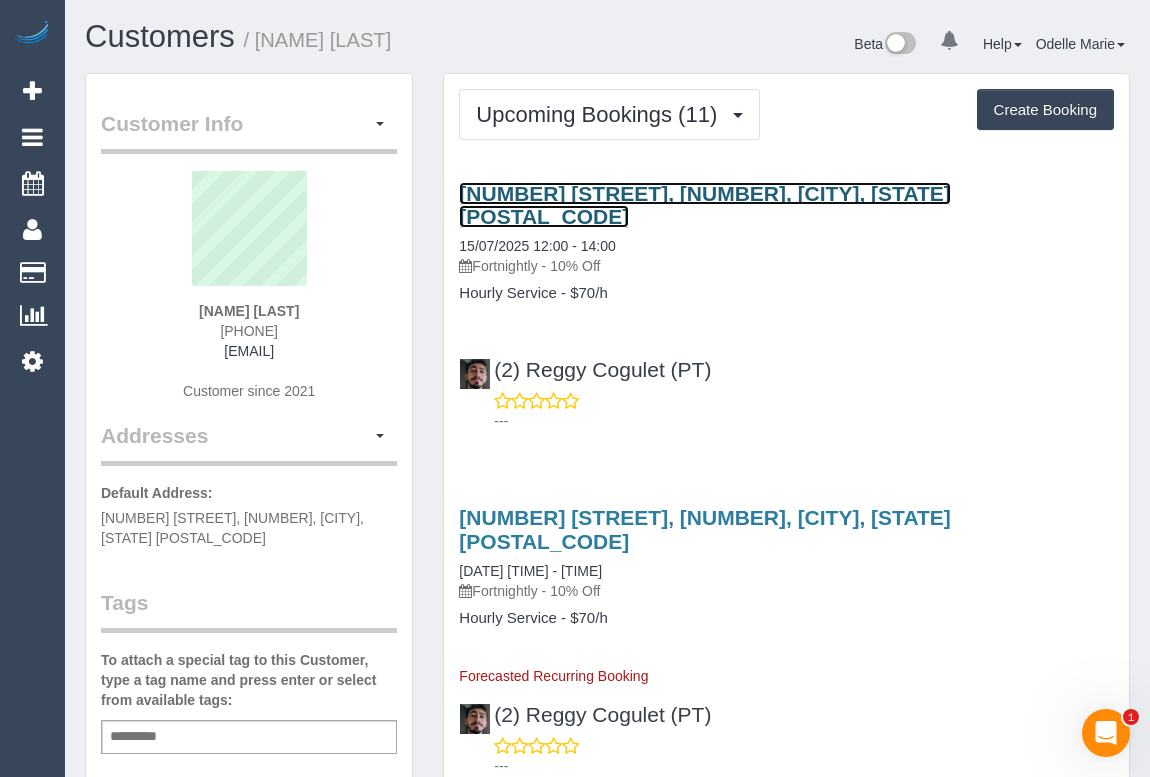 click on "190 Albert Street, 58, East Melbourne, VIC 3002" at bounding box center (705, 205) 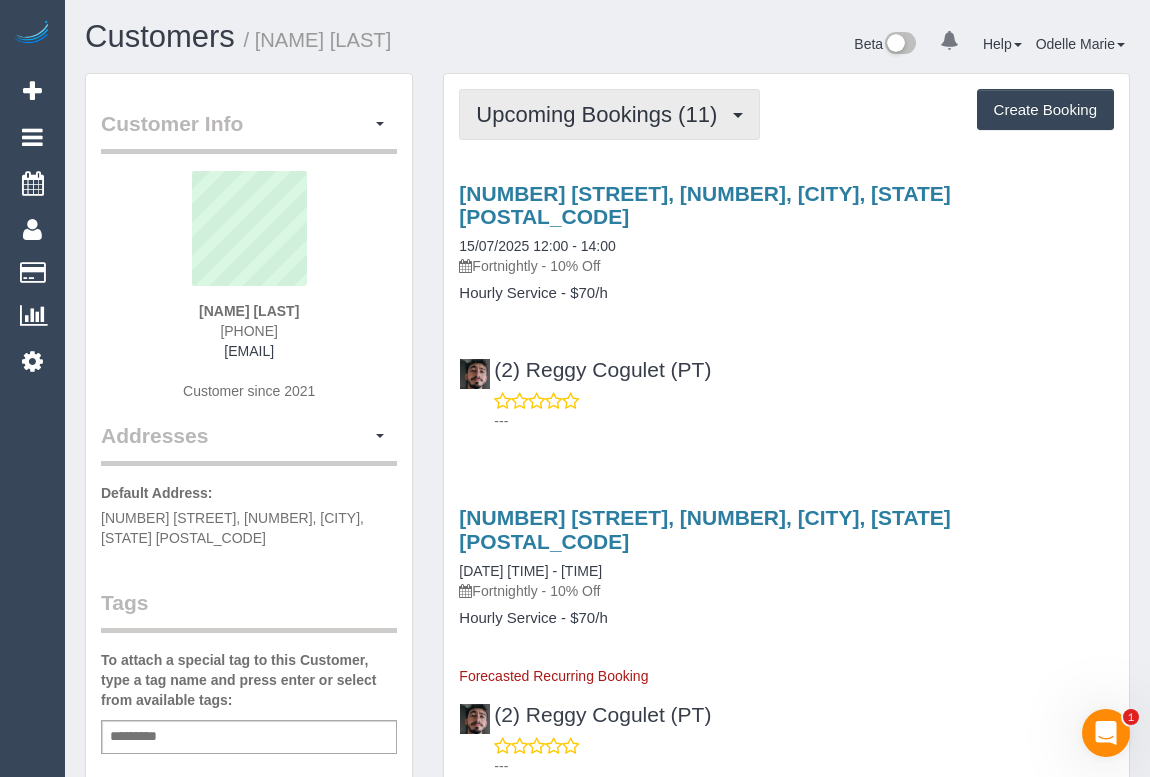 click on "Upcoming Bookings (11)" at bounding box center (601, 114) 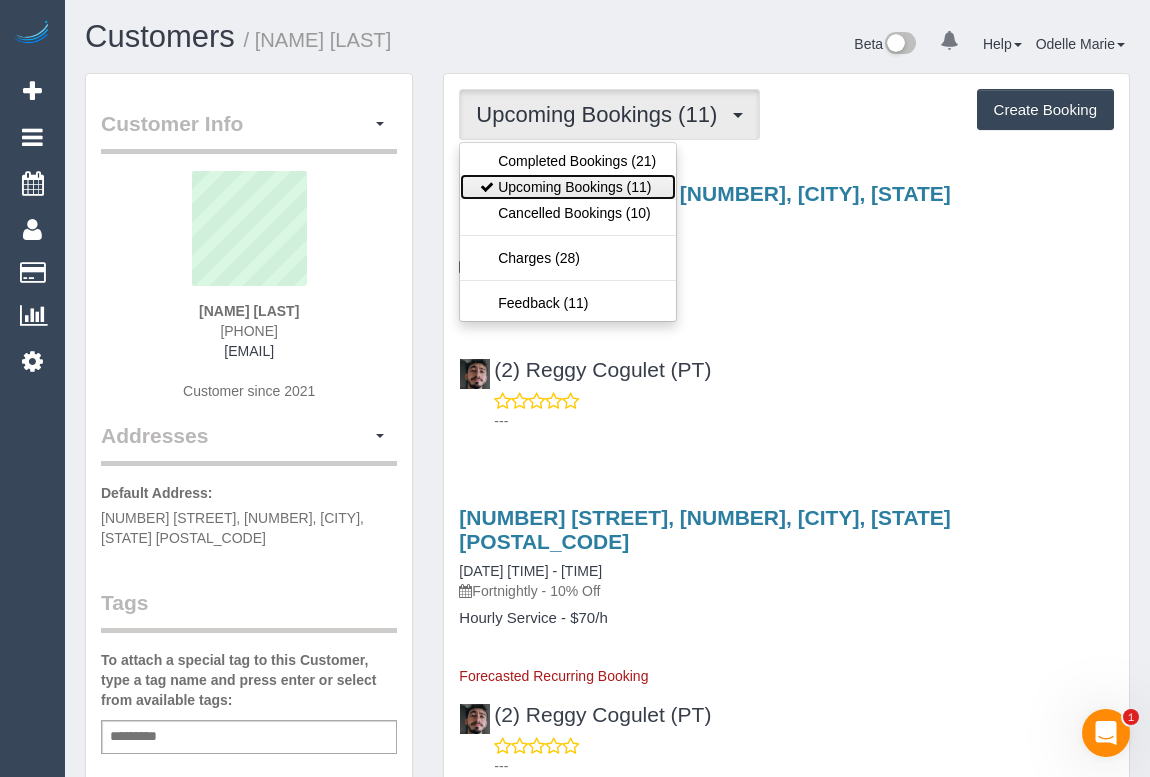 click on "Upcoming Bookings (11)" at bounding box center (568, 187) 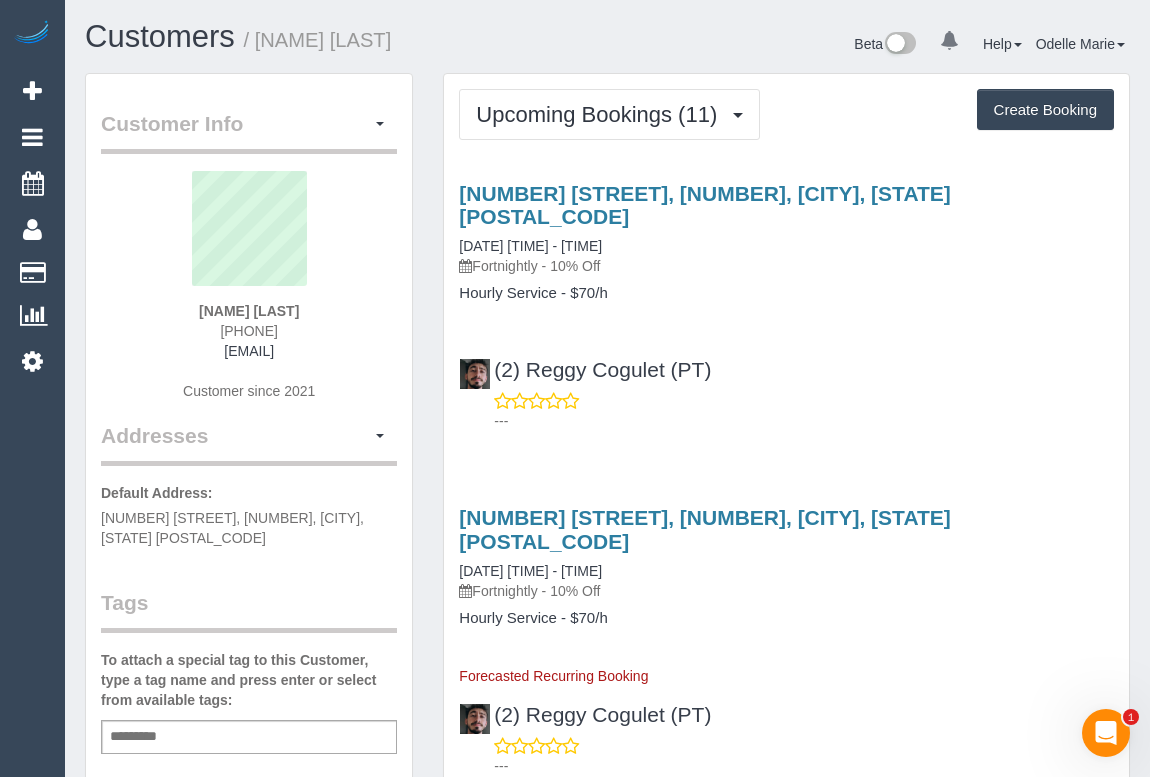 click on "190 Albert Street, 58, East Melbourne, VIC 3002
29/07/2025 12:00 - 14:00
Fortnightly - 10% Off
Hourly Service - $70/h
(2) Reggy Cogulet (PT)
---" at bounding box center (786, 302) 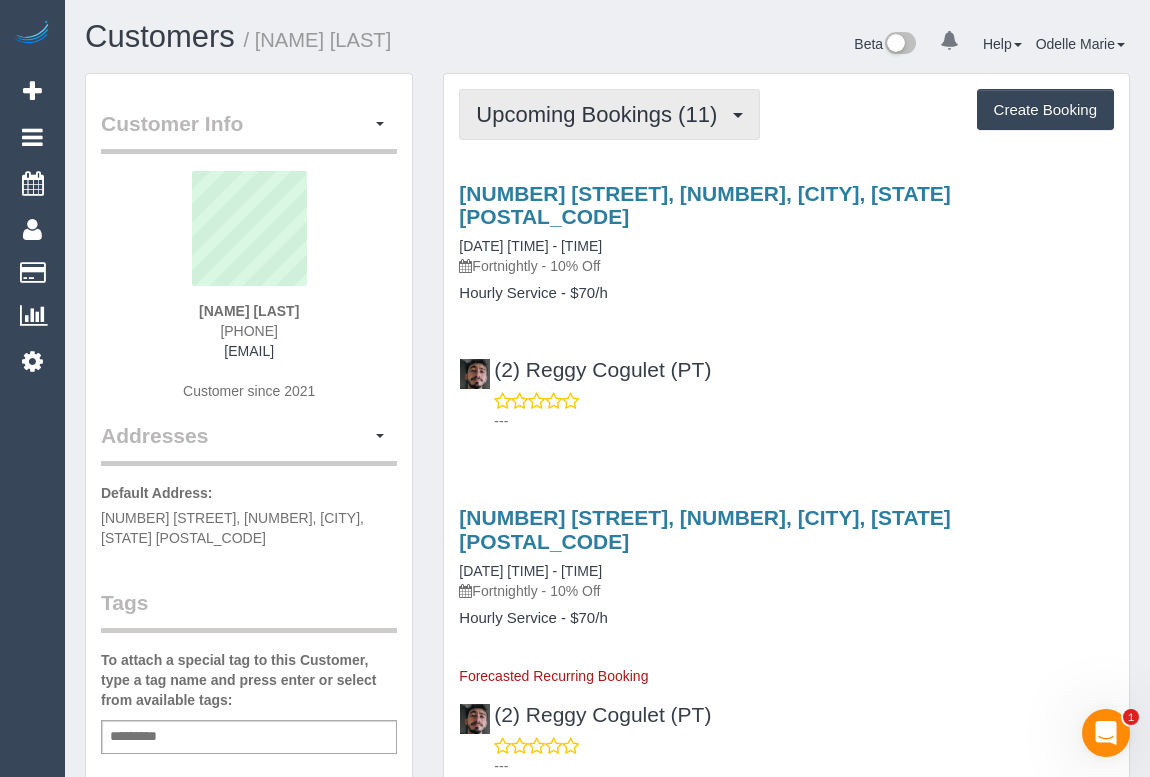 click on "Upcoming Bookings (11)" at bounding box center [601, 114] 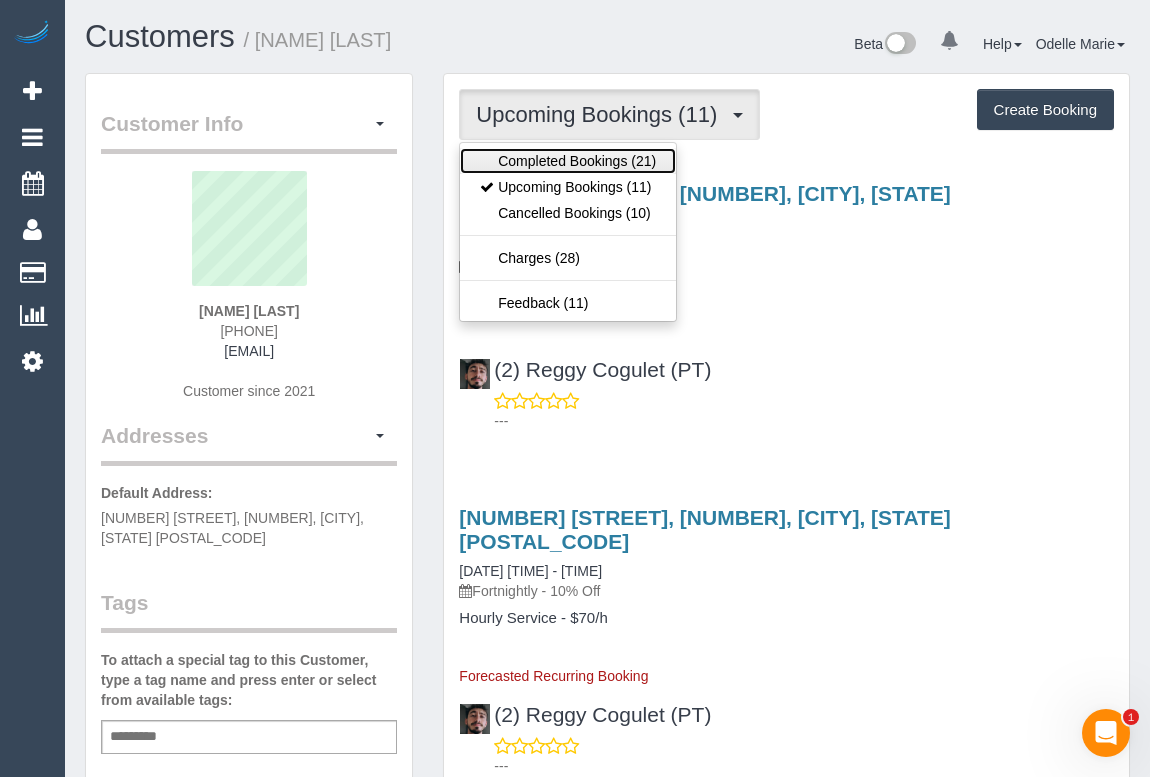 click on "Completed Bookings (21)" at bounding box center (568, 161) 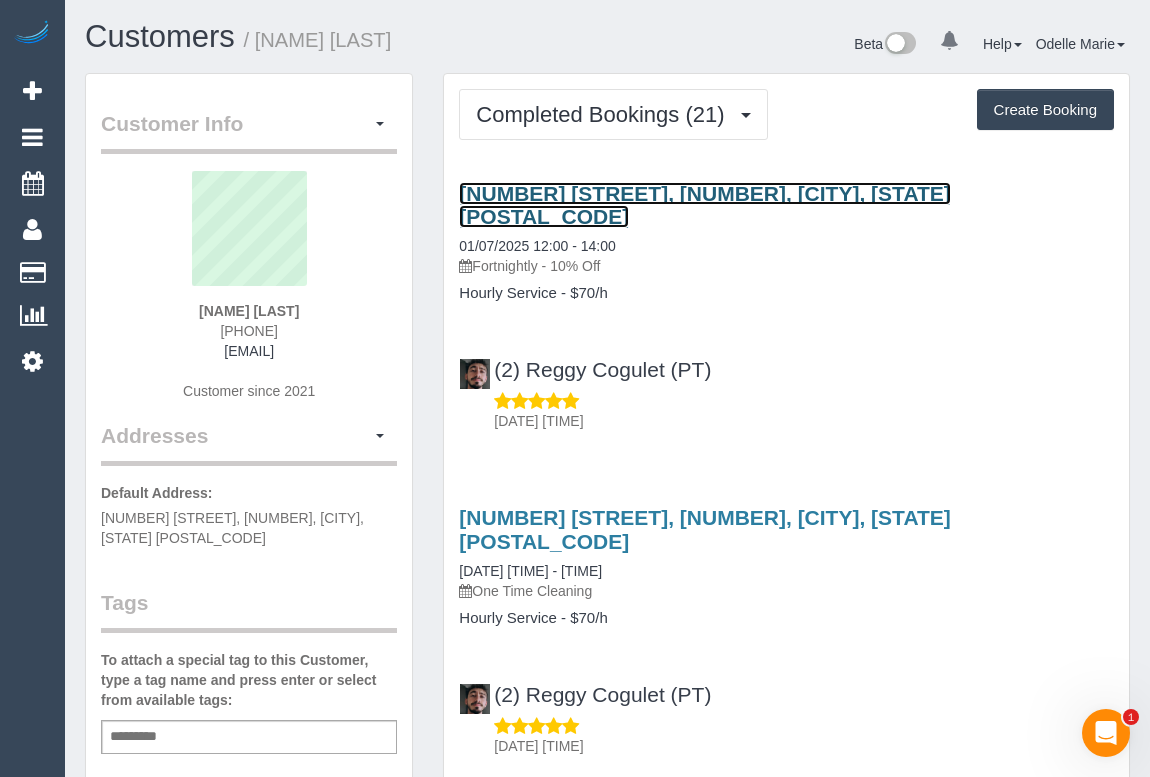 click on "190 Albert Street, 58, East Melbourne, VIC 3002" at bounding box center [705, 205] 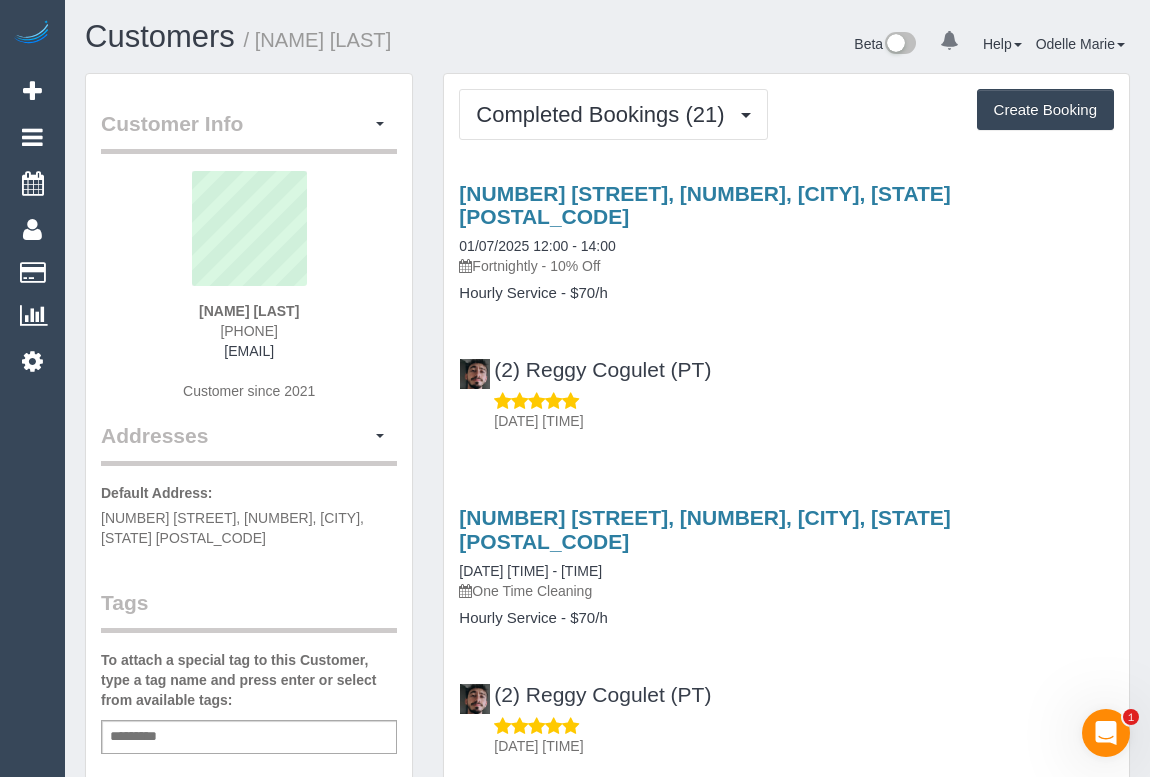 click on "02/07/2025 08:36" at bounding box center (804, 421) 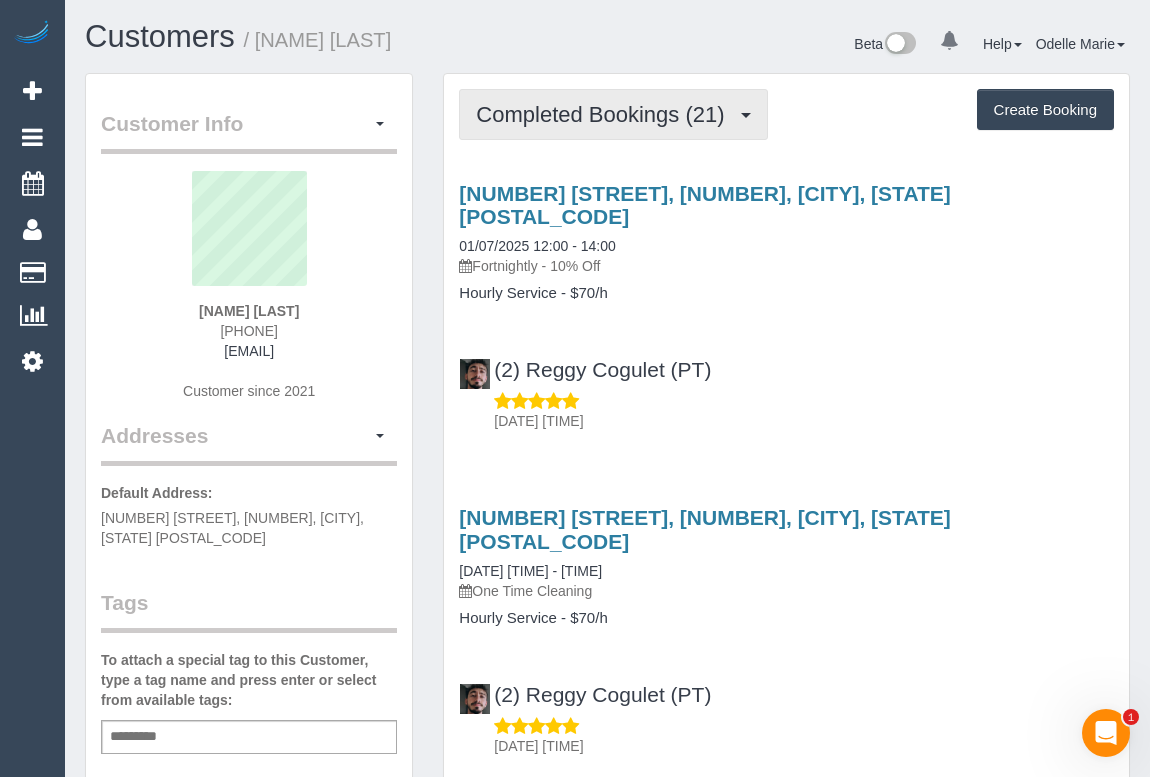 click on "Completed Bookings (21)" at bounding box center (613, 114) 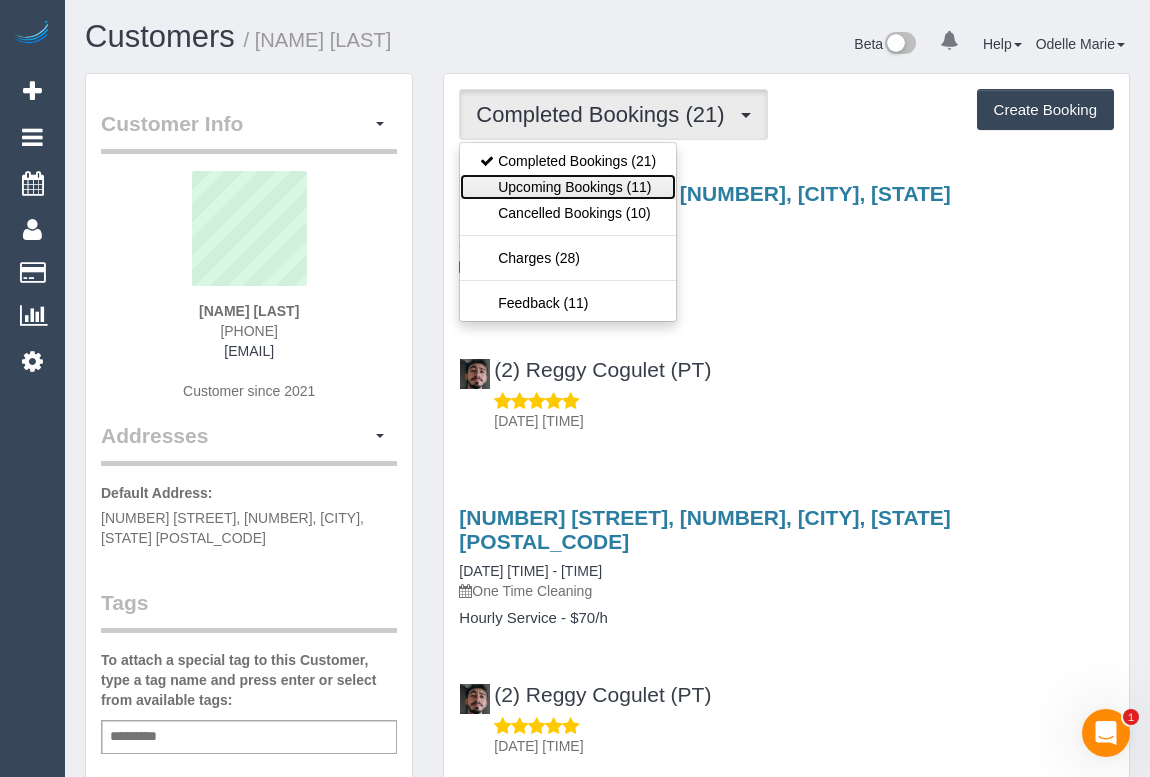 click on "Upcoming Bookings (11)" at bounding box center (568, 187) 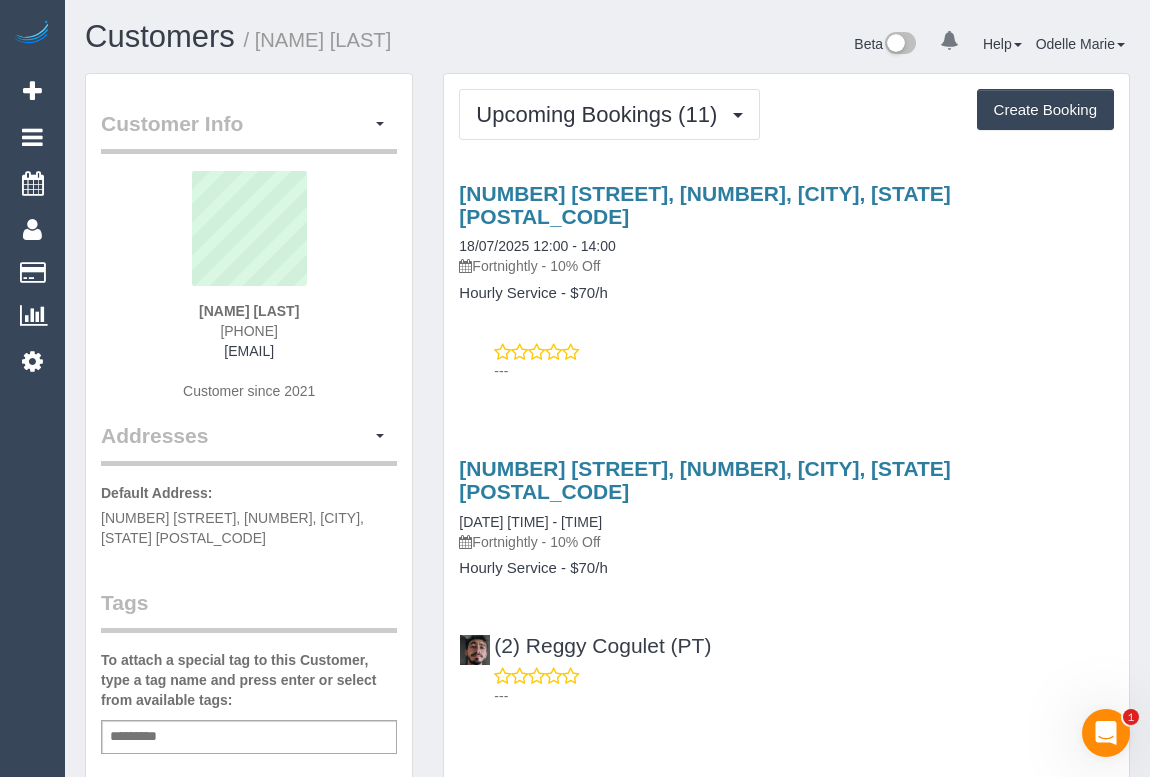 click on "---" at bounding box center (804, 371) 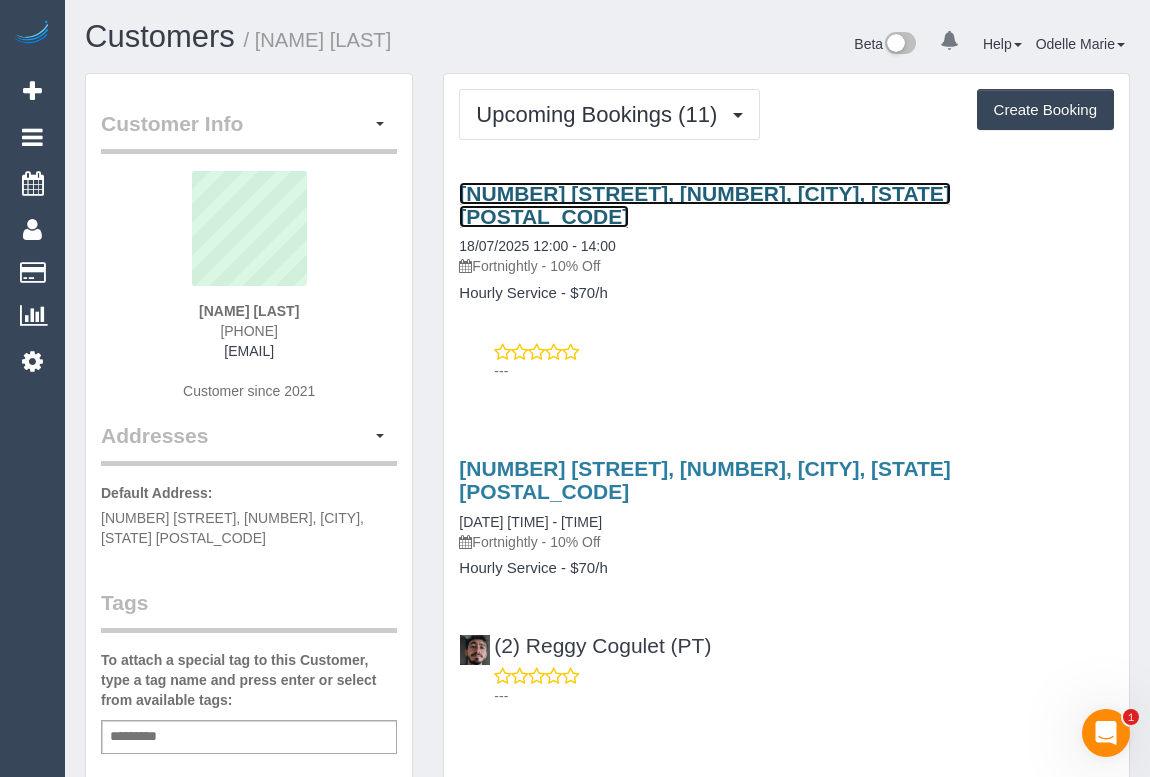 click on "190 Albert Street, 58, East Melbourne, VIC 3002" at bounding box center [705, 205] 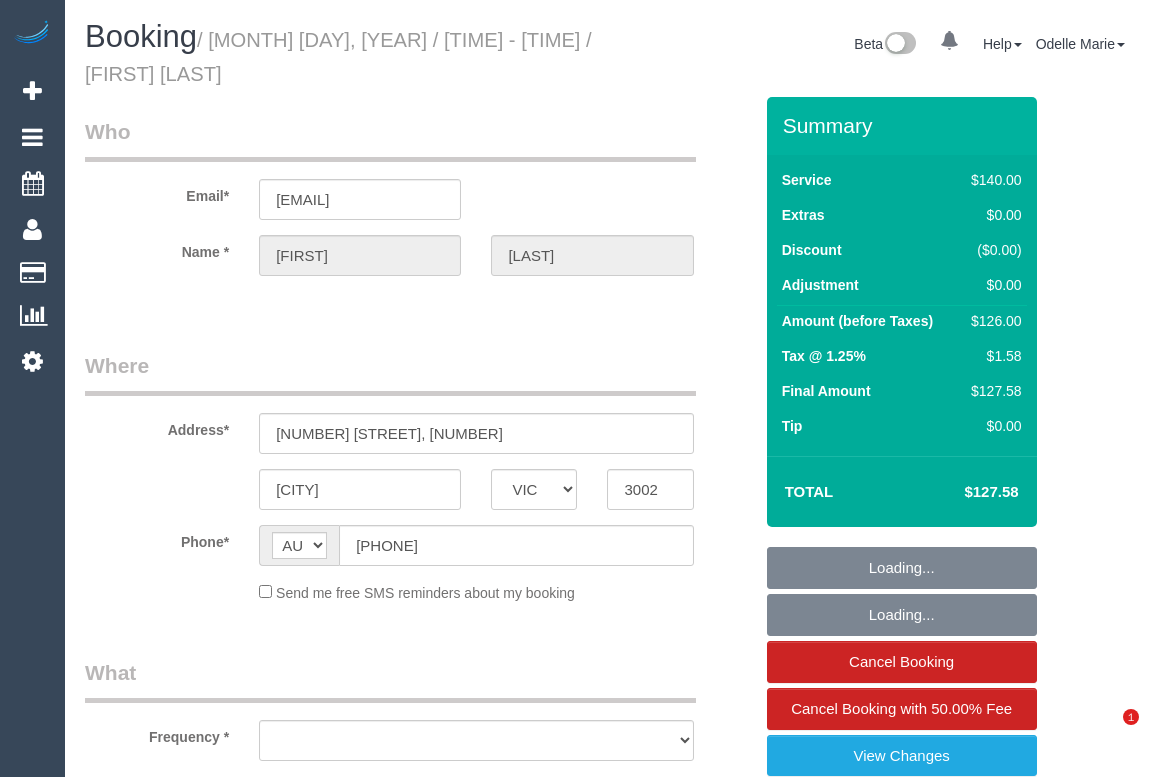 select on "VIC" 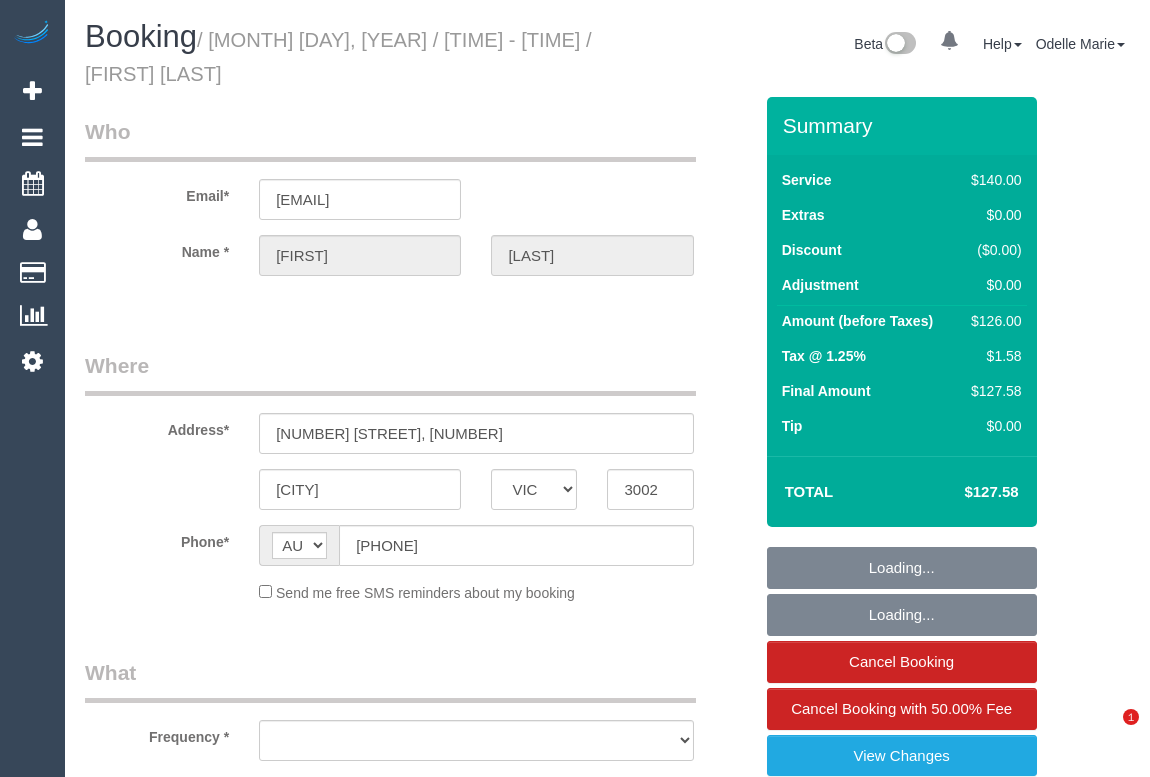 scroll, scrollTop: 0, scrollLeft: 0, axis: both 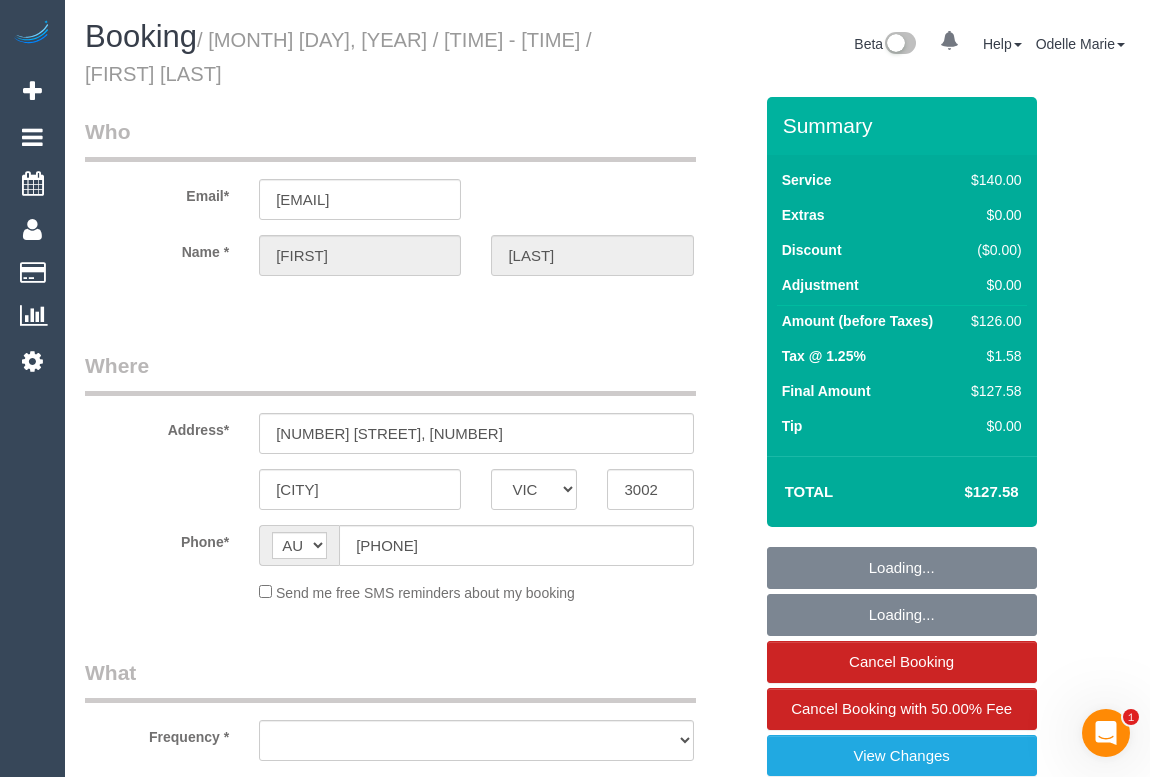select on "string:stripe-pm_1PL3Hn2GScqysDRV0Vhir436" 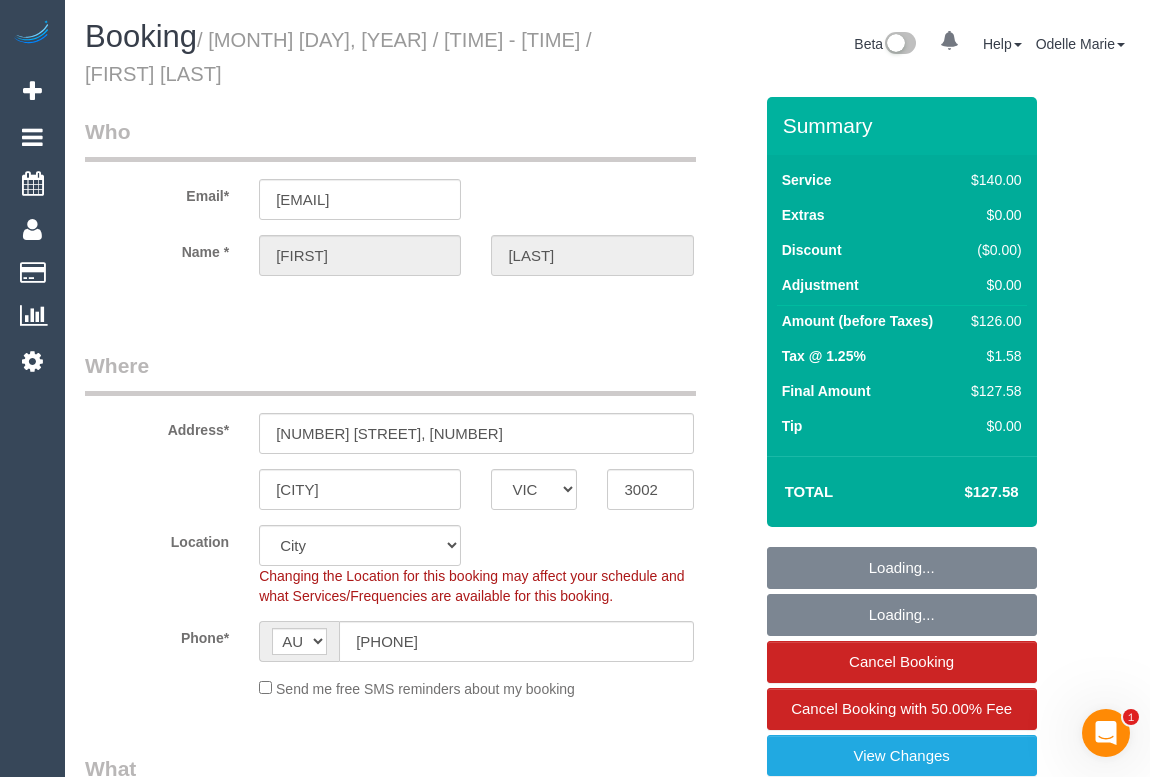 select on "object:534" 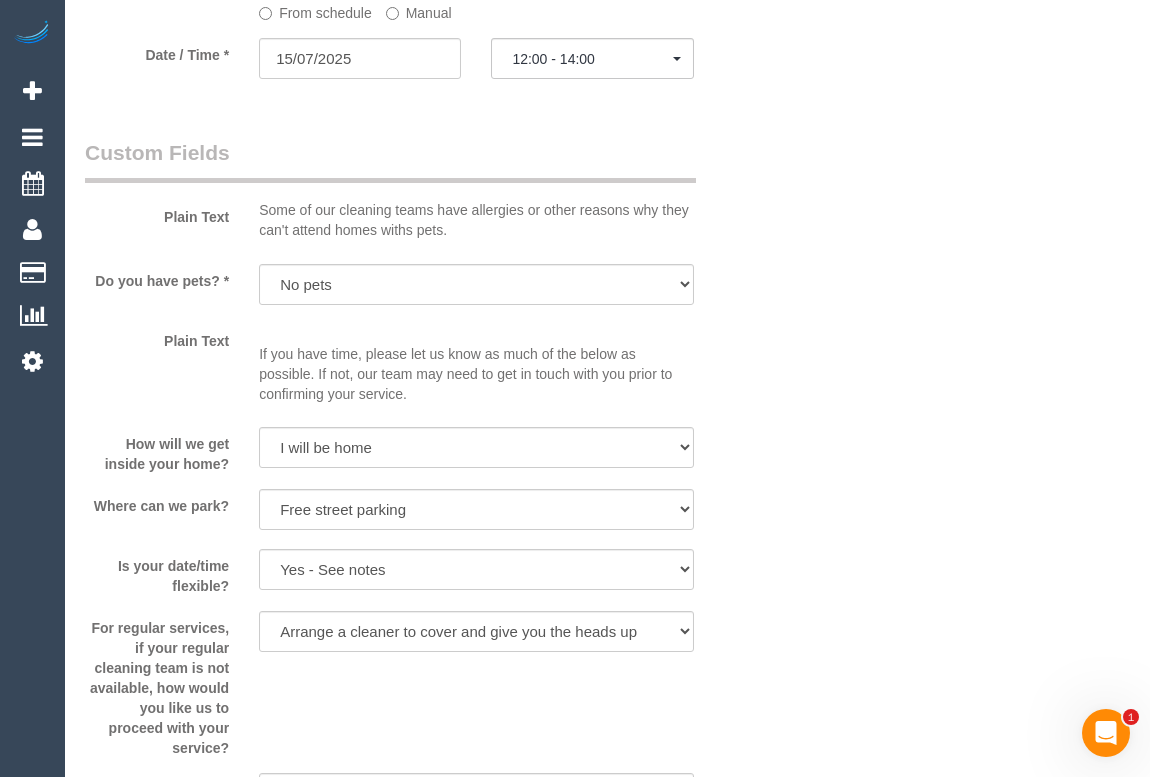 scroll, scrollTop: 2090, scrollLeft: 0, axis: vertical 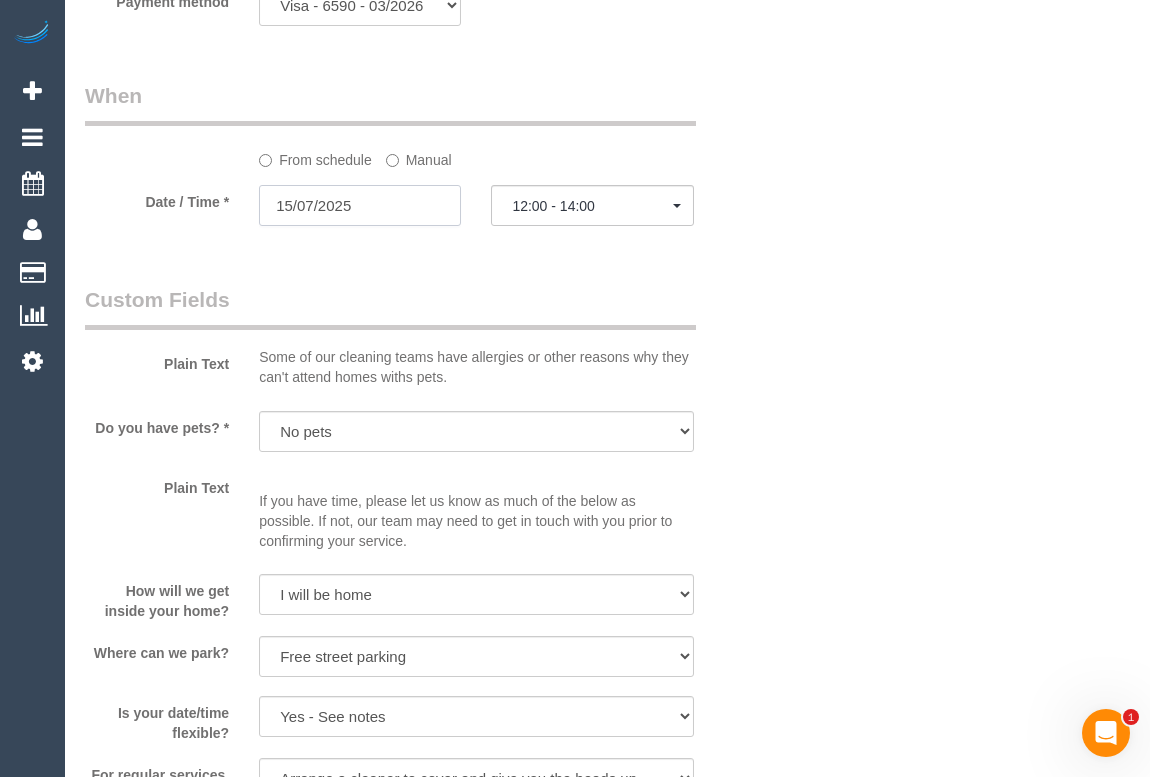 click on "15/07/2025" at bounding box center [360, 205] 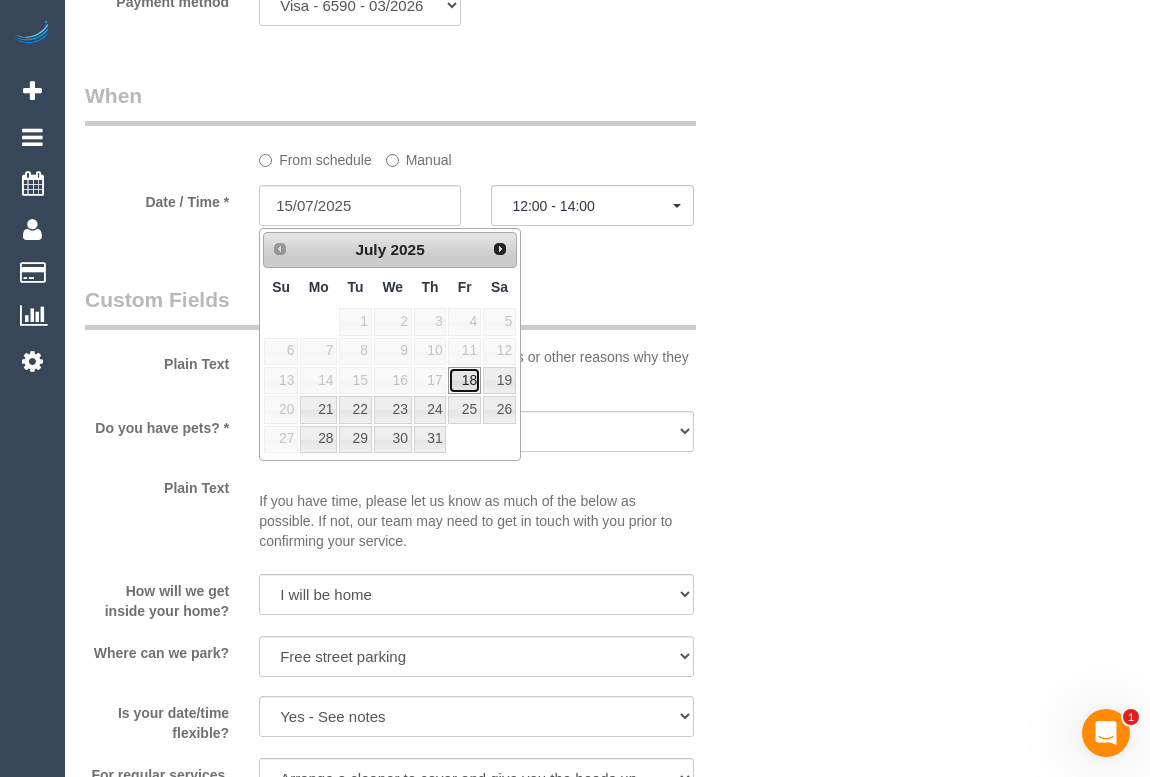 click on "18" at bounding box center (464, 380) 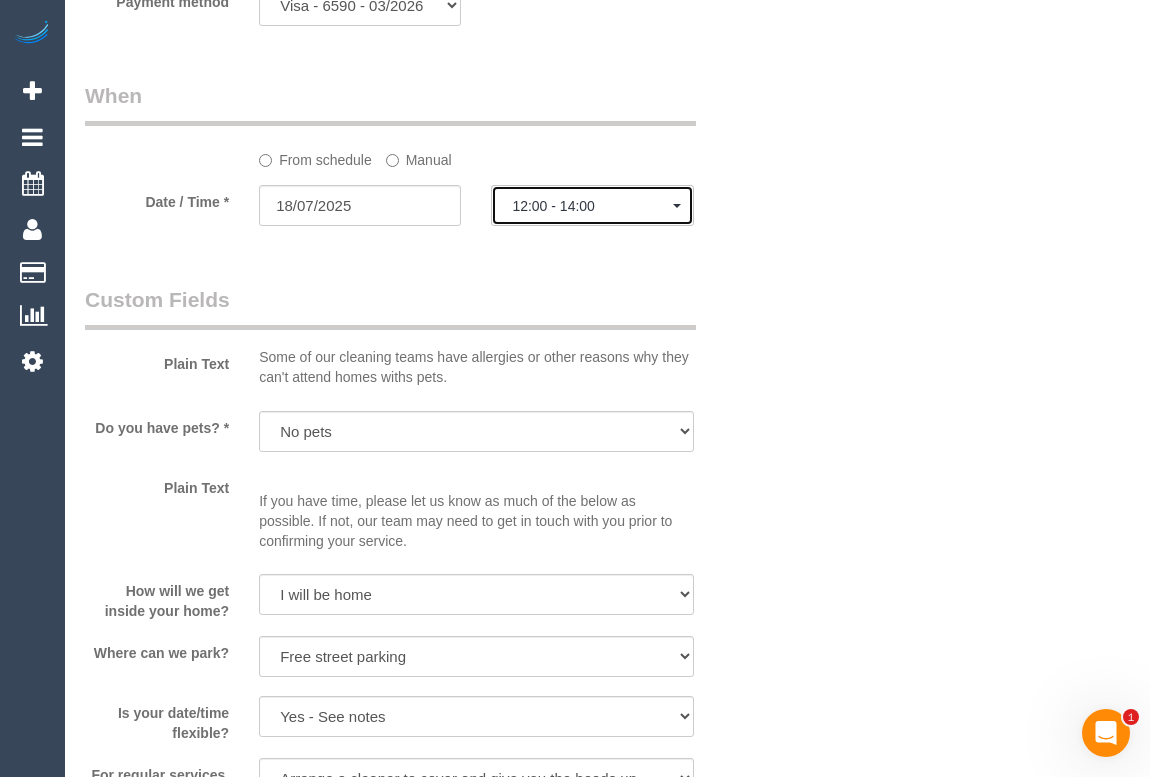 click on "12:00 - 14:00" 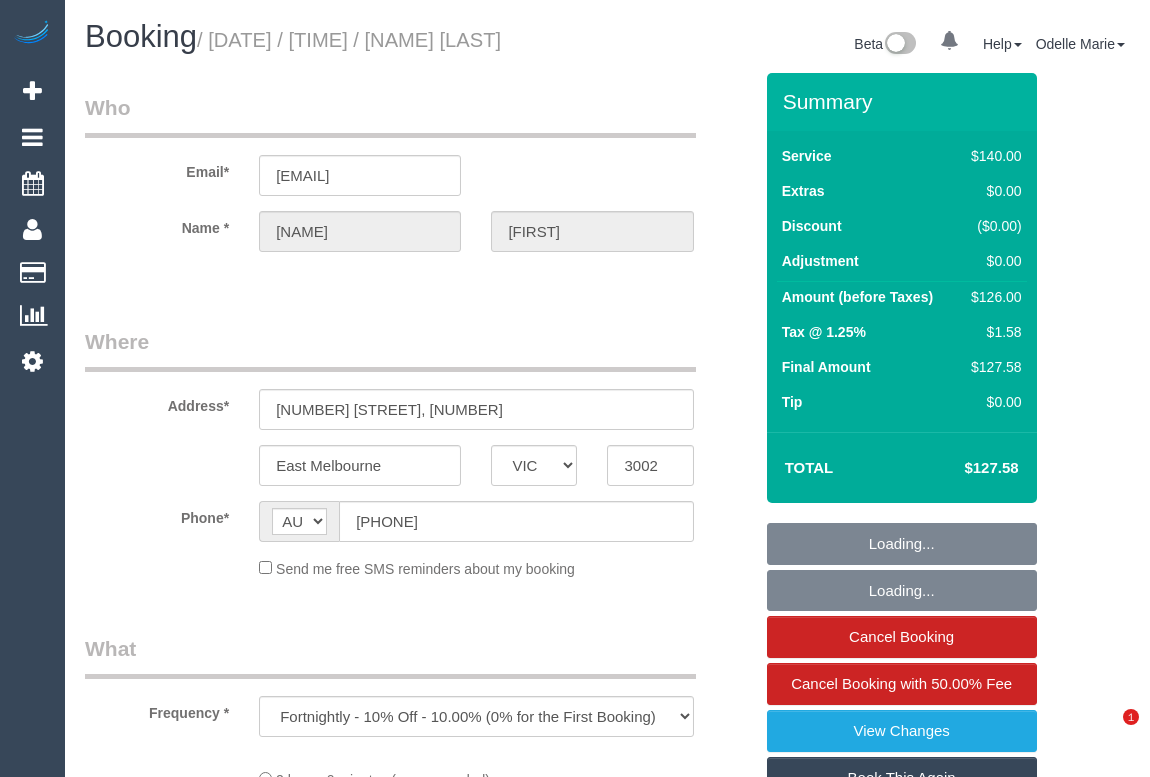 select on "VIC" 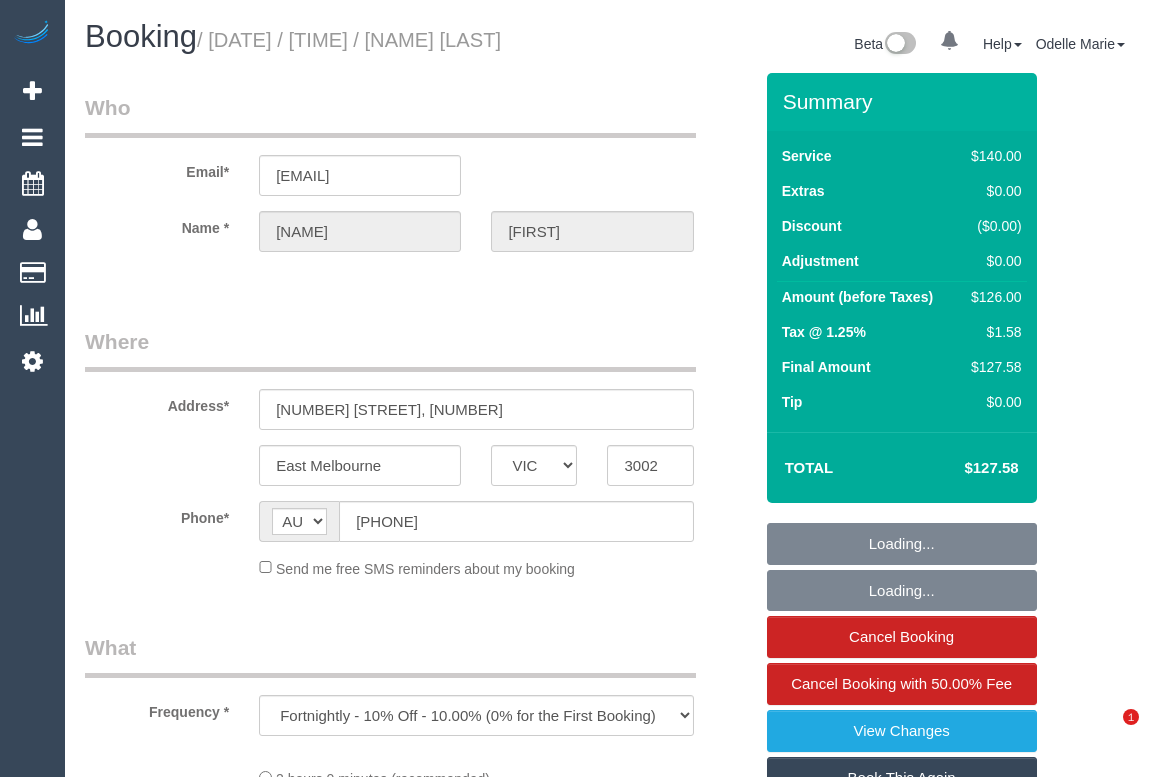 scroll, scrollTop: 0, scrollLeft: 0, axis: both 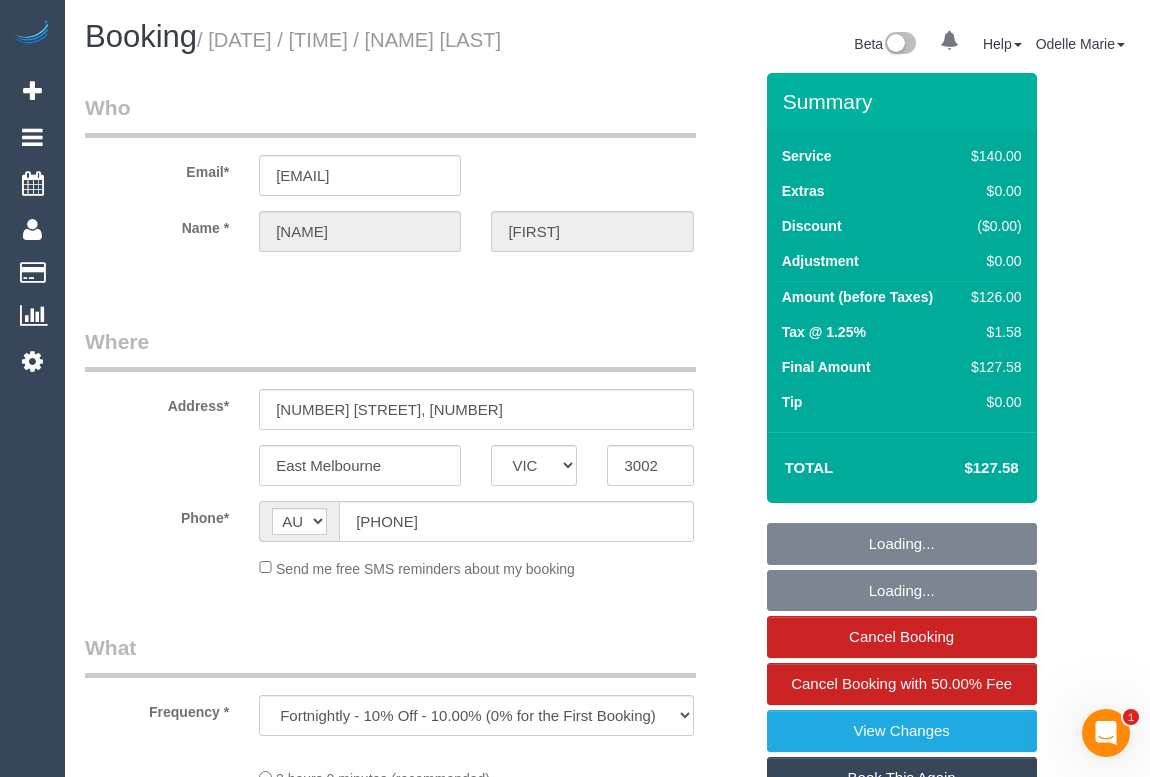select on "string:stripe-pm_1PL3Hn2GScqysDRV0Vhir436" 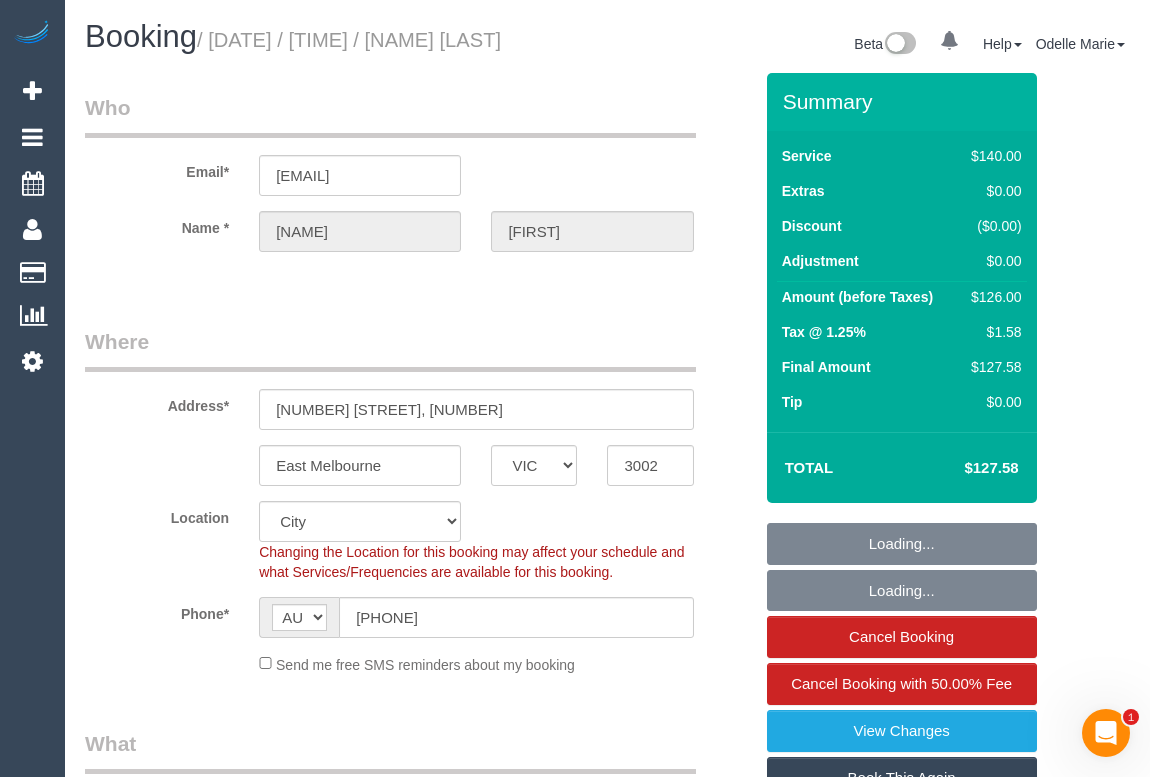 select on "object:849" 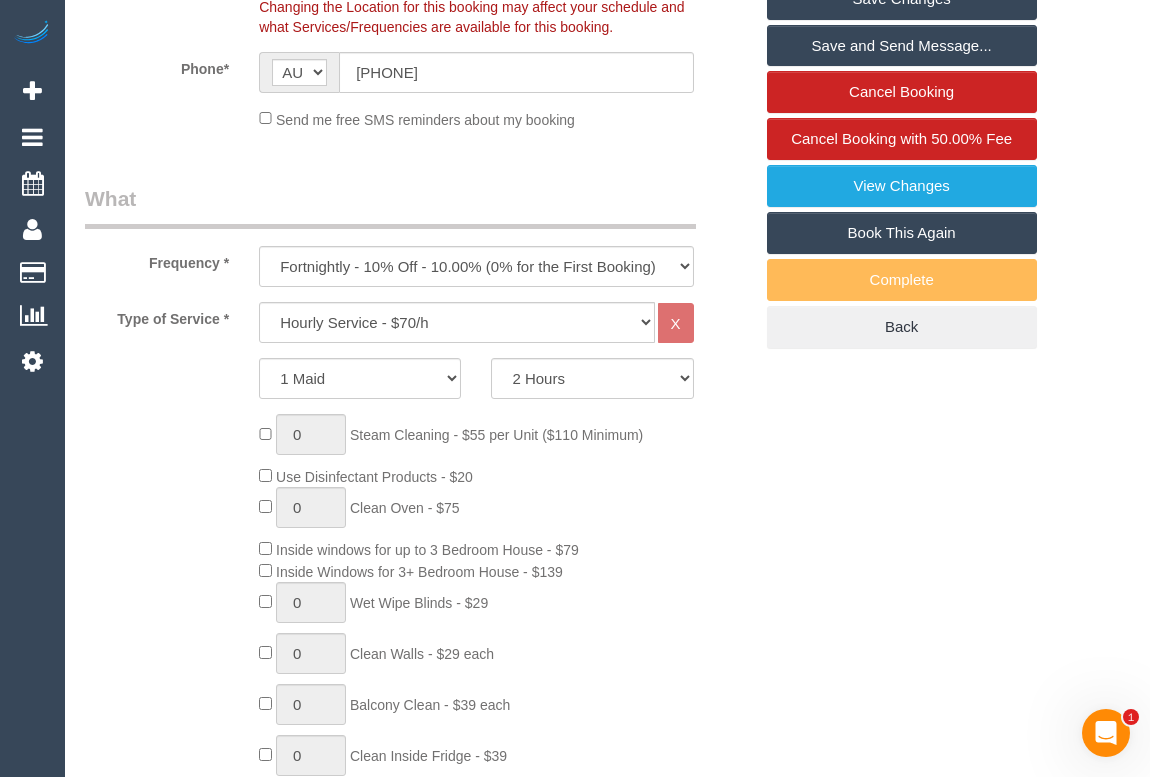 click on "What" at bounding box center (390, 206) 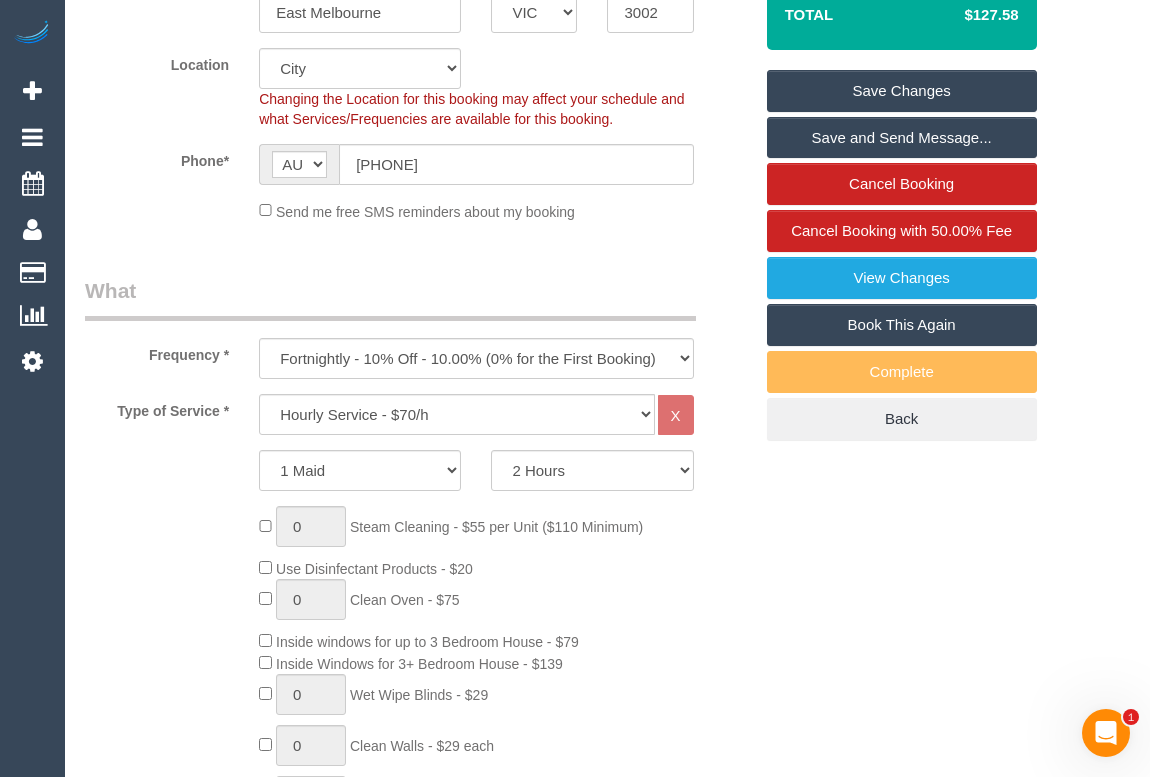 scroll, scrollTop: 0, scrollLeft: 0, axis: both 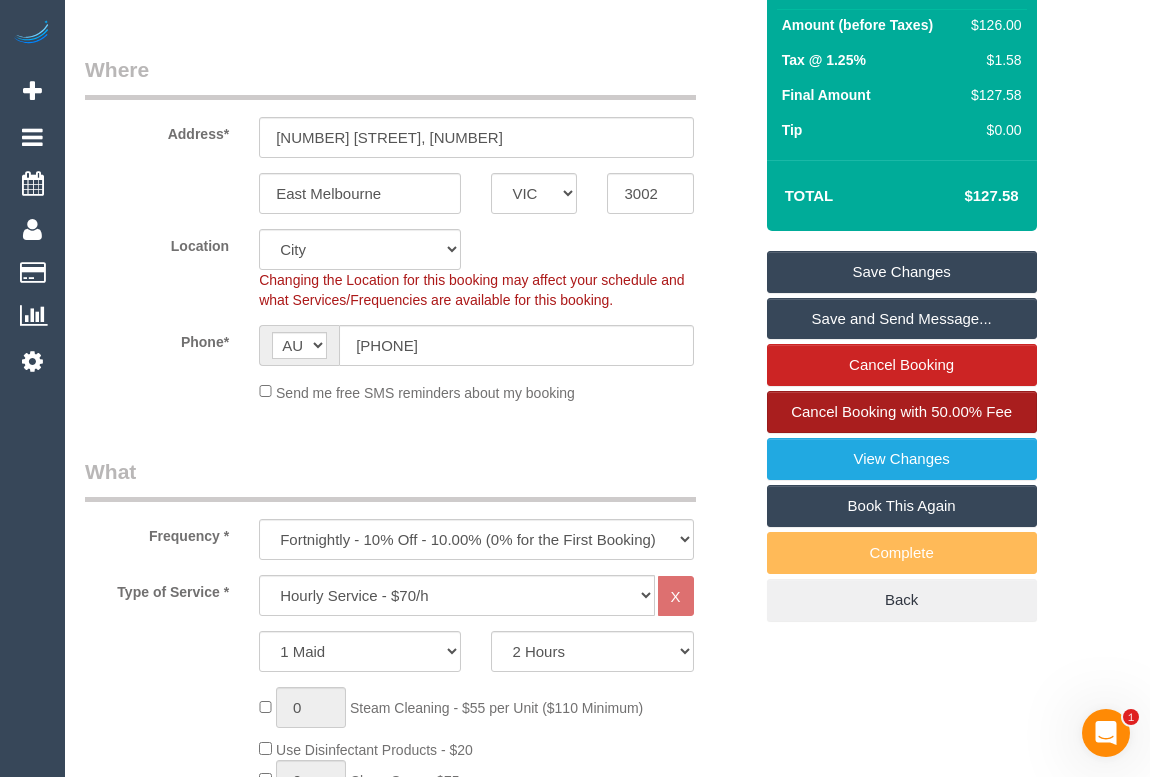 click on "Cancel Booking with 50.00% Fee" at bounding box center [901, 411] 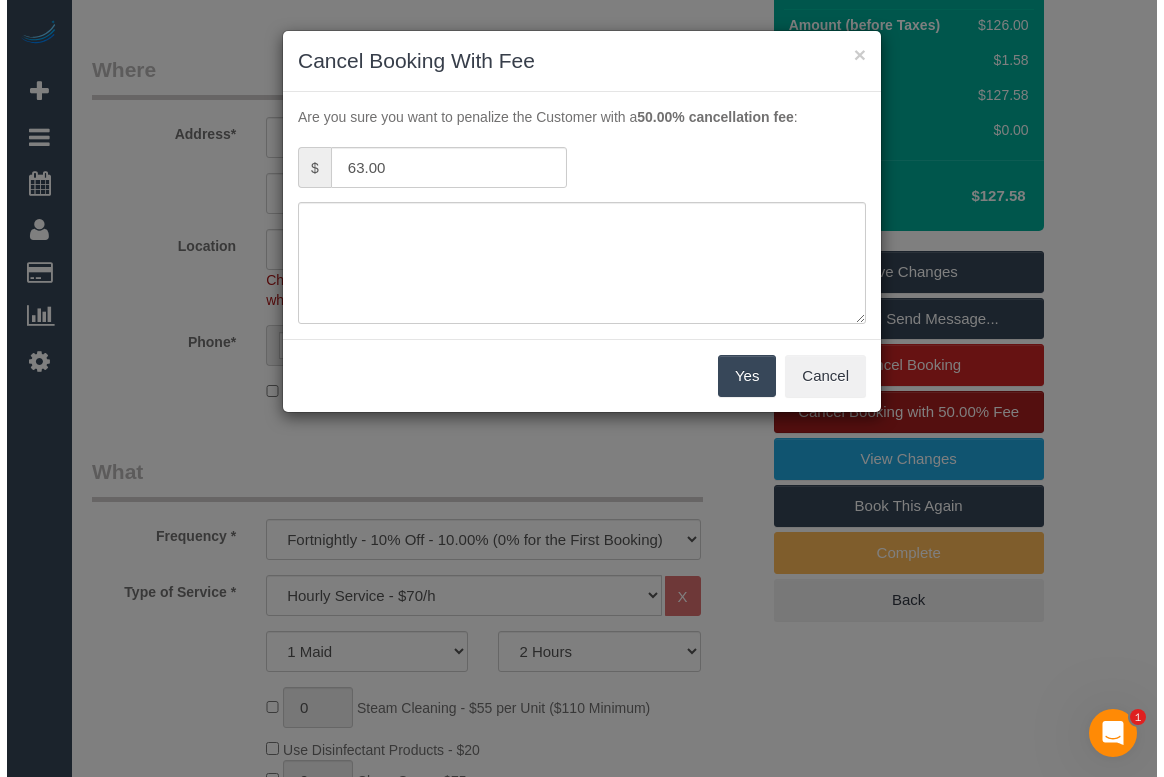 scroll, scrollTop: 248, scrollLeft: 0, axis: vertical 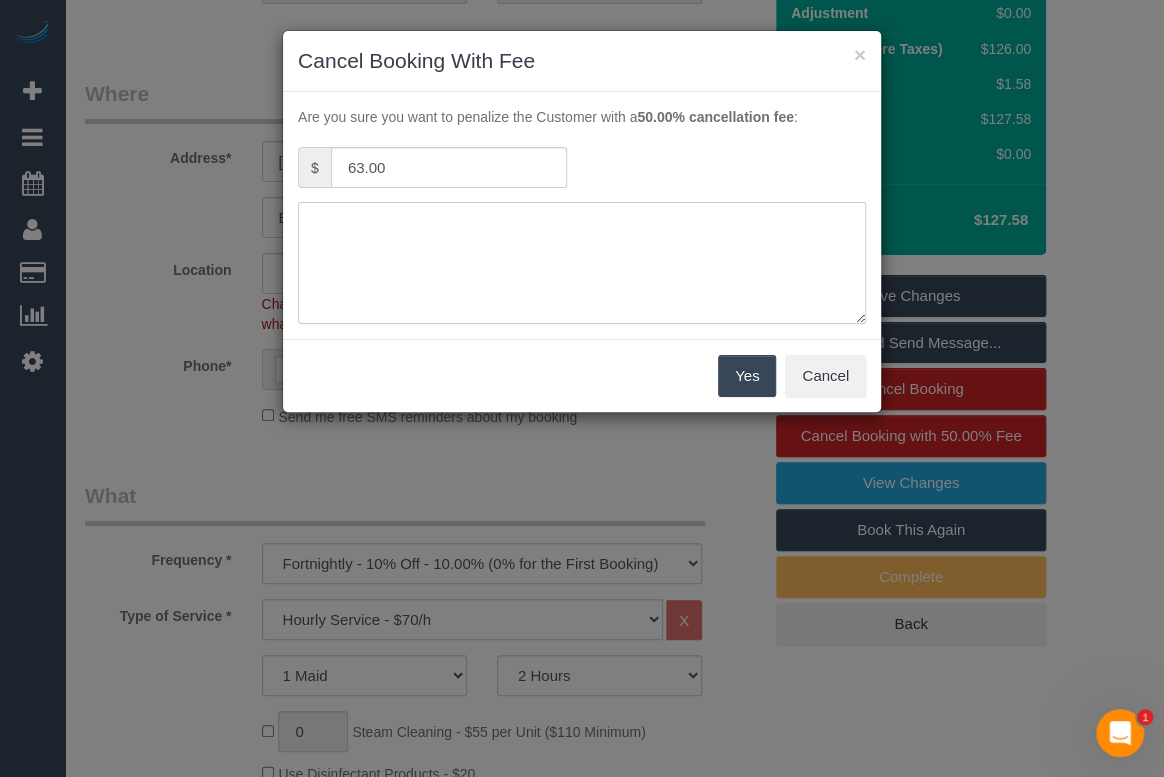 click at bounding box center (582, 263) 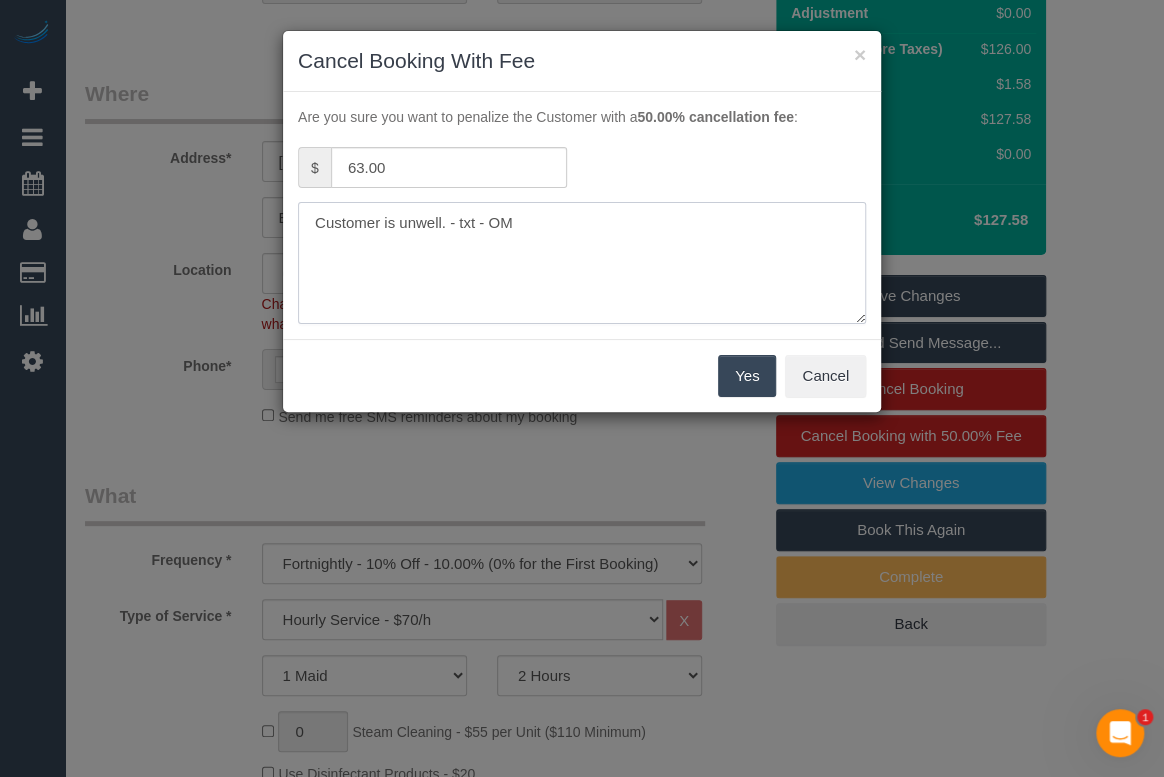 type on "Customer is unwell. - txt - OM" 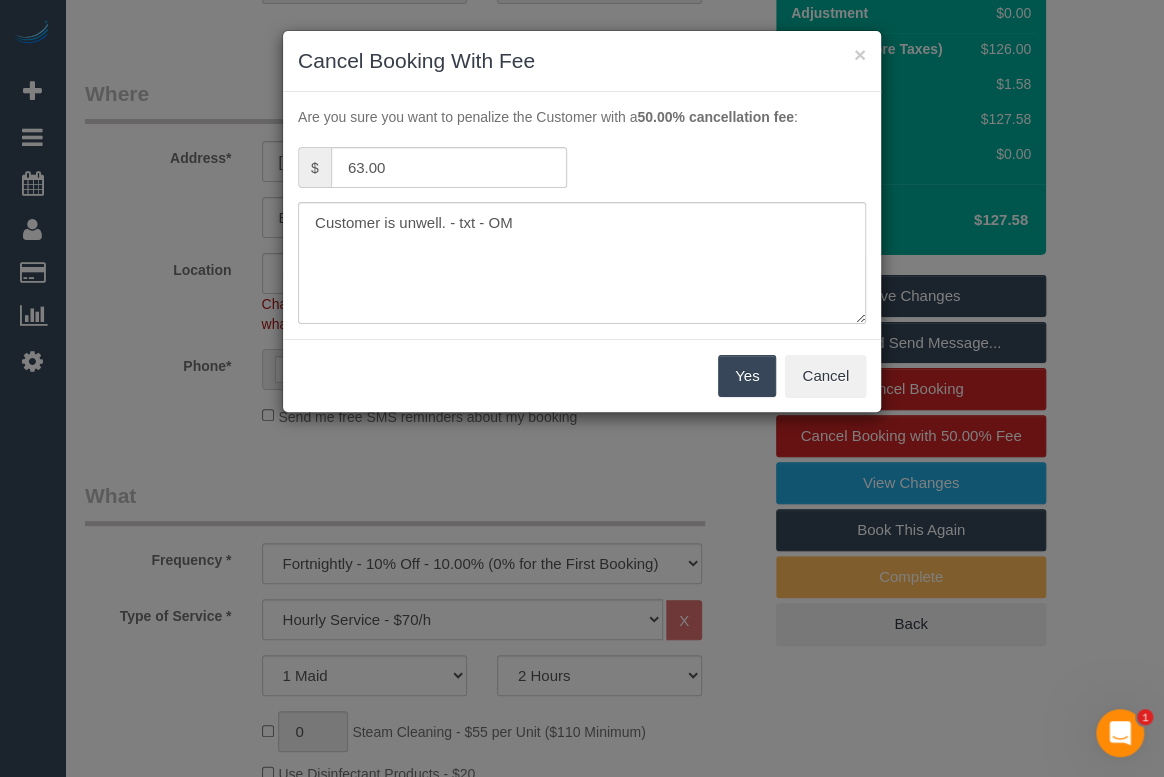 click on "Yes" at bounding box center (747, 376) 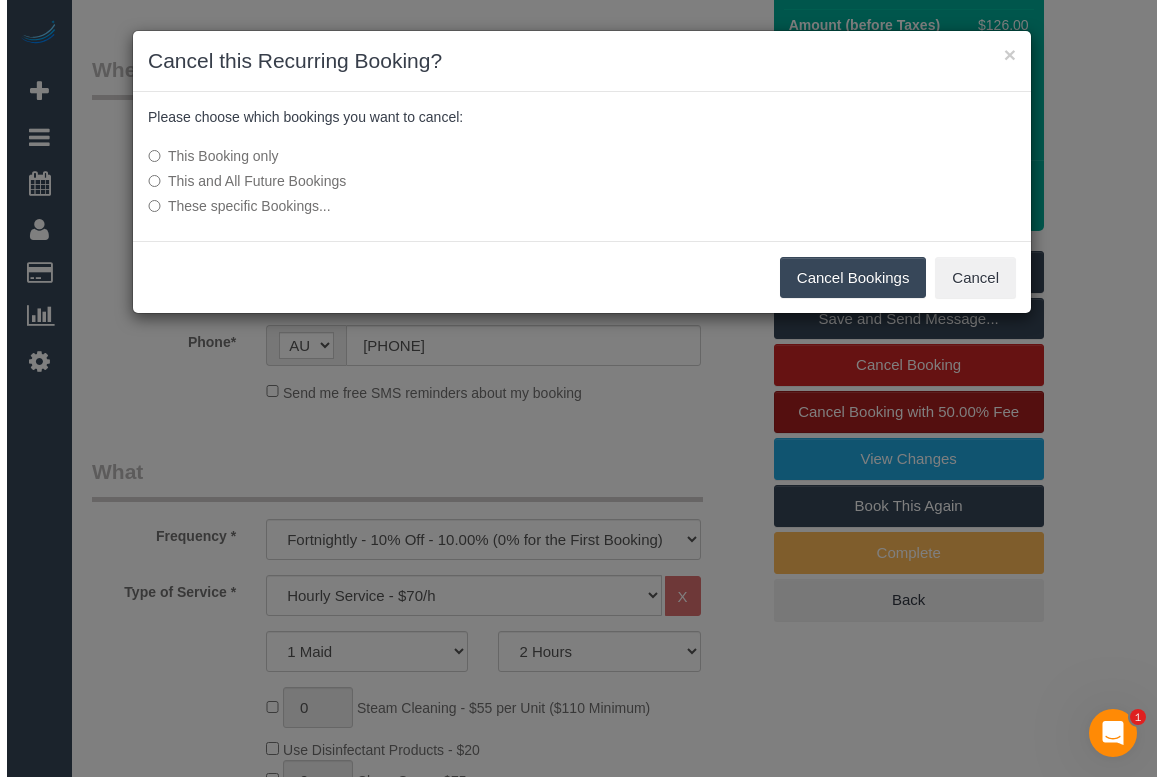 scroll, scrollTop: 248, scrollLeft: 0, axis: vertical 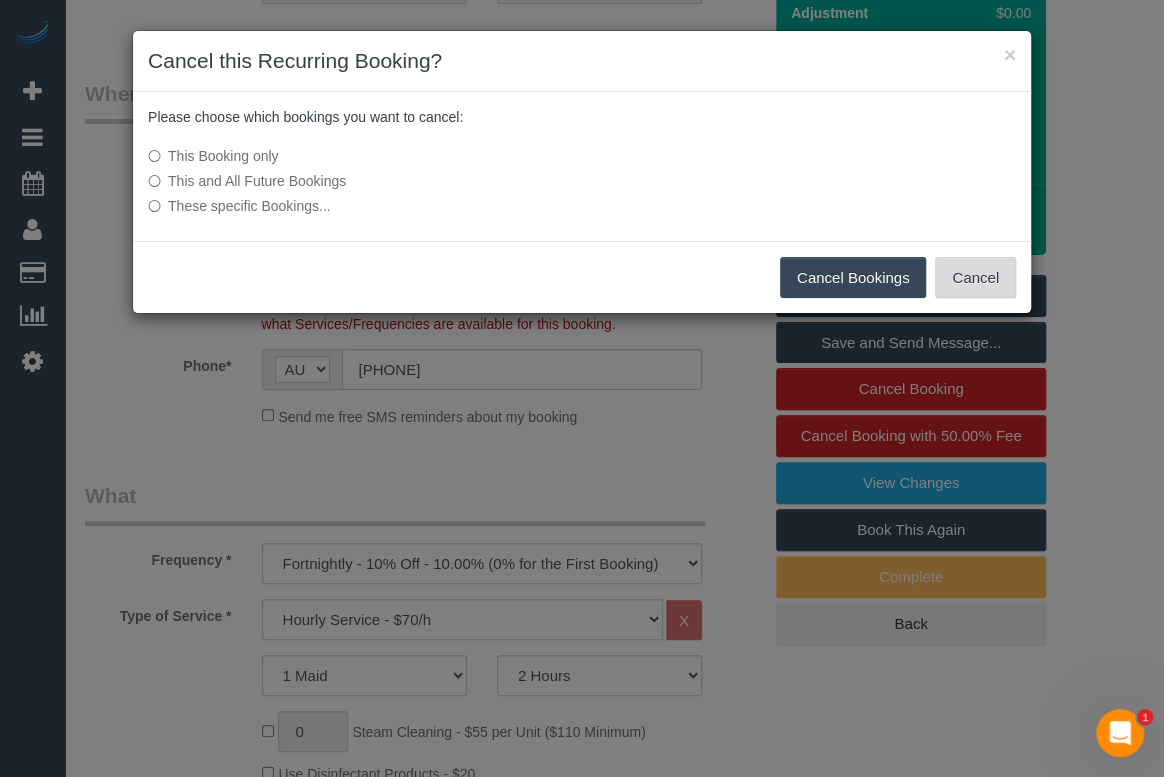drag, startPoint x: 820, startPoint y: 280, endPoint x: 994, endPoint y: 232, distance: 180.49931 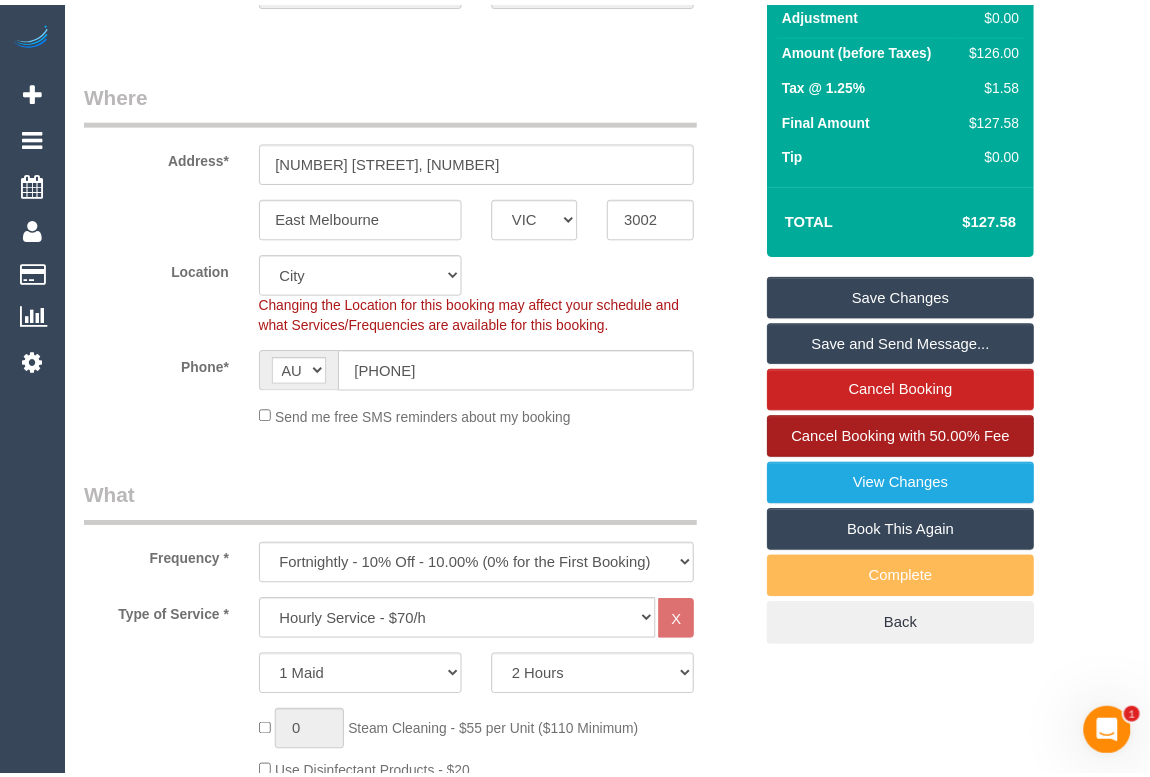 scroll, scrollTop: 272, scrollLeft: 0, axis: vertical 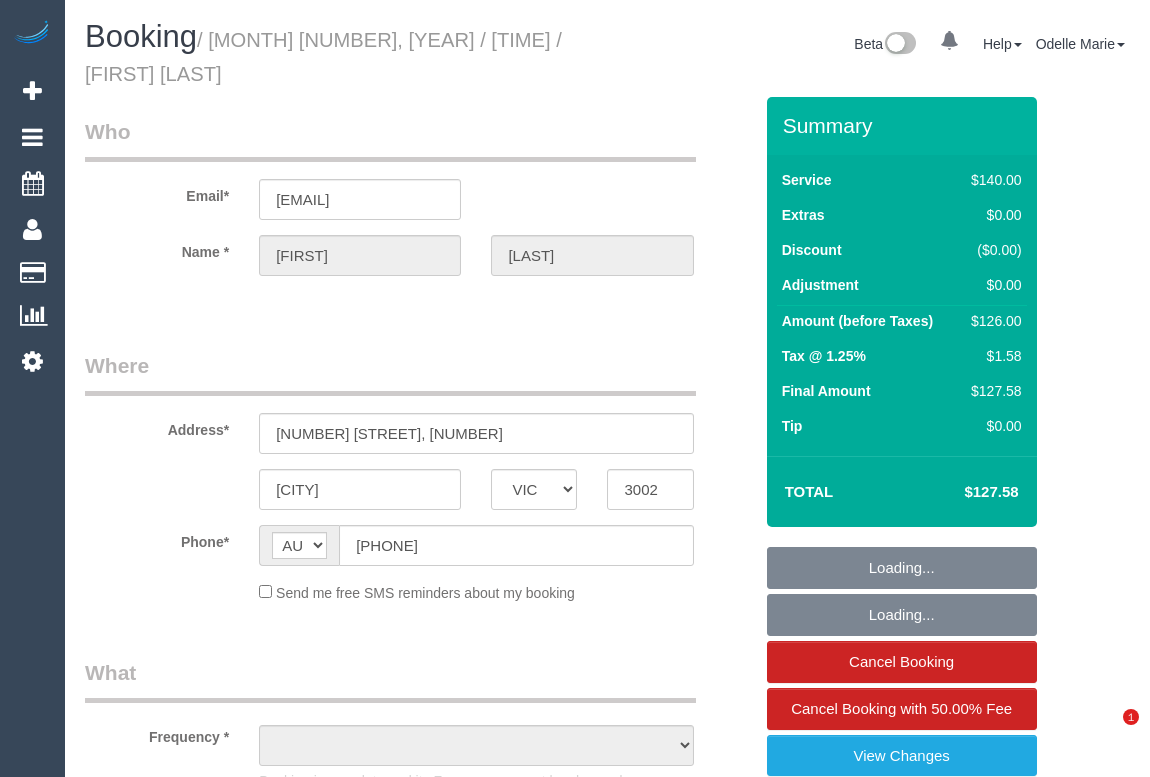 select on "VIC" 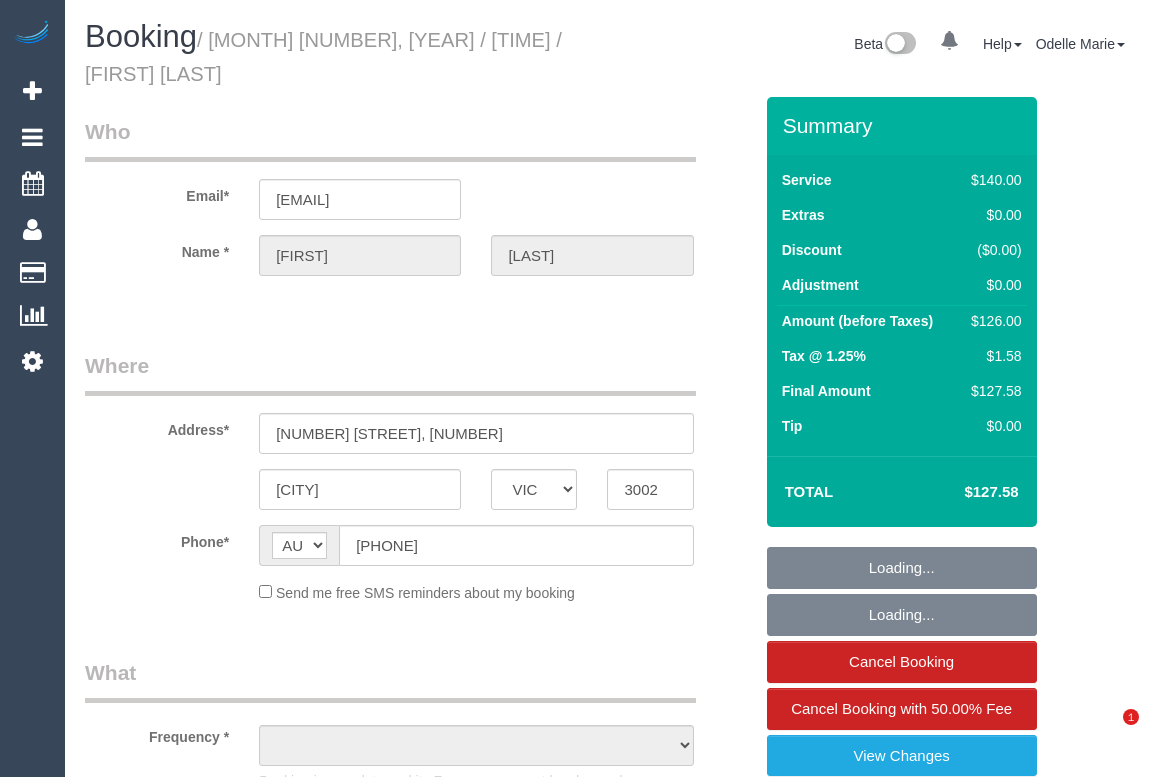 scroll, scrollTop: 0, scrollLeft: 0, axis: both 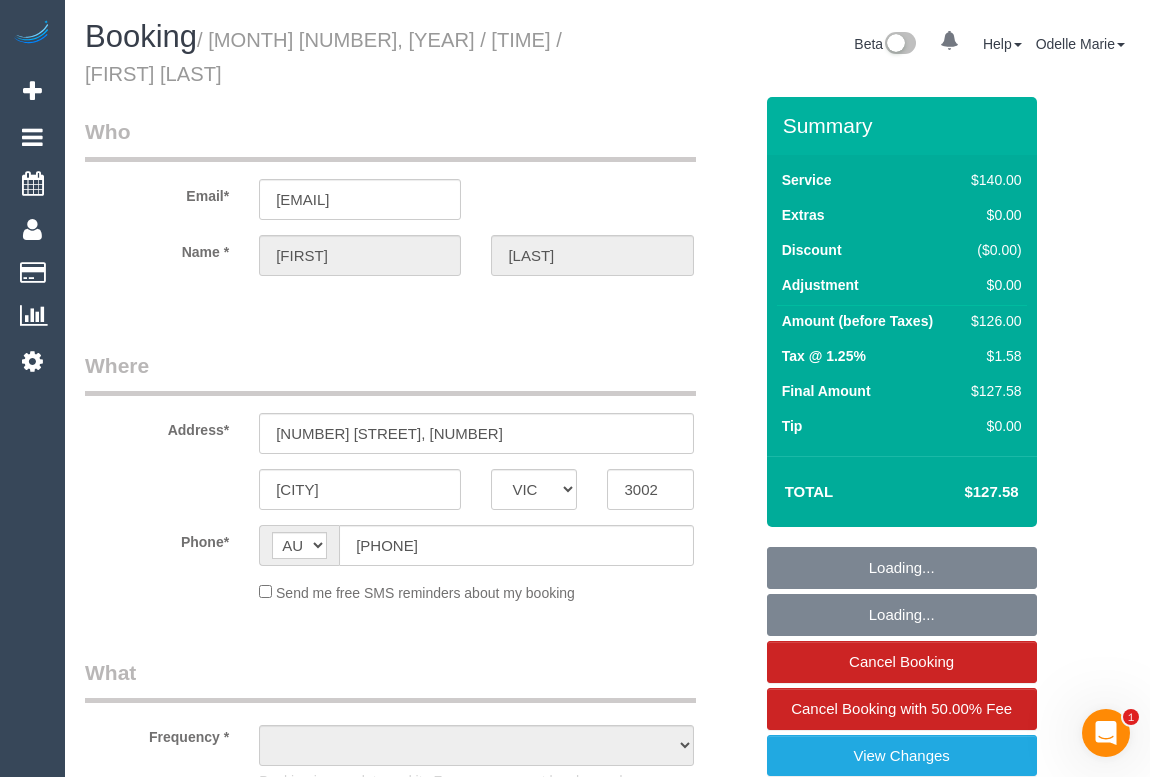 select on "number:28" 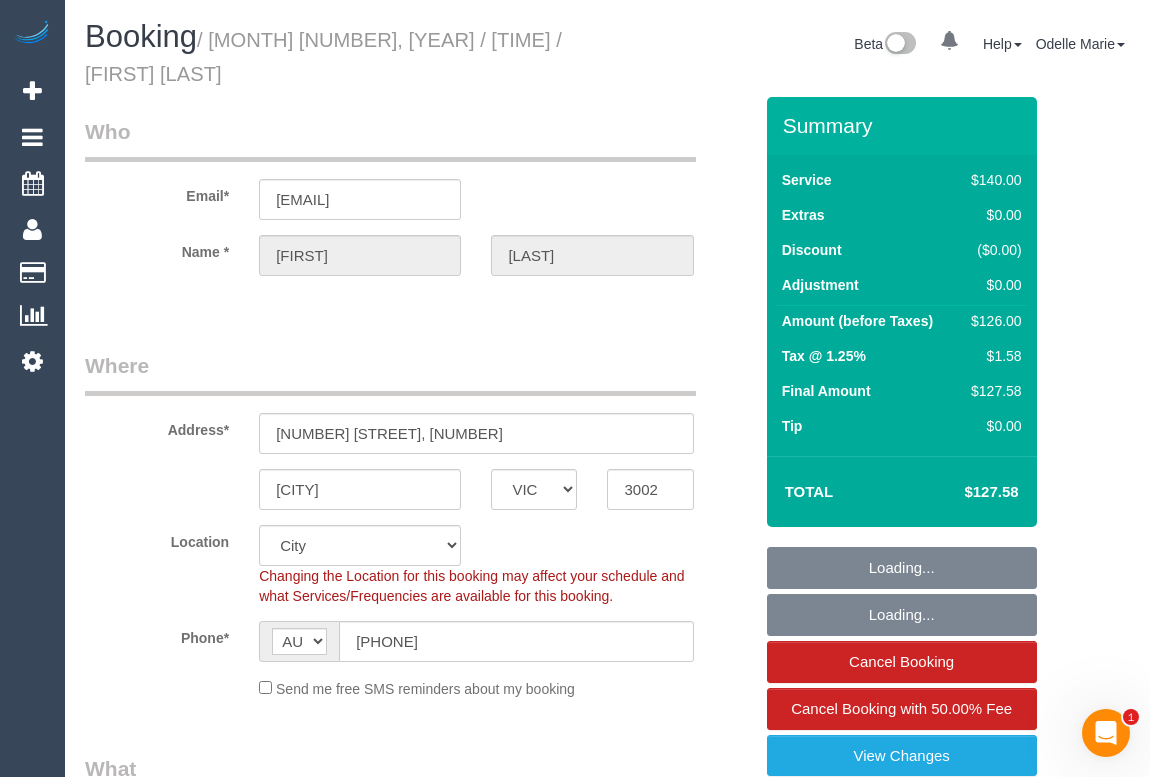 select on "spot1" 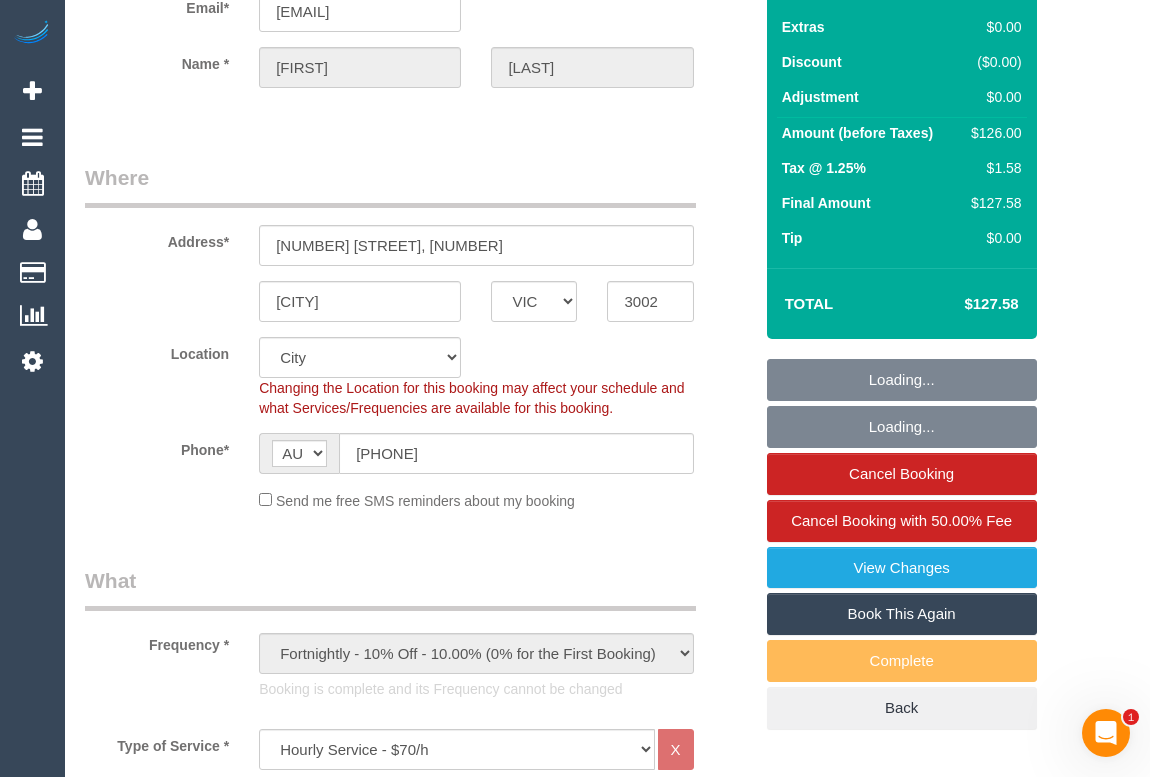 scroll, scrollTop: 454, scrollLeft: 0, axis: vertical 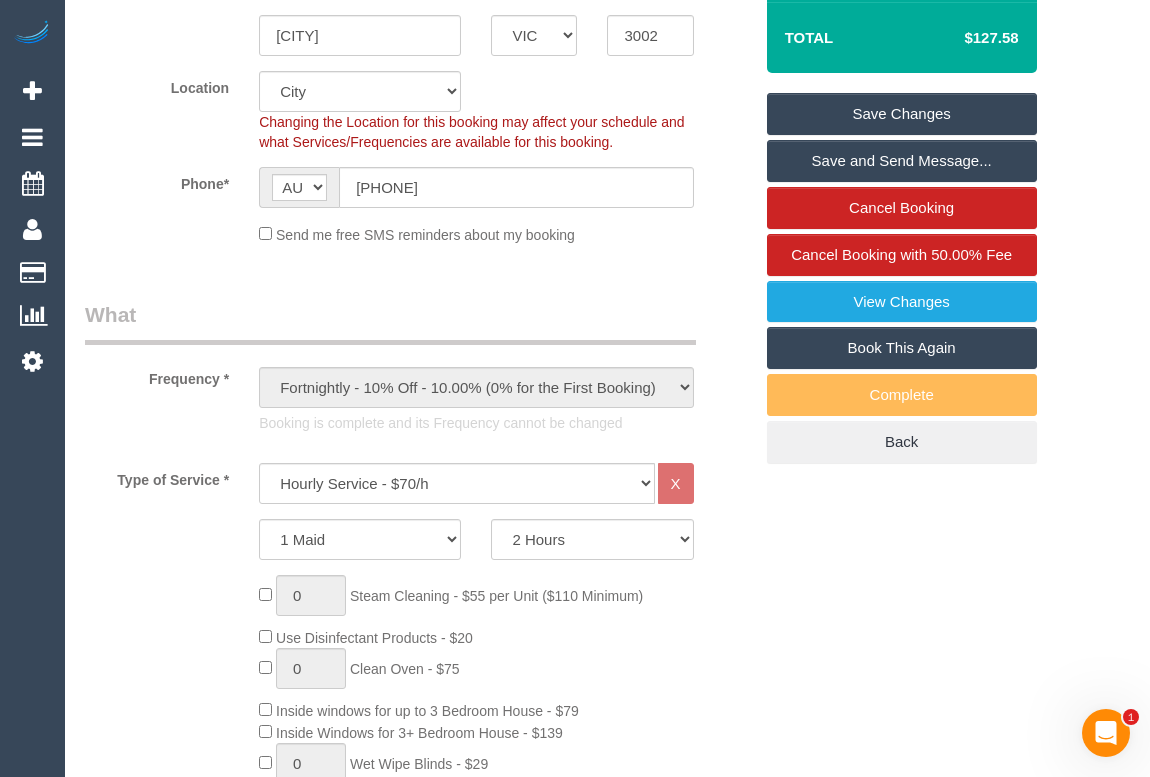 click on "Book This Again" at bounding box center [902, 348] 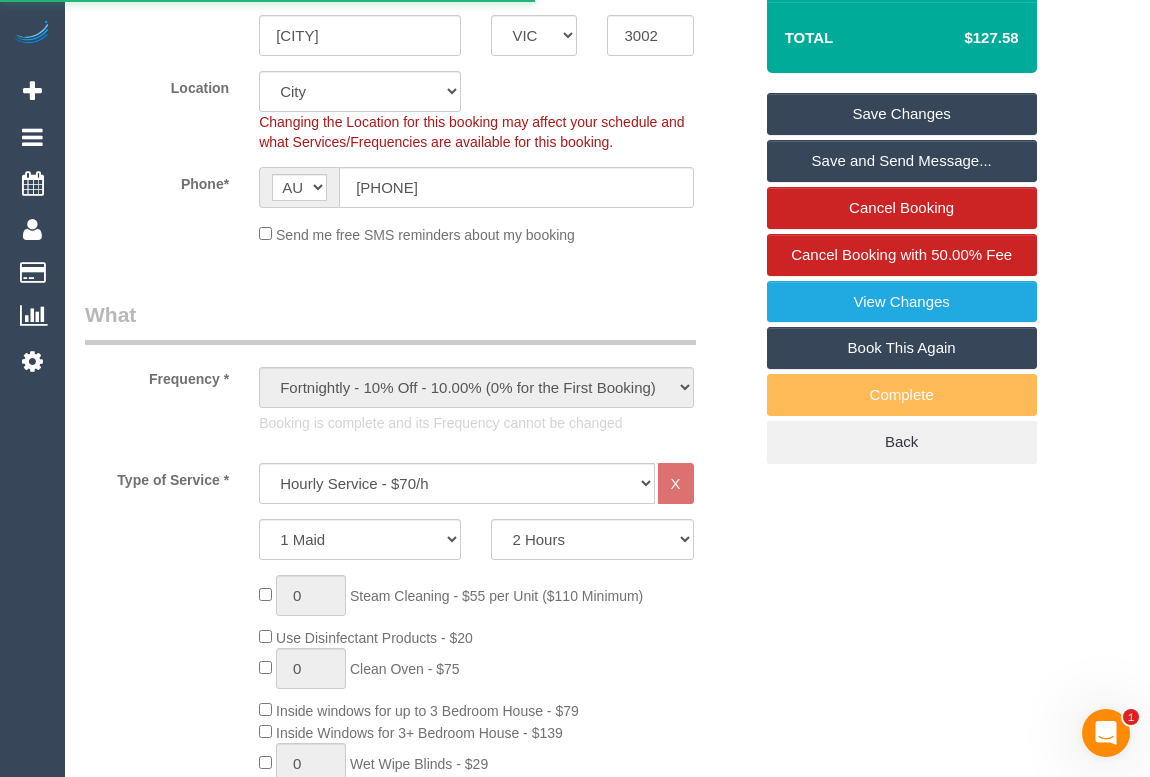 select on "VIC" 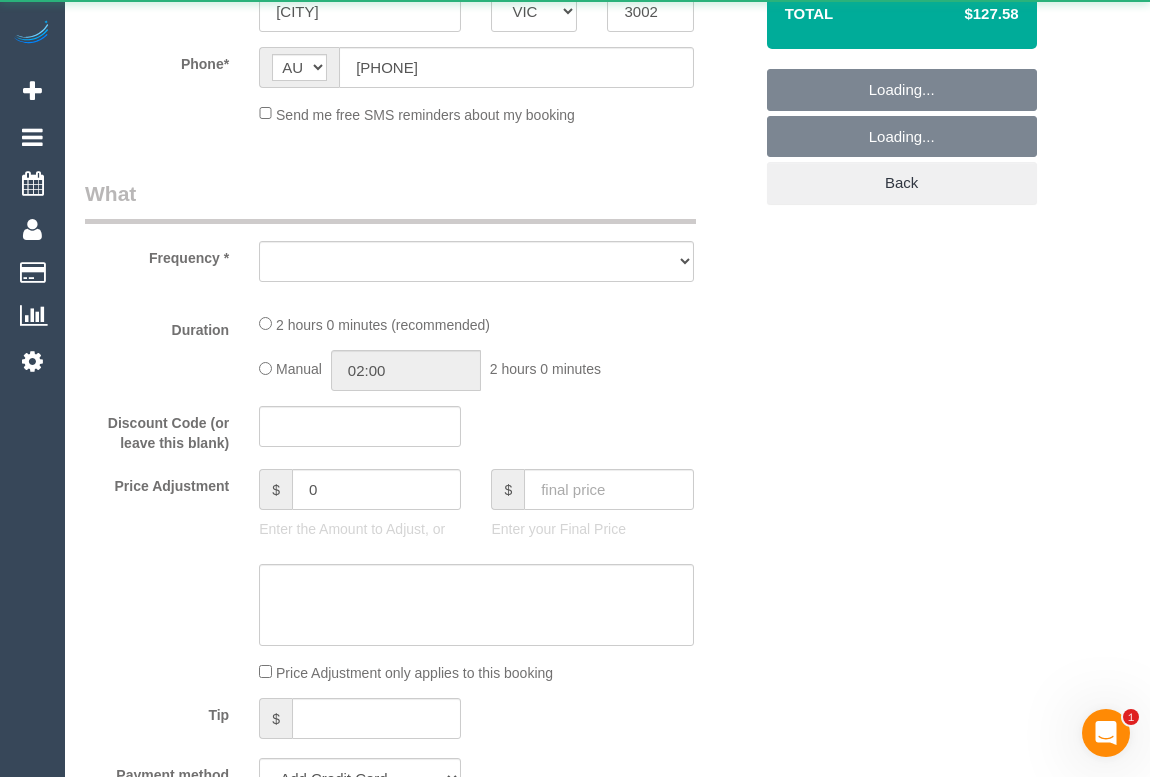 scroll, scrollTop: 0, scrollLeft: 0, axis: both 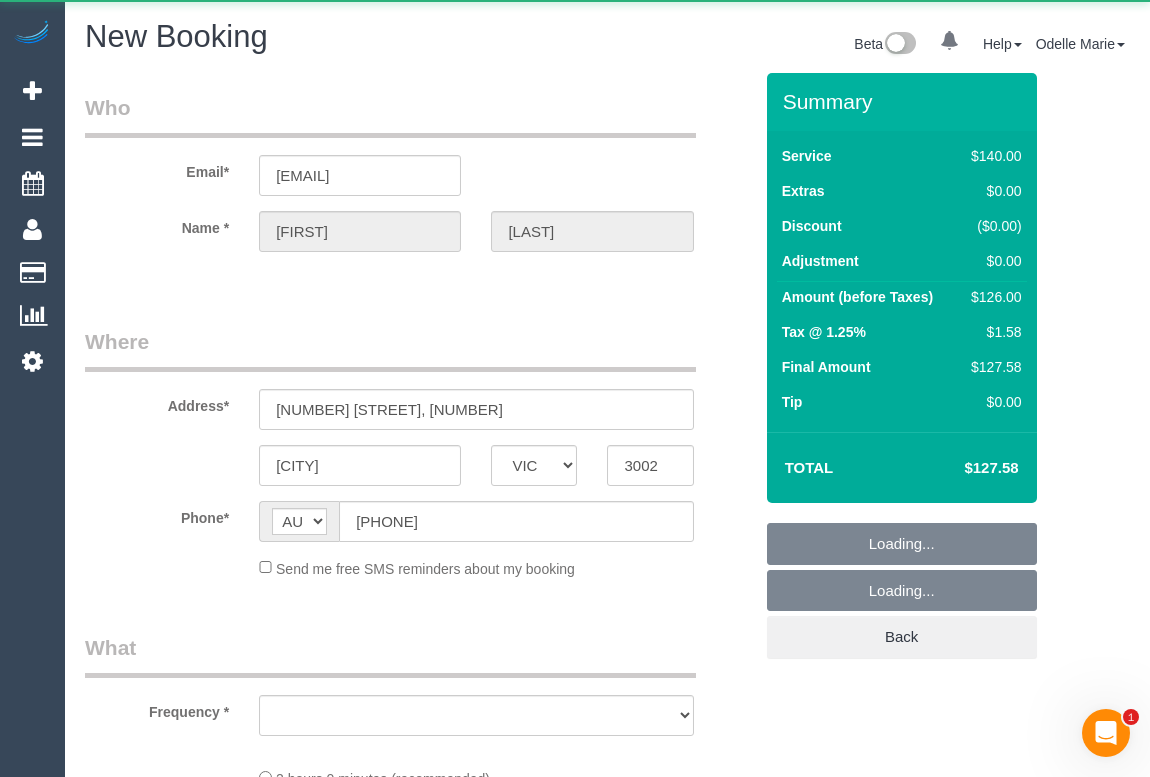 select on "number:28" 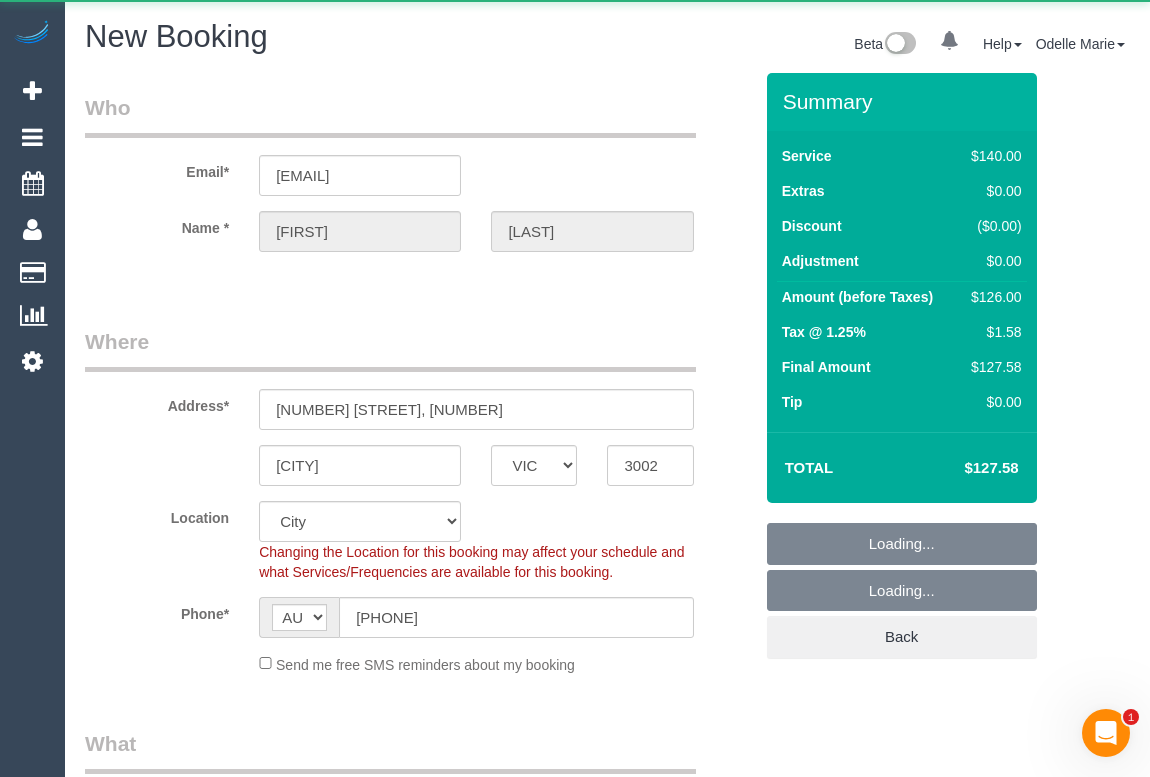 select on "object:2007" 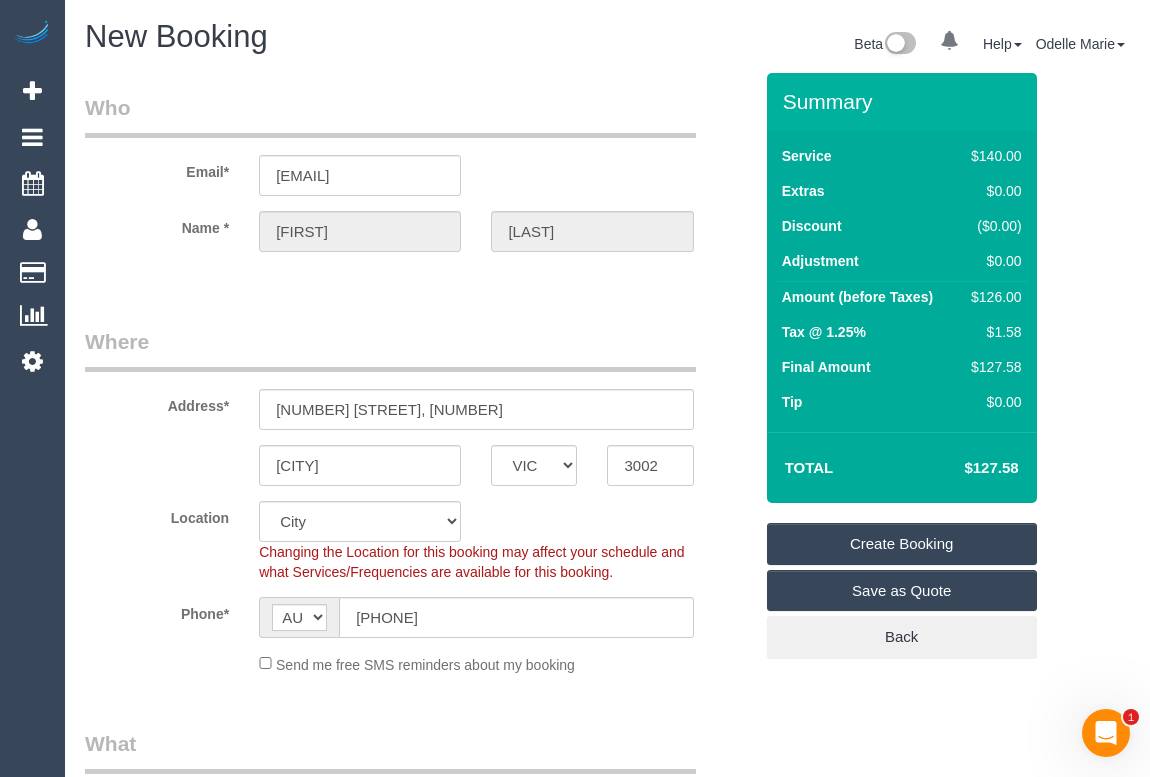 select on "object:2577" 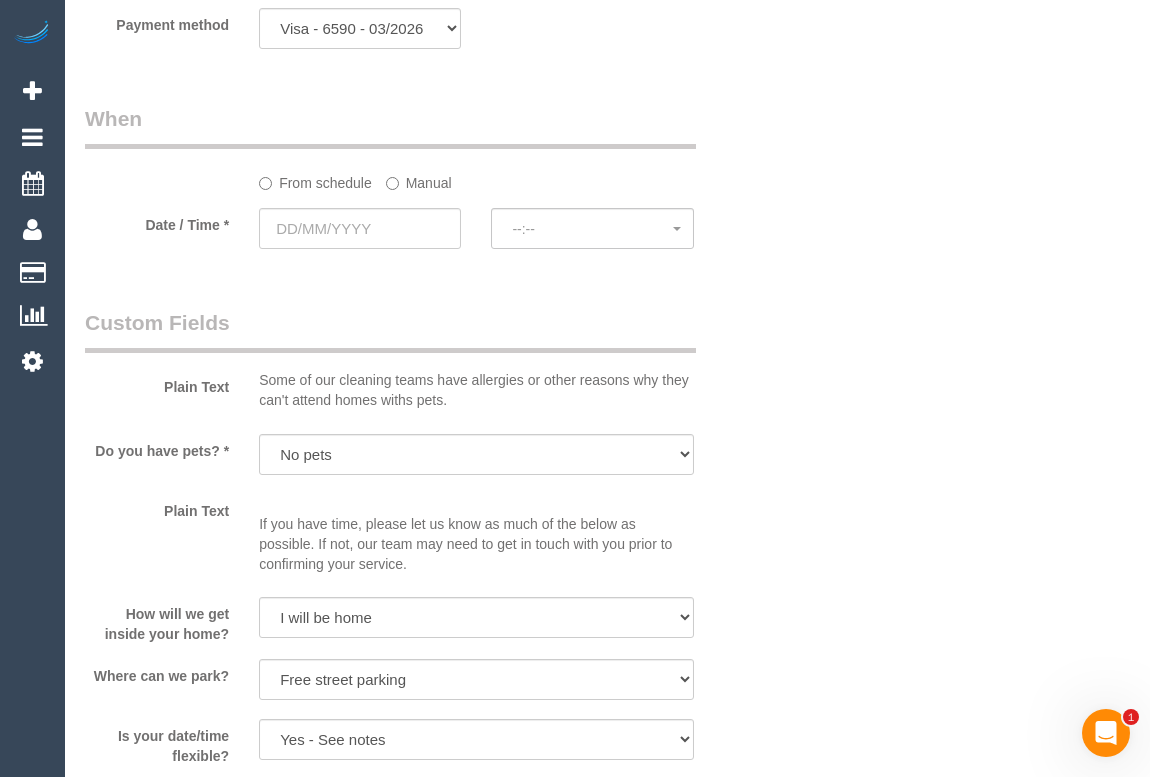 scroll, scrollTop: 2090, scrollLeft: 0, axis: vertical 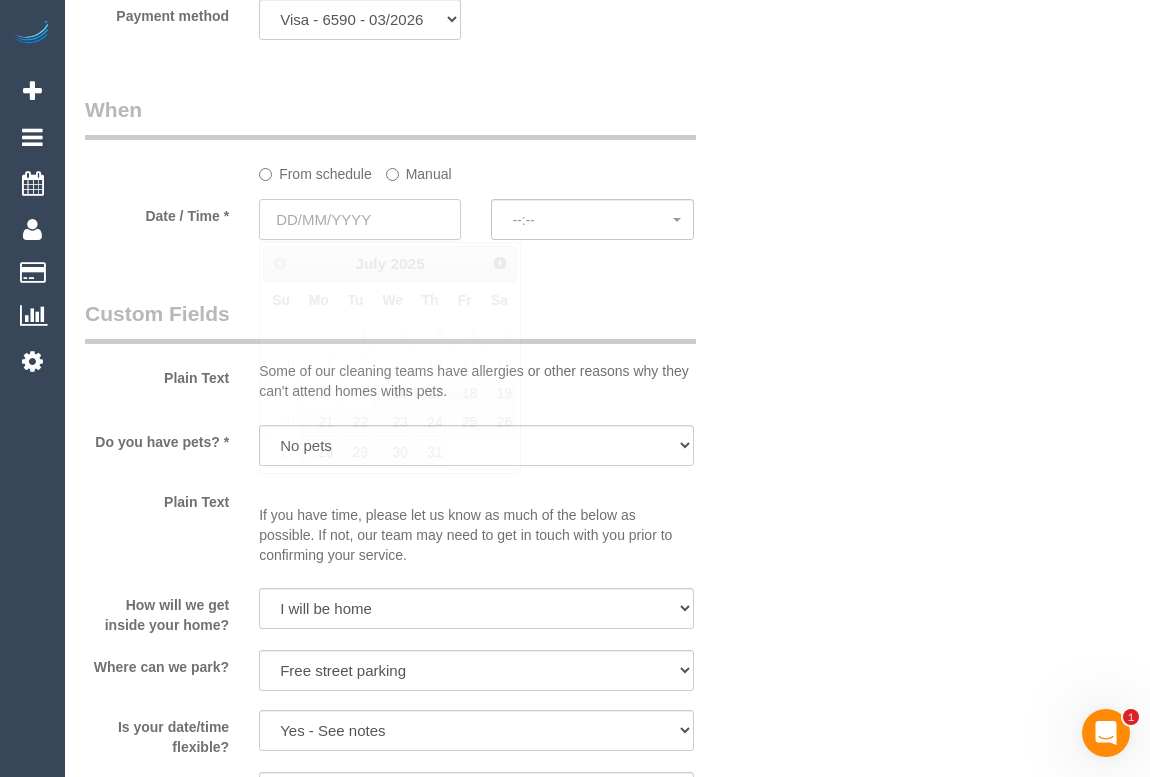 click at bounding box center (360, 219) 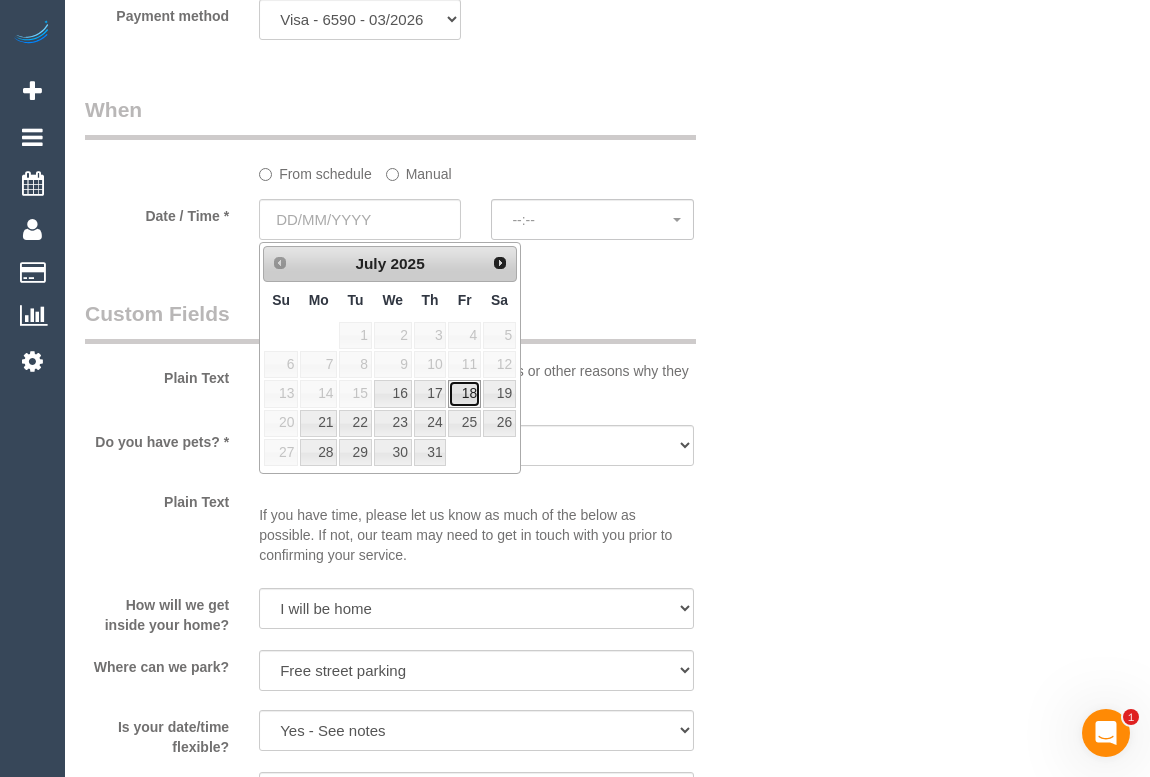 click on "18" at bounding box center [464, 393] 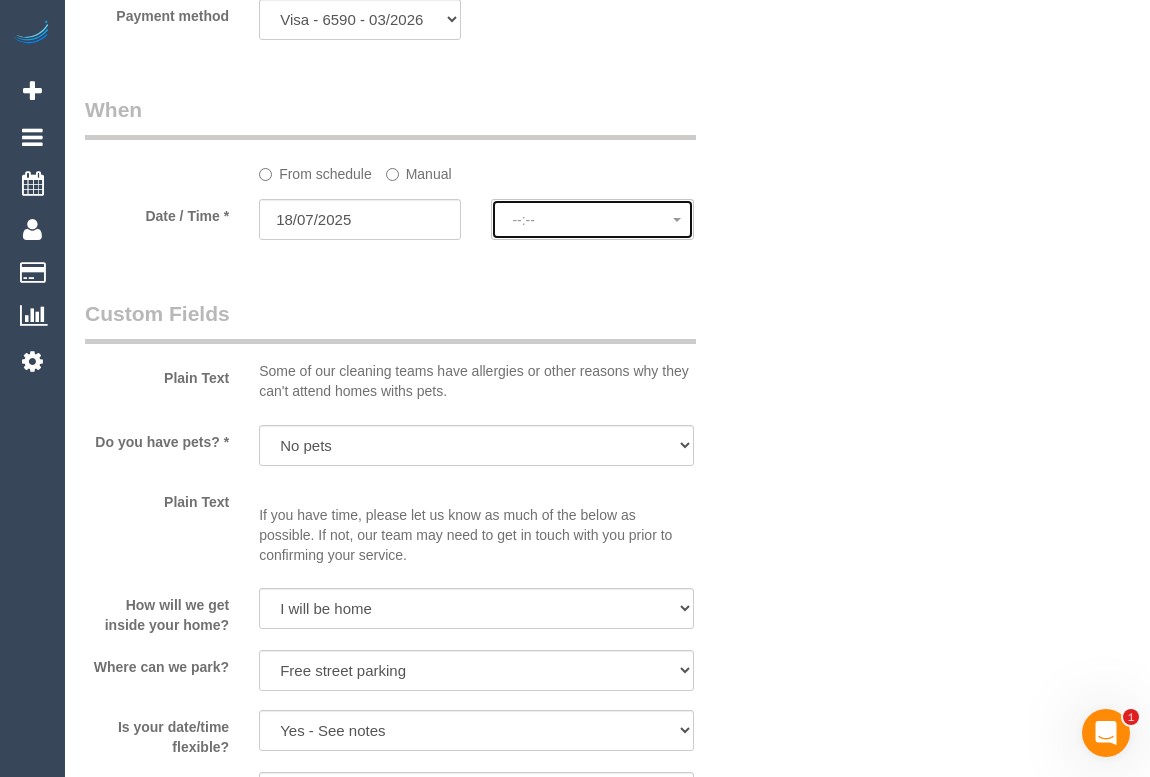click on "--:--" 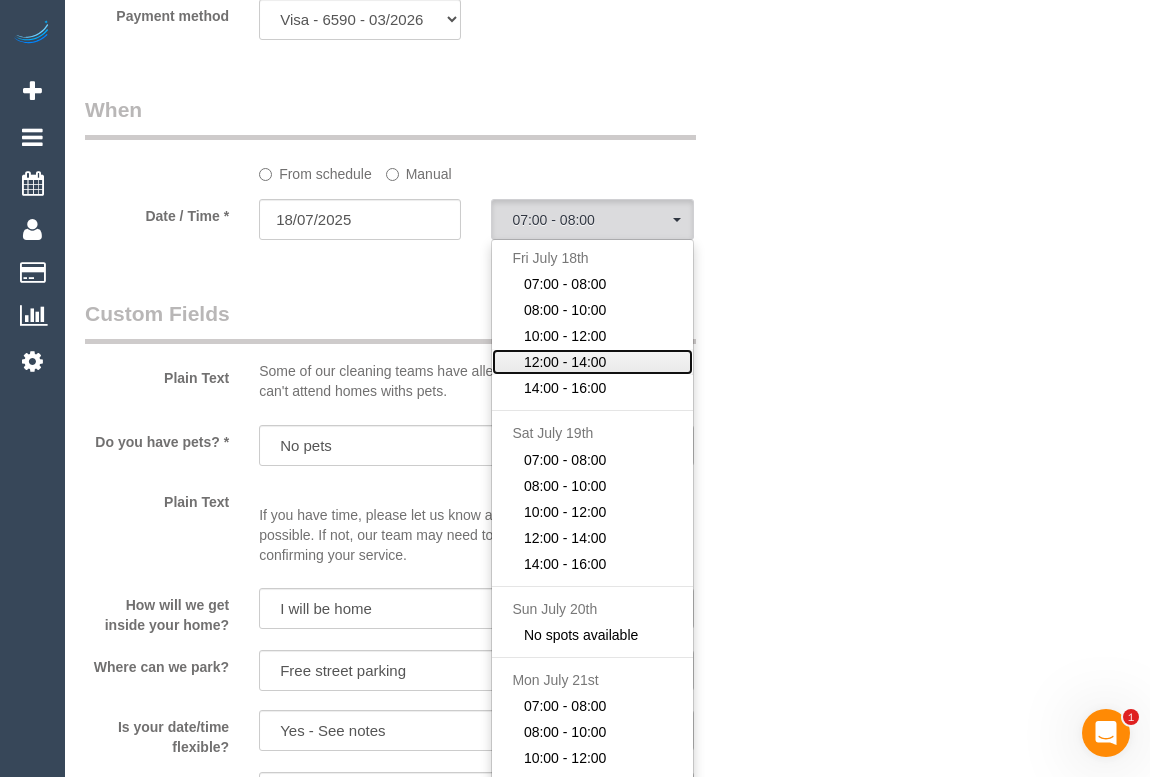 click on "12:00 - 14:00" 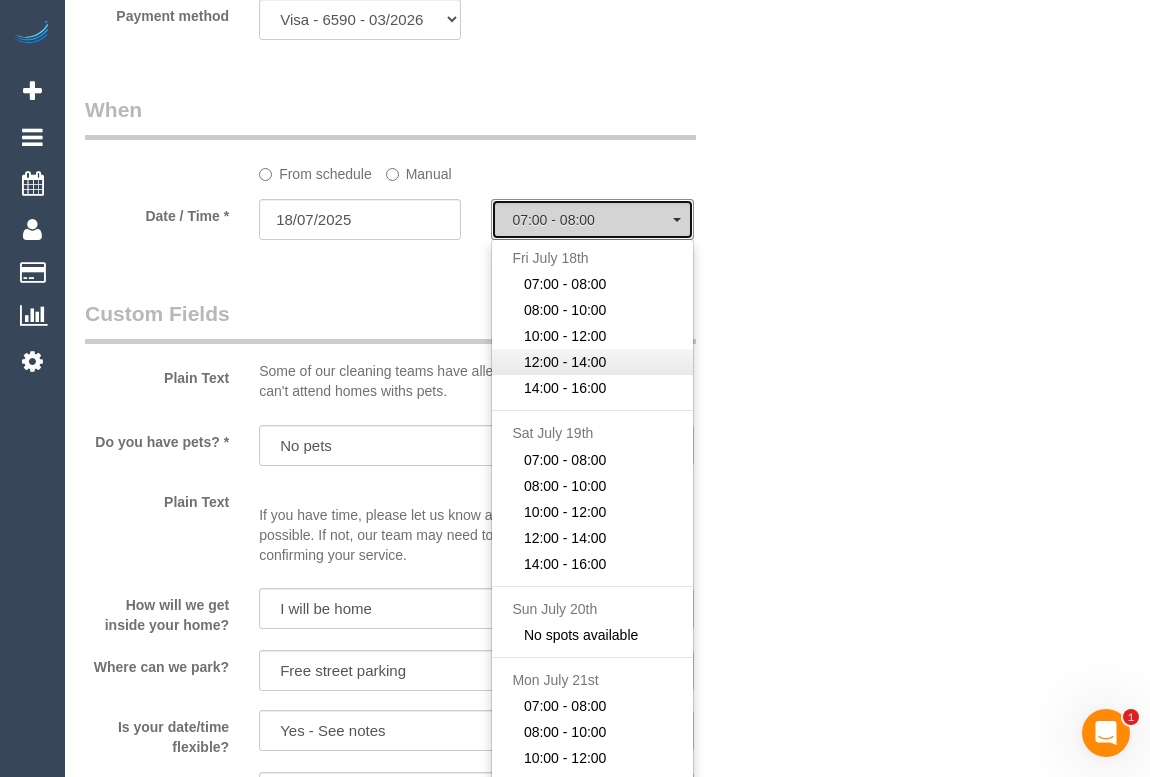 select on "spot14" 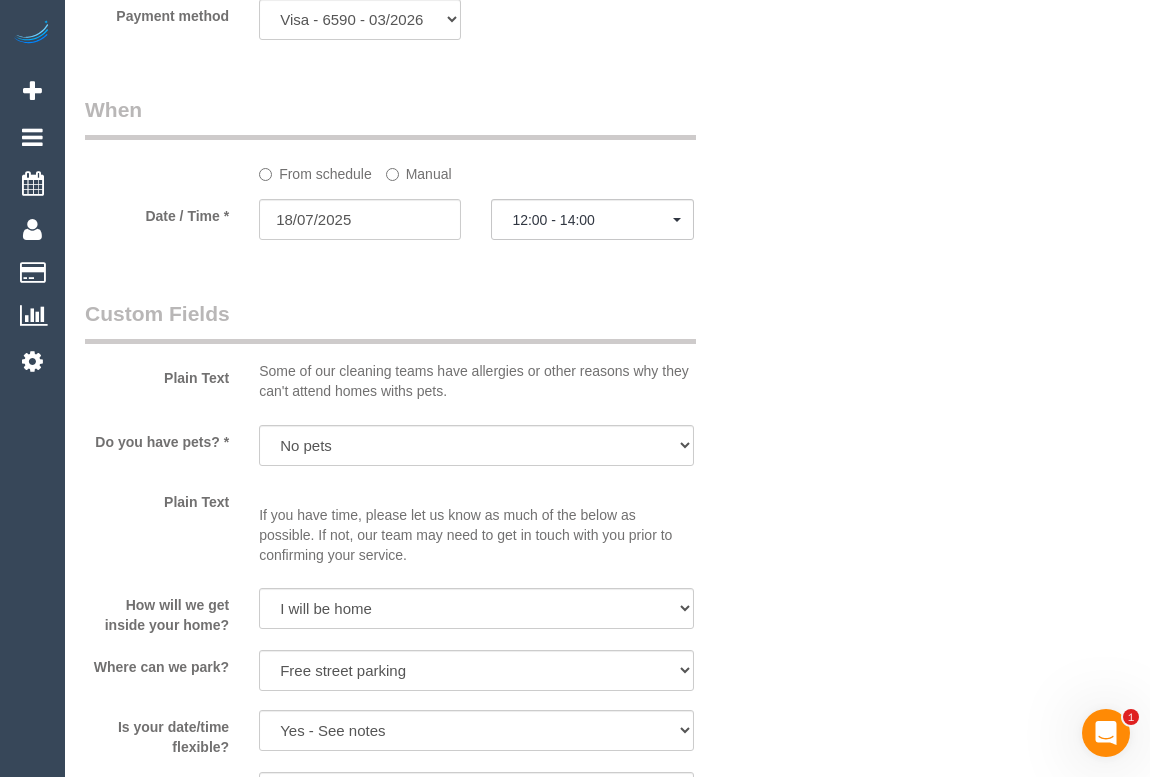 click on "Who
Email*
graufc@gmail.com
Name *
Cathy
Grauf
Where
Address*
190 Albert Street, 58
East Melbourne
ACT
NSW
NT
QLD
SA
TAS
VIC
WA
3002
Re-Book Last Service
Location
Office City East (North) East (South) Inner East Inner North (East) Inner North (West) Inner South East Inner West North (East) North (West) Outer East Outer North (East) Outer North (West) Outer South East Outer West South East (East) South East (West) West (North) West (South) ZG - Central" at bounding box center (607, -131) 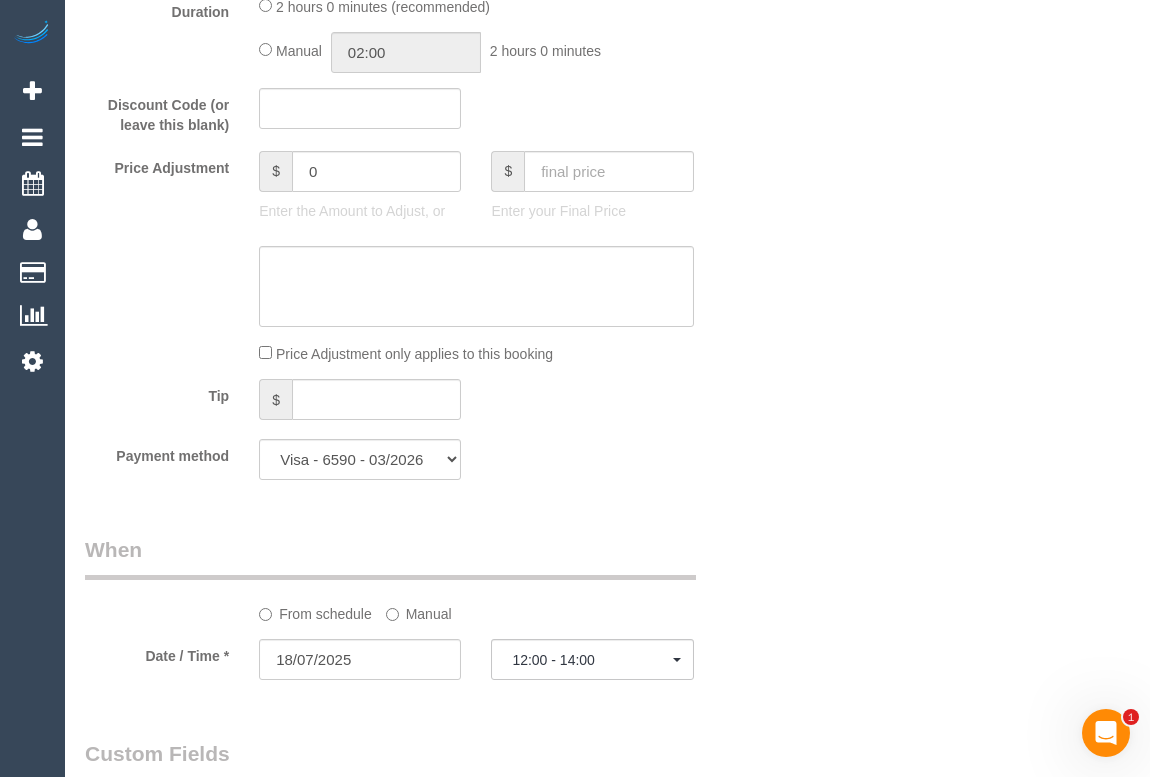 scroll, scrollTop: 1885, scrollLeft: 0, axis: vertical 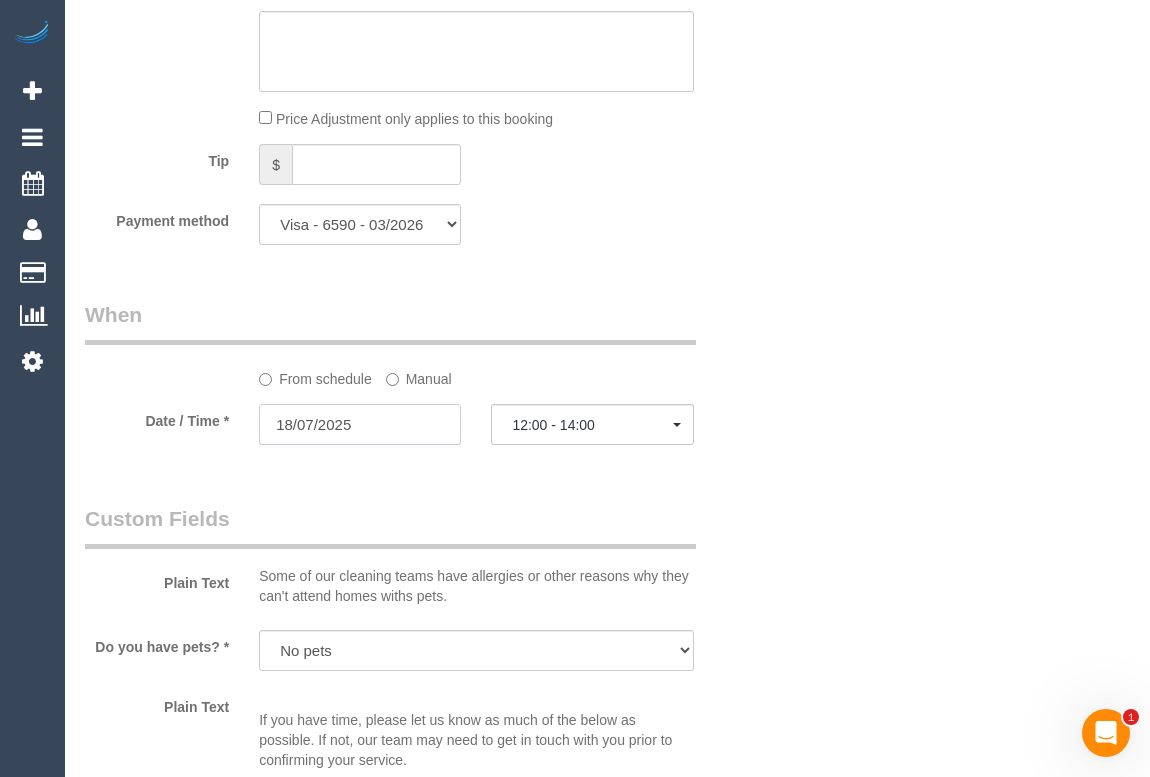 click on "18/07/2025" at bounding box center [360, 424] 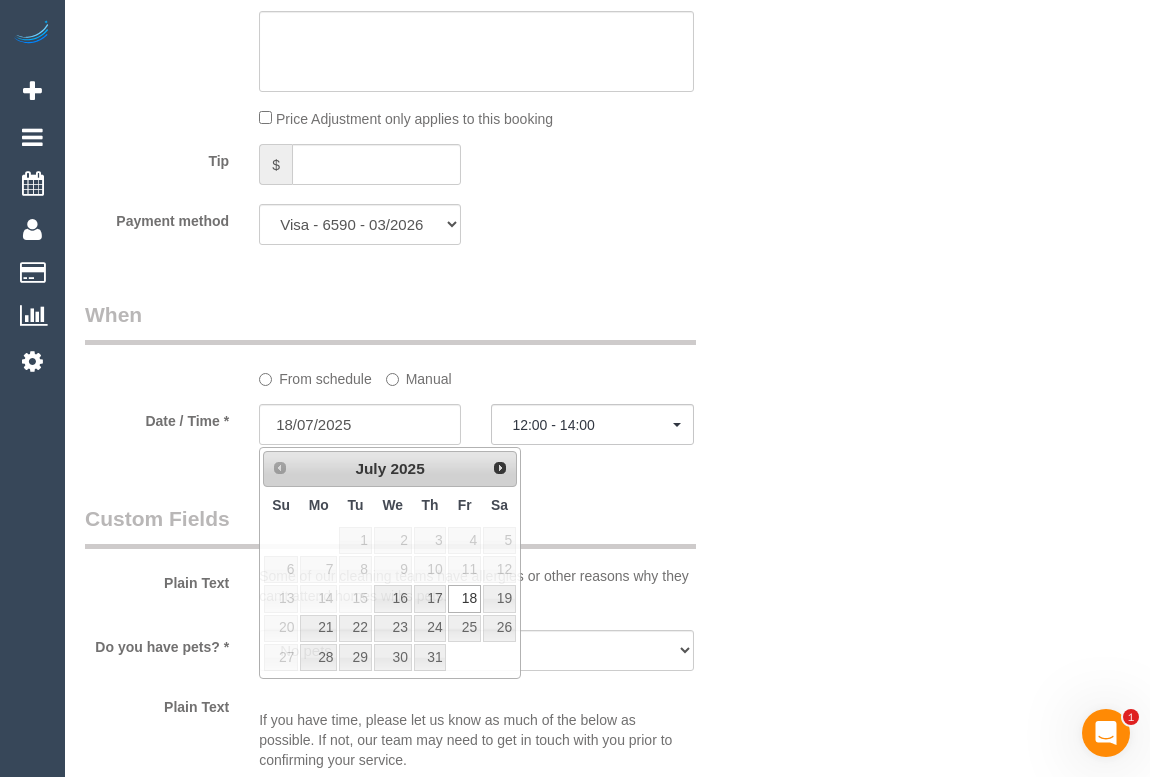 click on "Who
Email*
graufc@gmail.com
Name *
Cathy
Grauf
Where
Address*
190 Albert Street, 58
East Melbourne
ACT
NSW
NT
QLD
SA
TAS
VIC
WA
3002
Re-Book Last Service
Location
Office City East (North) East (South) Inner East Inner North (East) Inner North (West) Inner South East Inner West North (East) North (West) Outer East Outer North (East) Outer North (West) Outer South East Outer West South East (East) South East (West) West (North) West (South) ZG - Central" at bounding box center [607, 74] 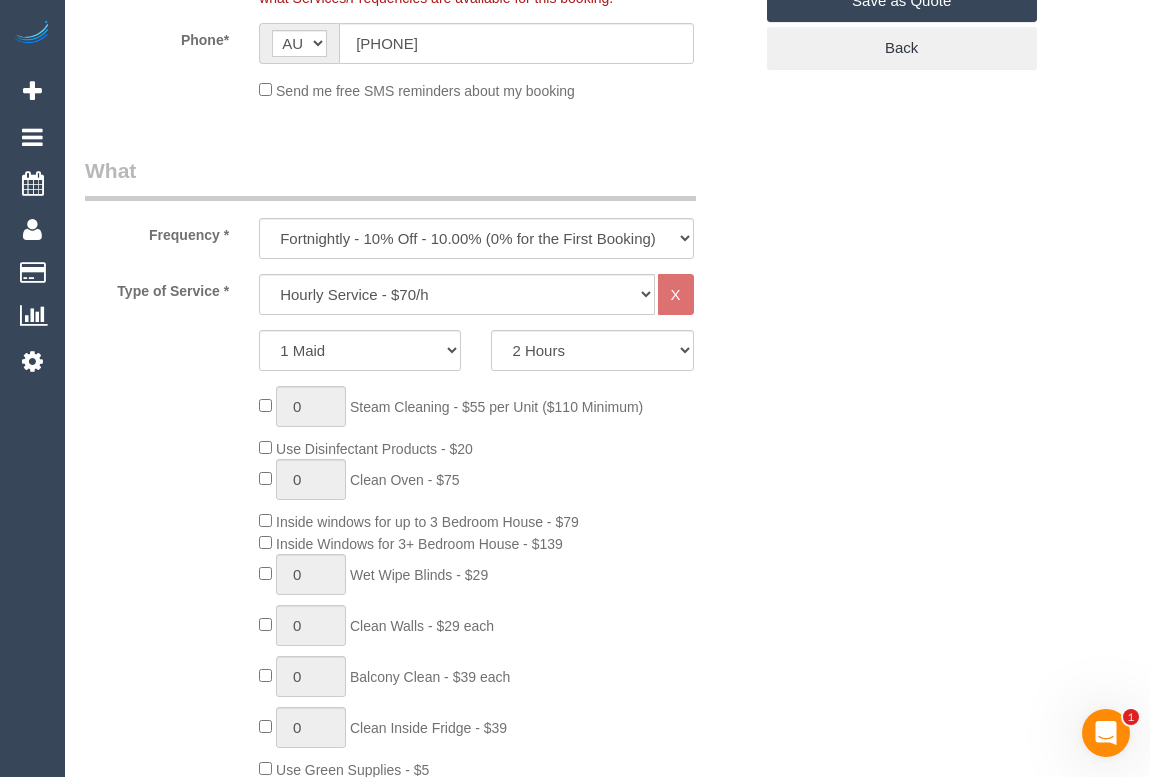 scroll, scrollTop: 0, scrollLeft: 0, axis: both 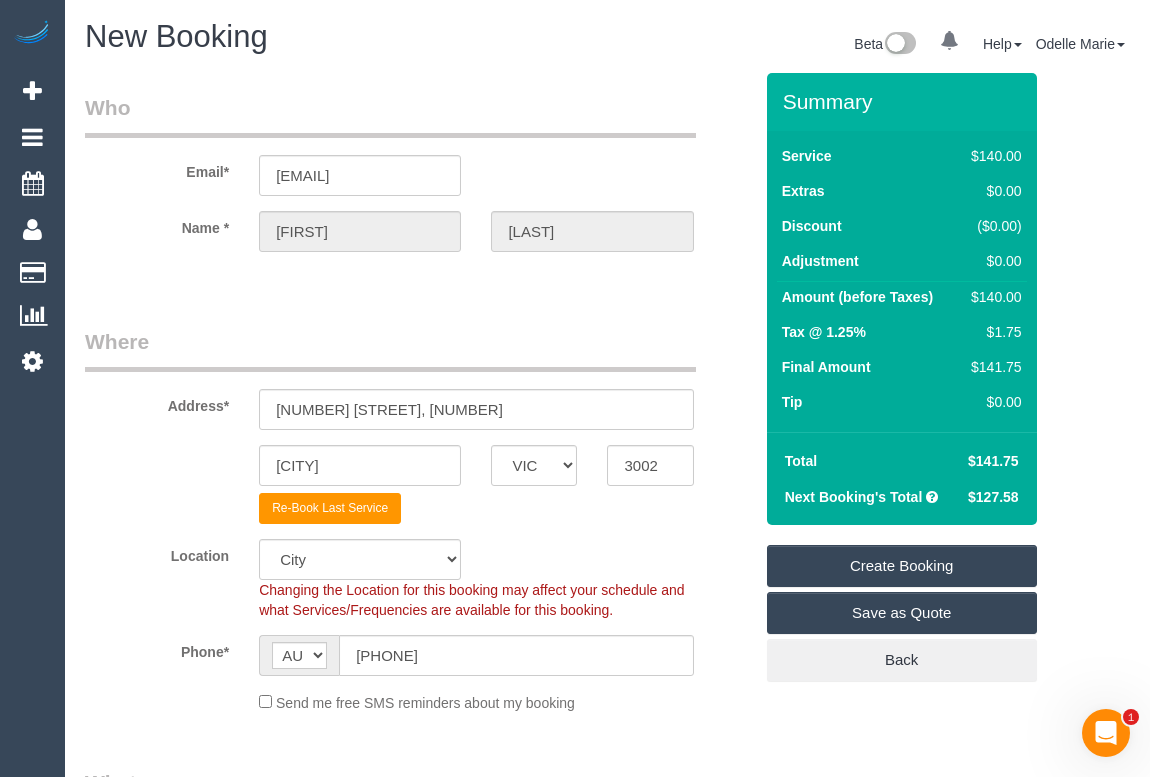 click on "Create Booking" at bounding box center (902, 566) 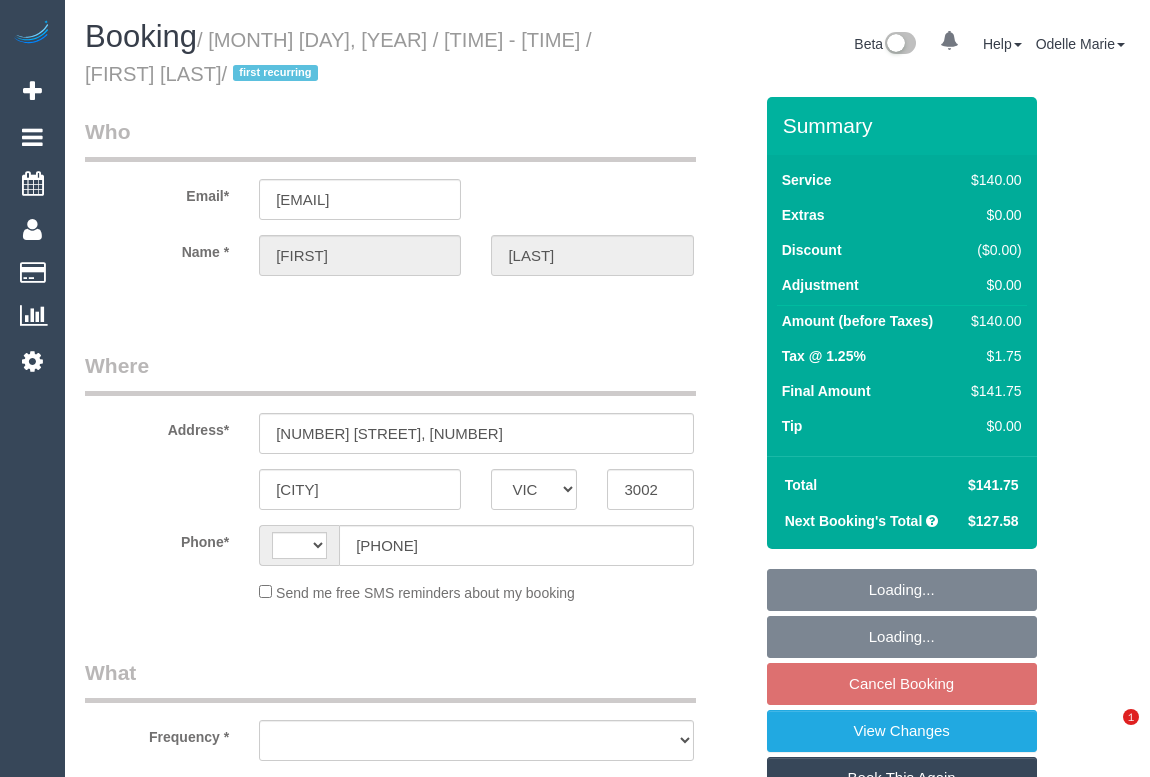 select on "VIC" 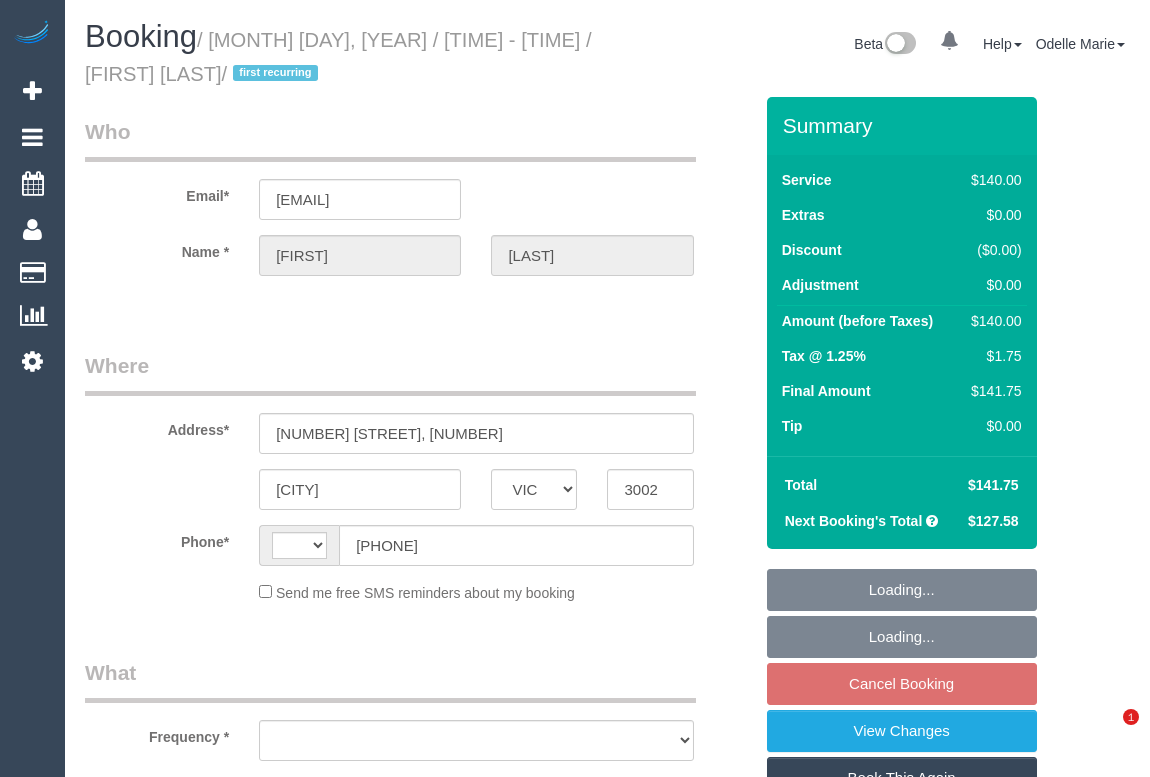 scroll, scrollTop: 0, scrollLeft: 0, axis: both 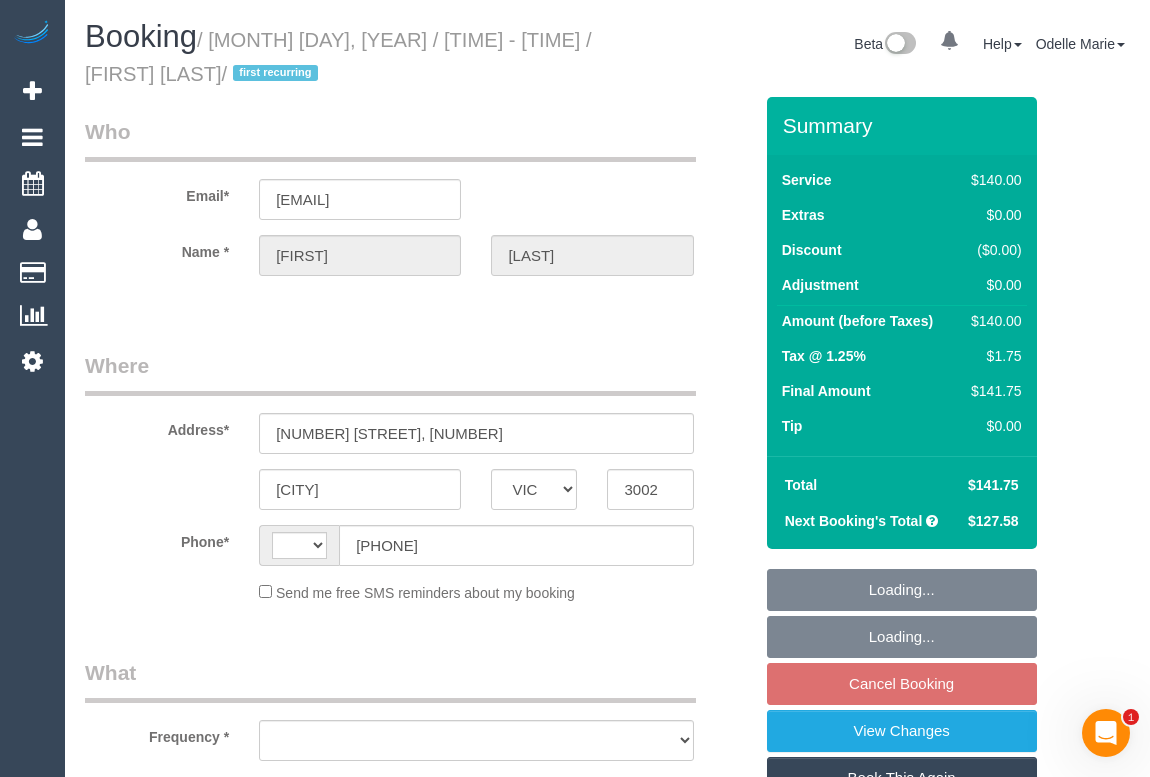 select on "string:AU" 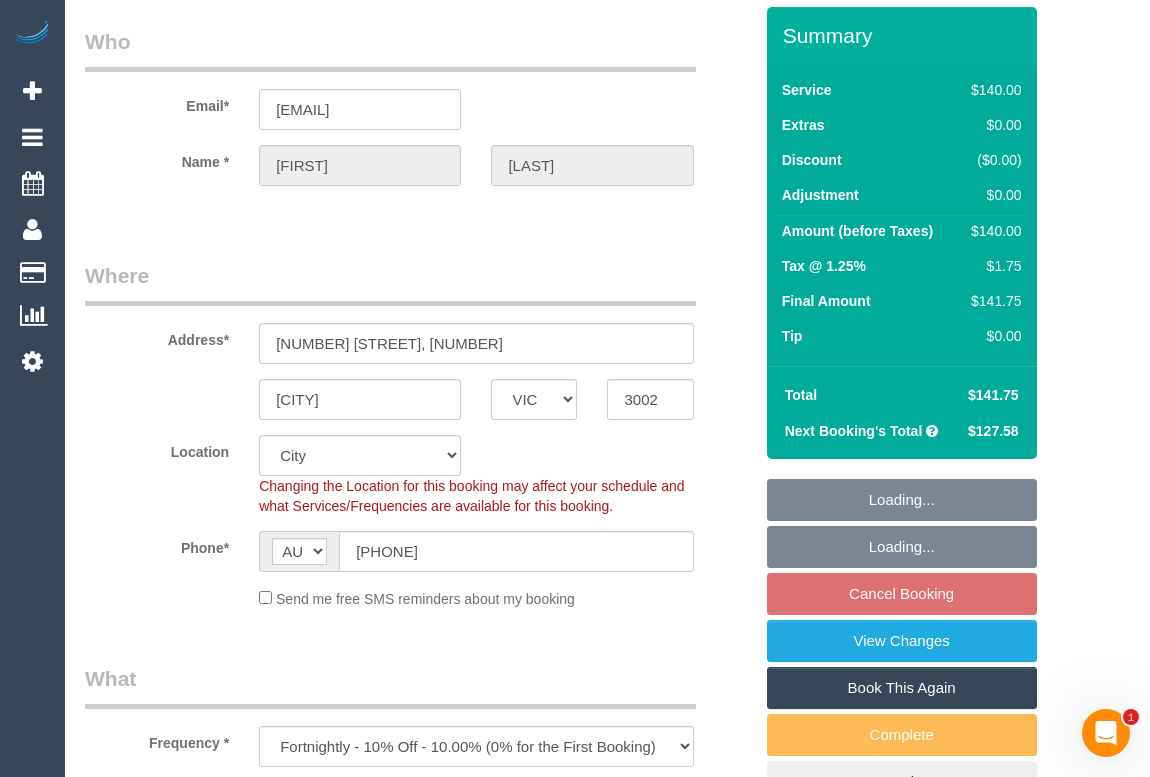 select on "number:28" 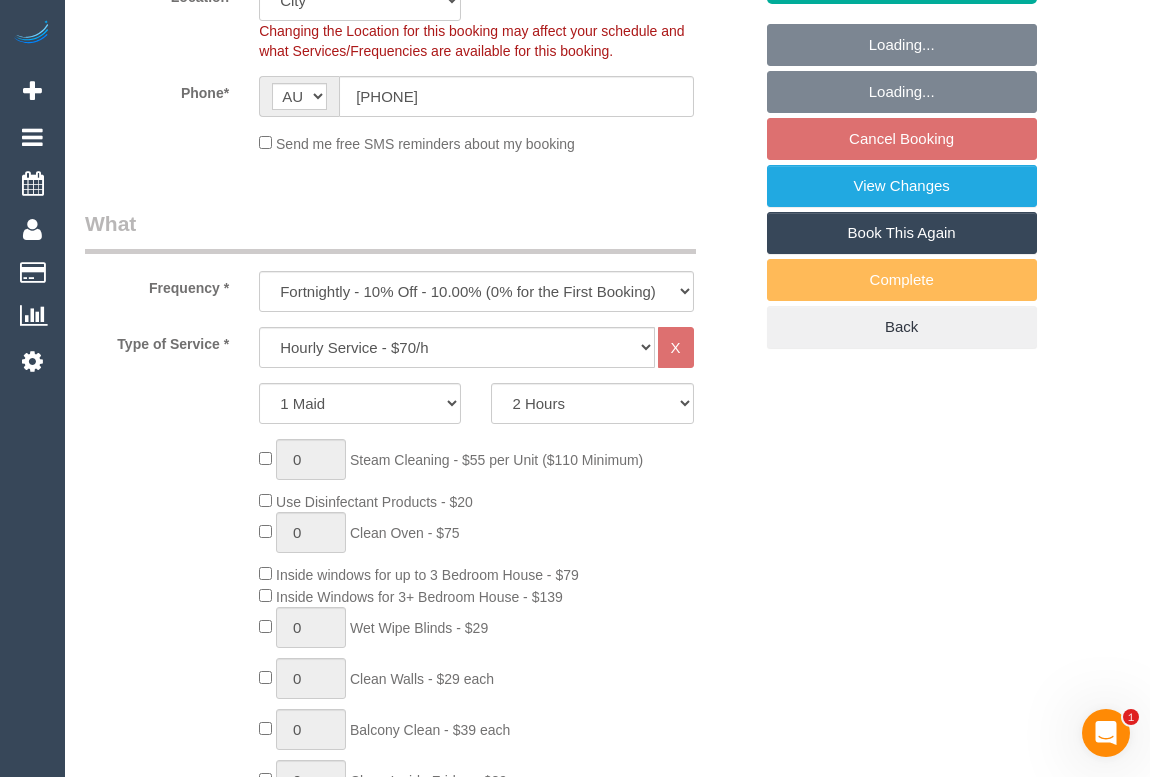 select on "spot1" 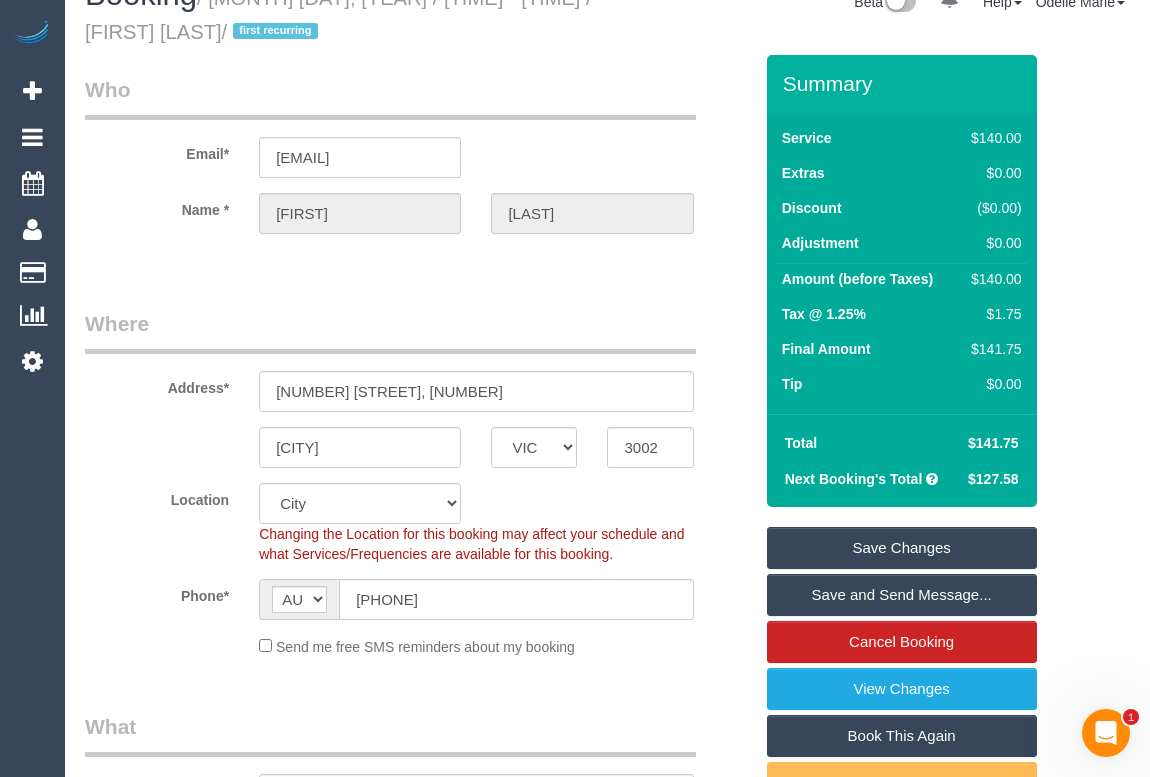 scroll, scrollTop: 0, scrollLeft: 0, axis: both 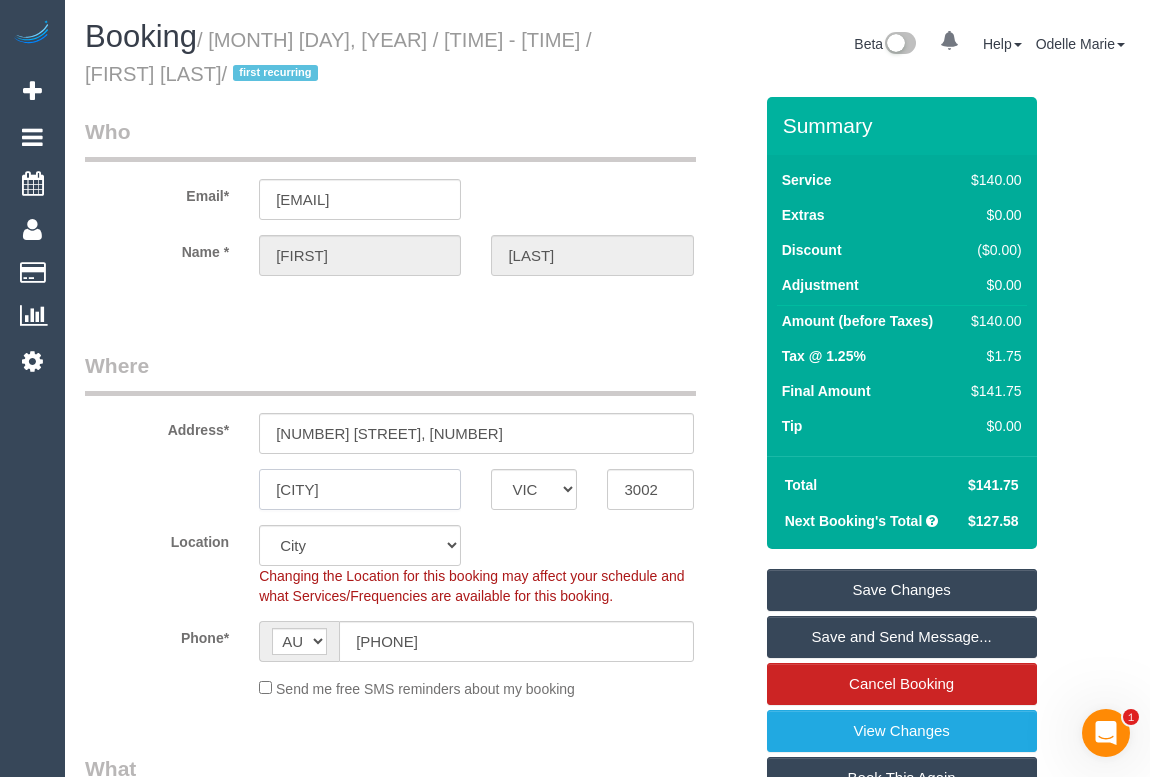 drag, startPoint x: 357, startPoint y: 489, endPoint x: 240, endPoint y: 489, distance: 117 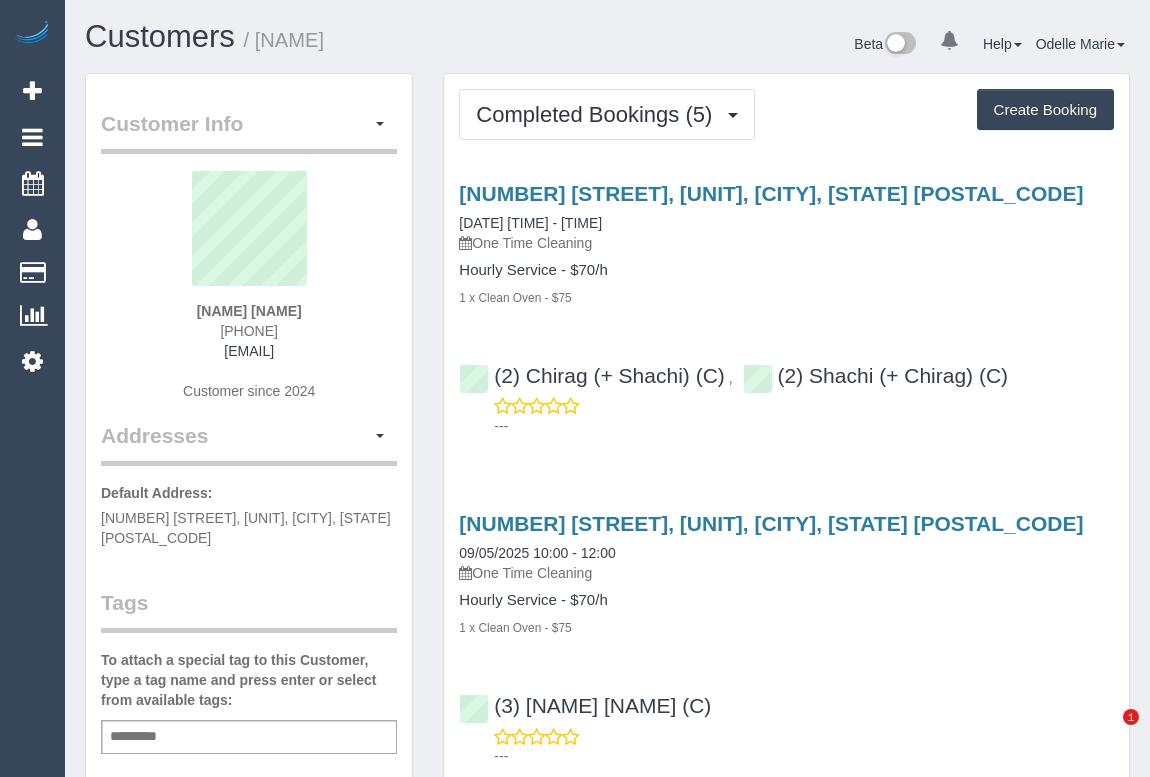 scroll, scrollTop: 0, scrollLeft: 0, axis: both 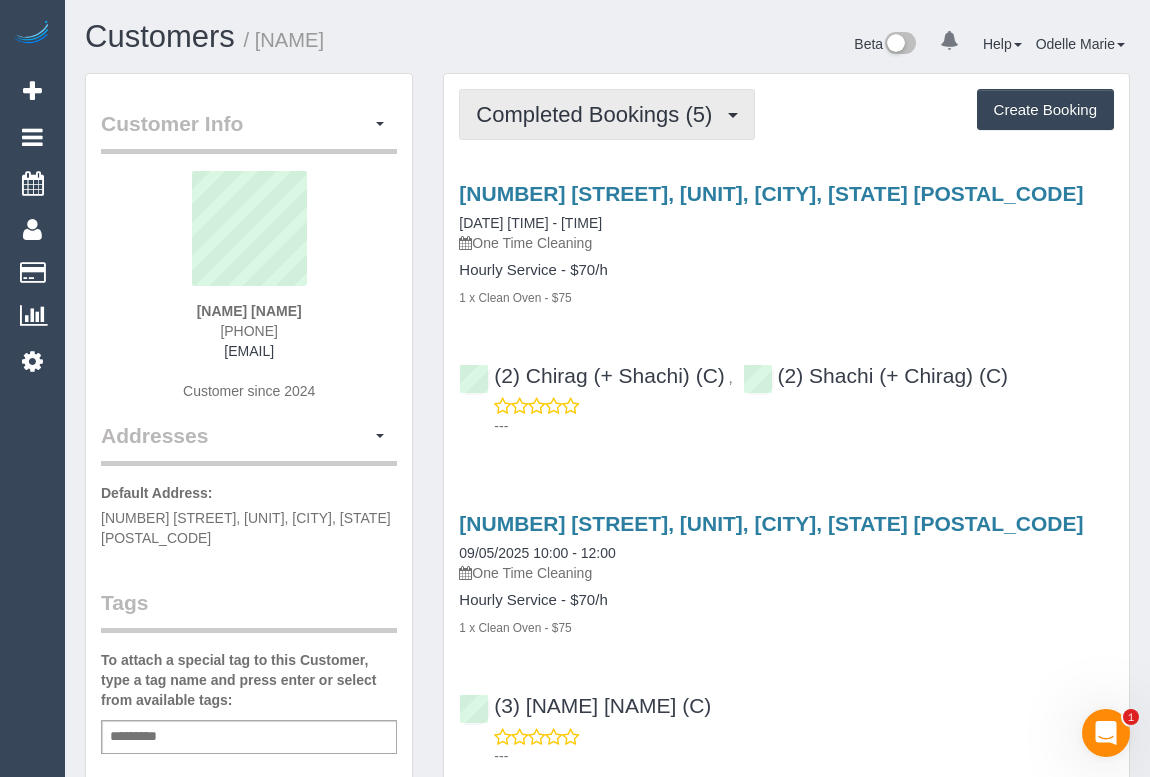 click on "Completed Bookings (5)" at bounding box center (607, 114) 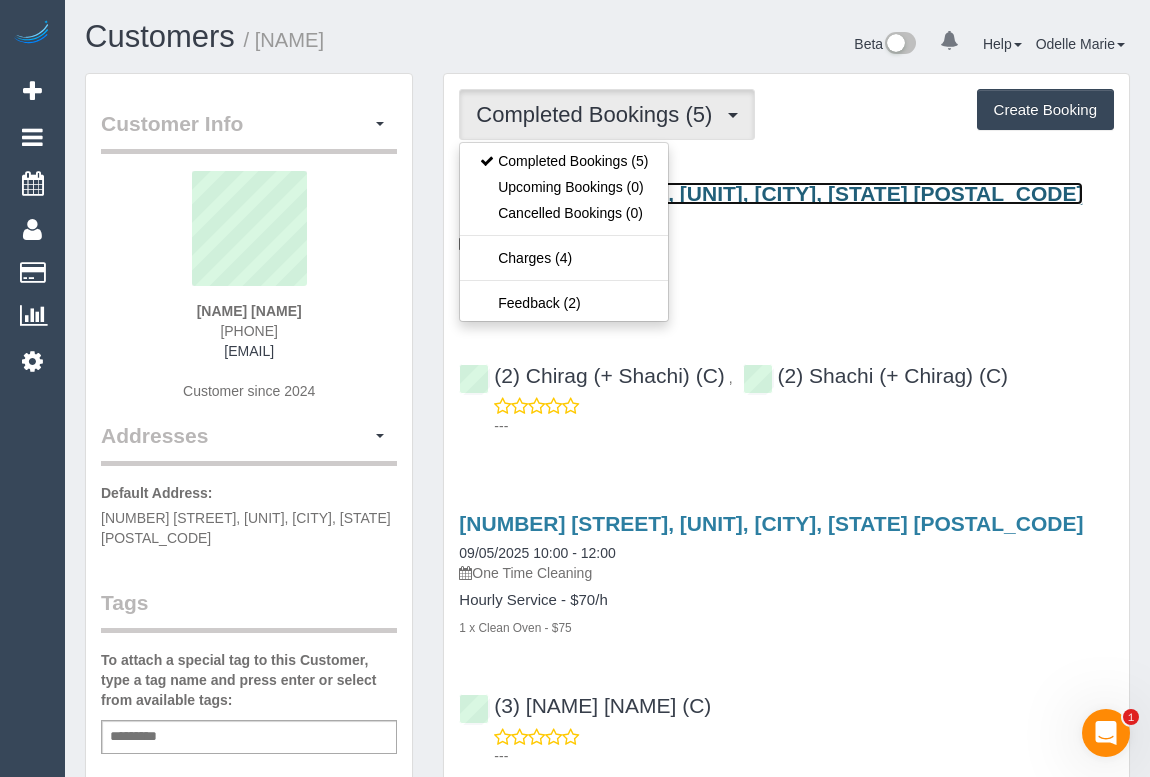 click on "[NUMBER] [STREET], [UNIT], [CITY], [STATE] [POSTAL_CODE]" at bounding box center (771, 193) 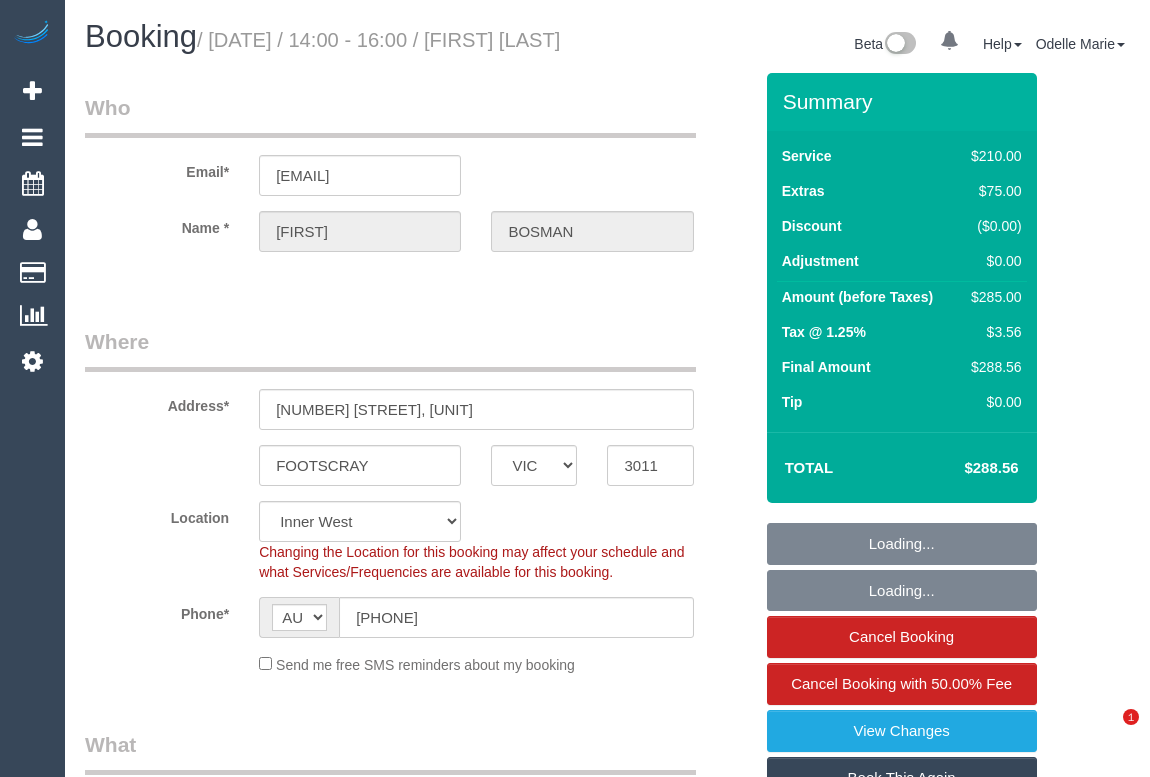 select on "VIC" 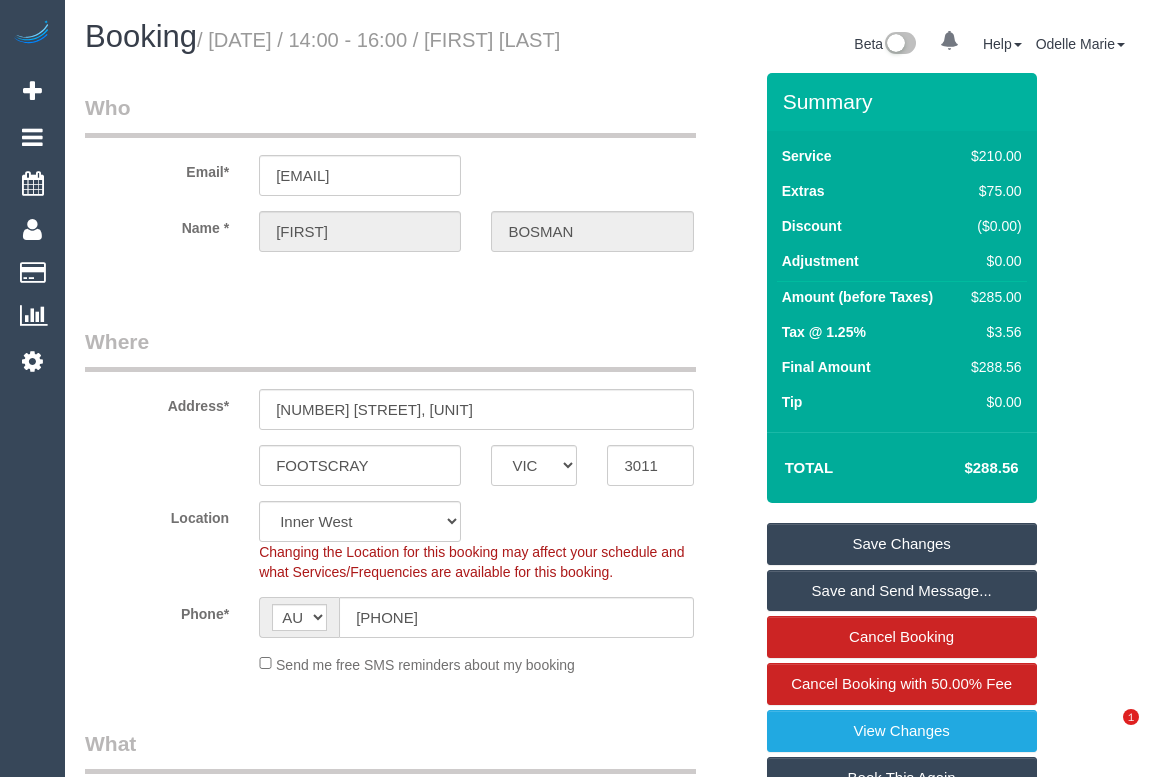 scroll, scrollTop: 0, scrollLeft: 0, axis: both 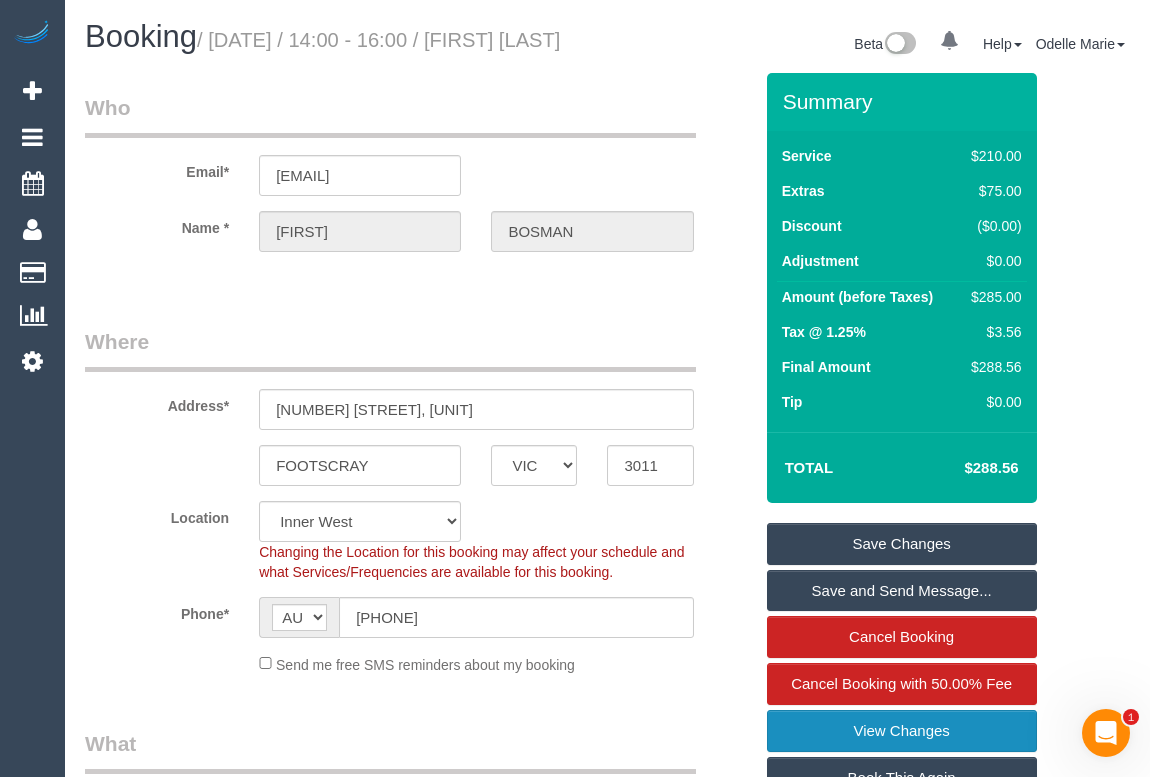 click on "View Changes" at bounding box center [902, 731] 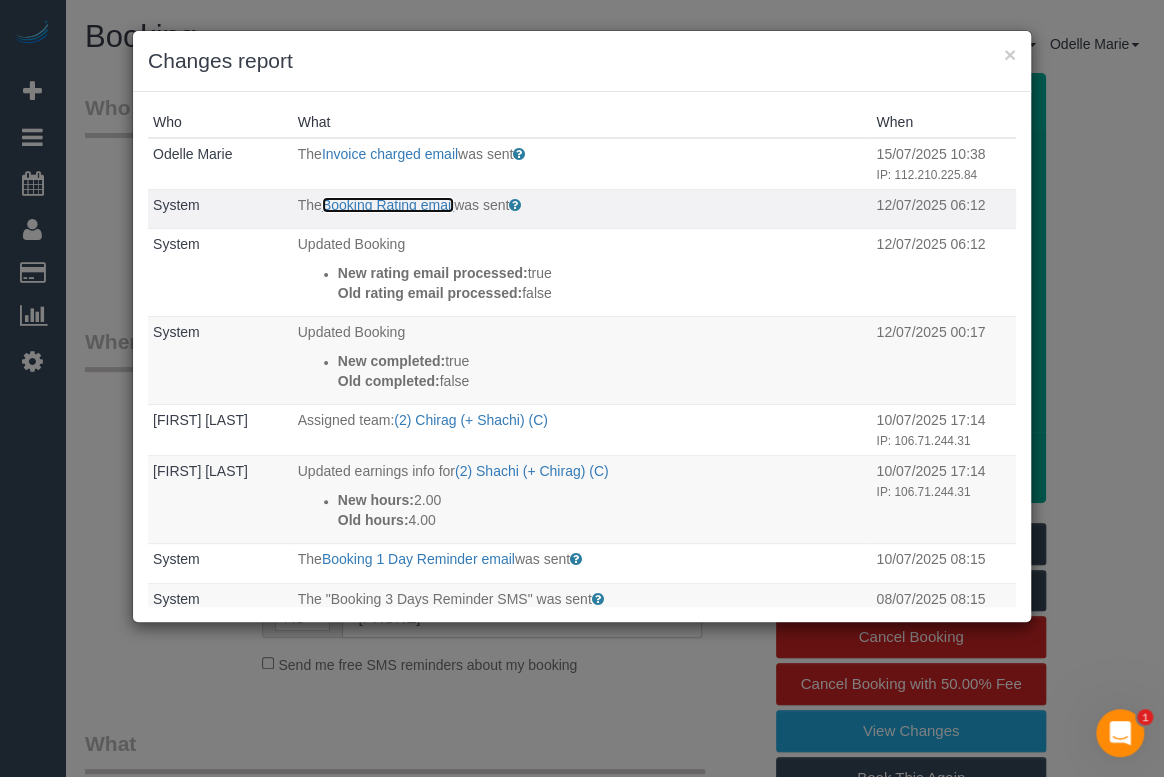 click on "Booking Rating email" at bounding box center [388, 205] 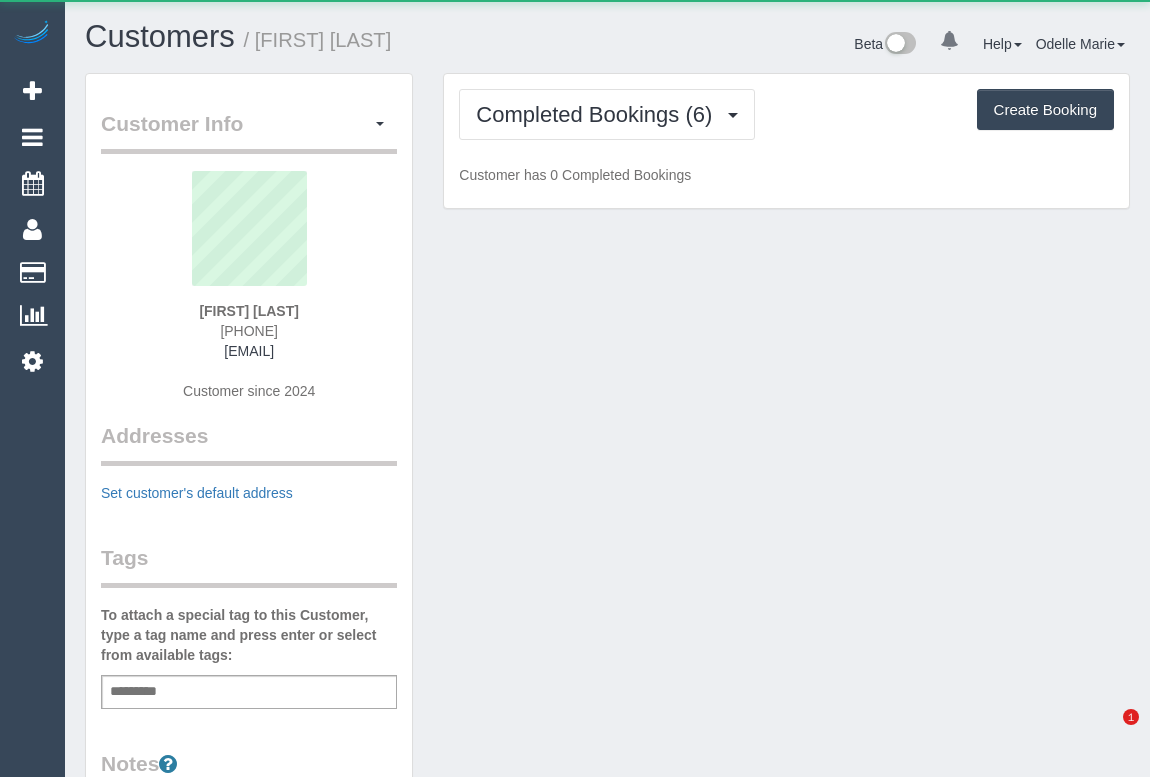 scroll, scrollTop: 0, scrollLeft: 0, axis: both 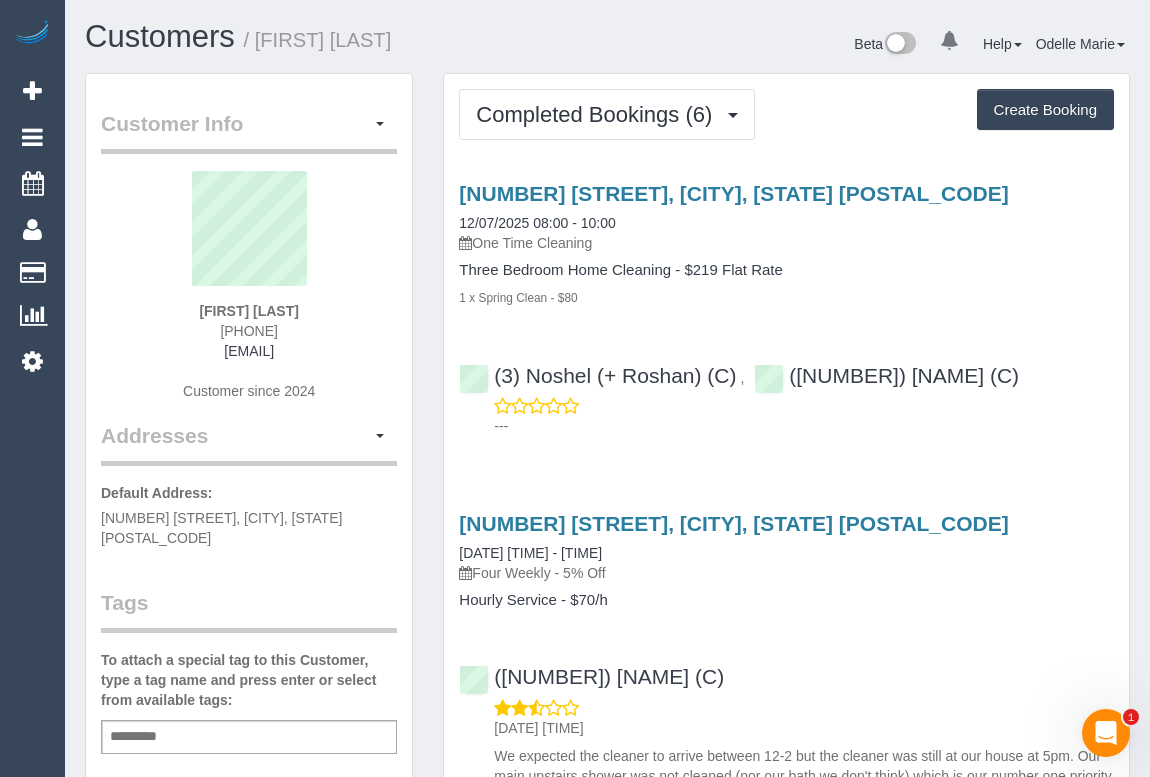 click on "[NUMBER] [STREET], [CITY], [STATE] [POSTAL_CODE]
[DATE] [TIME] - [TIME]
One Time Cleaning
Three Bedroom Home Cleaning - $219 Flat Rate
1 x Spring Clean - $80
([NUMBER]) [NAME] (+ [NAME]) (C)
,
([NUMBER]) [NAME] (+ [NAME]) (C)
---" at bounding box center [786, 305] 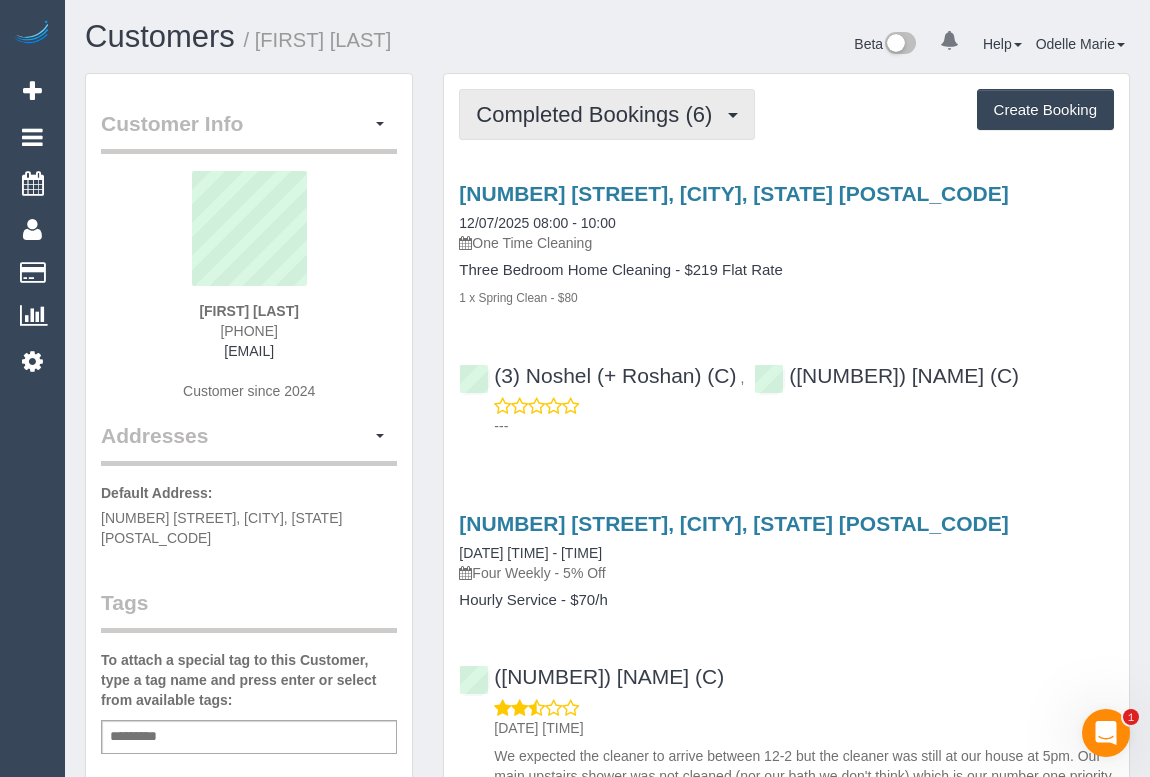 click on "Completed Bookings (6)" at bounding box center [599, 114] 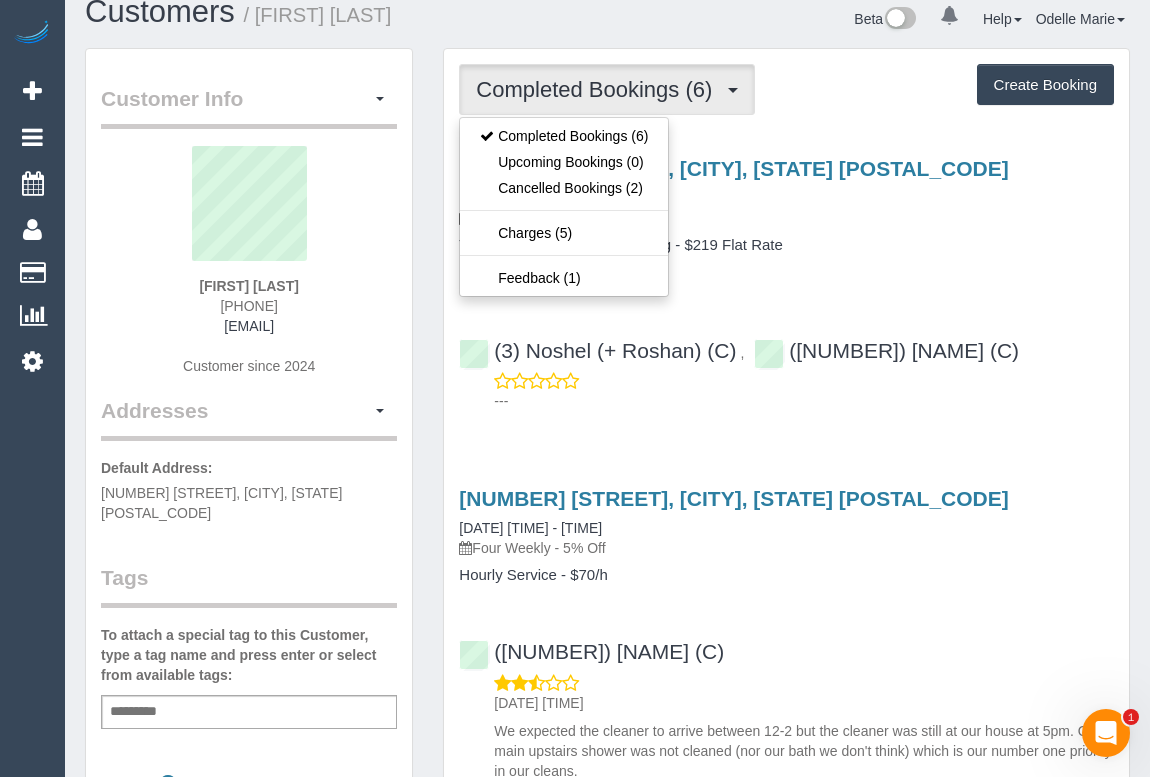 scroll, scrollTop: 0, scrollLeft: 0, axis: both 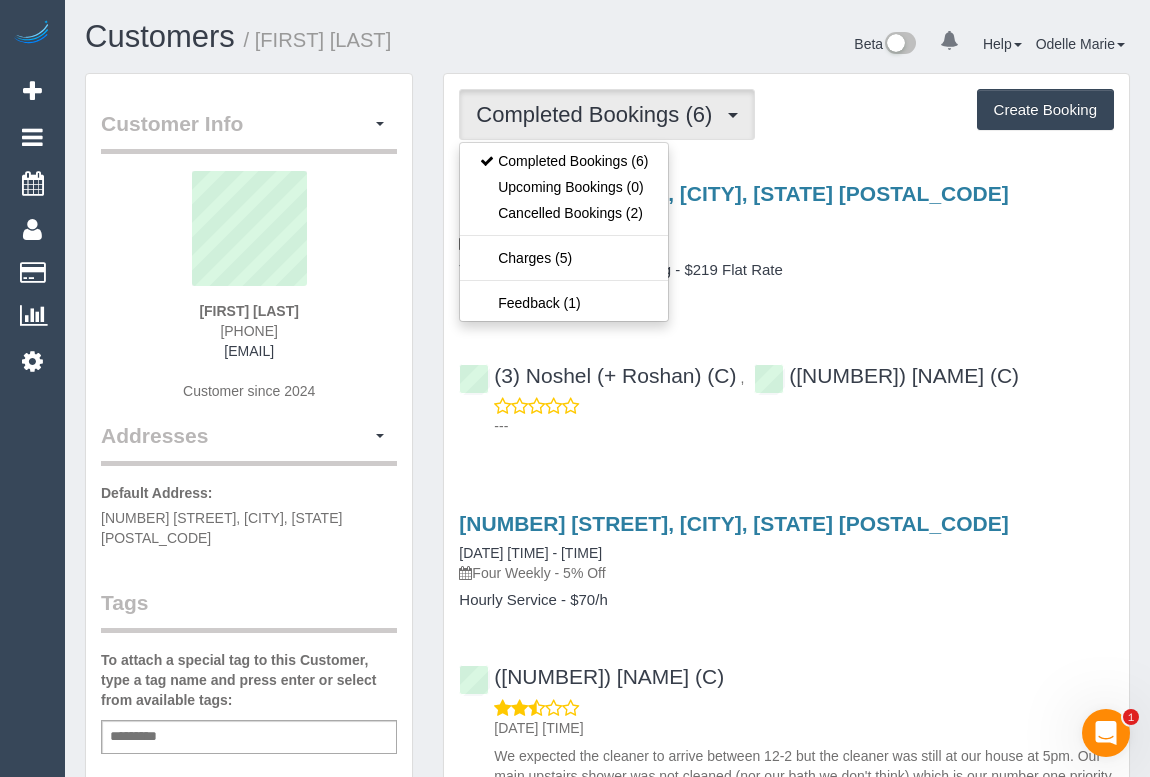 click on "[NUMBER] [STREET], [CITY], [STATE] [POSTAL_CODE]
[DATE] [TIME] - [TIME]
One Time Cleaning
Three Bedroom Home Cleaning - $219 Flat Rate
1 x Spring Clean - $80" at bounding box center [786, 244] 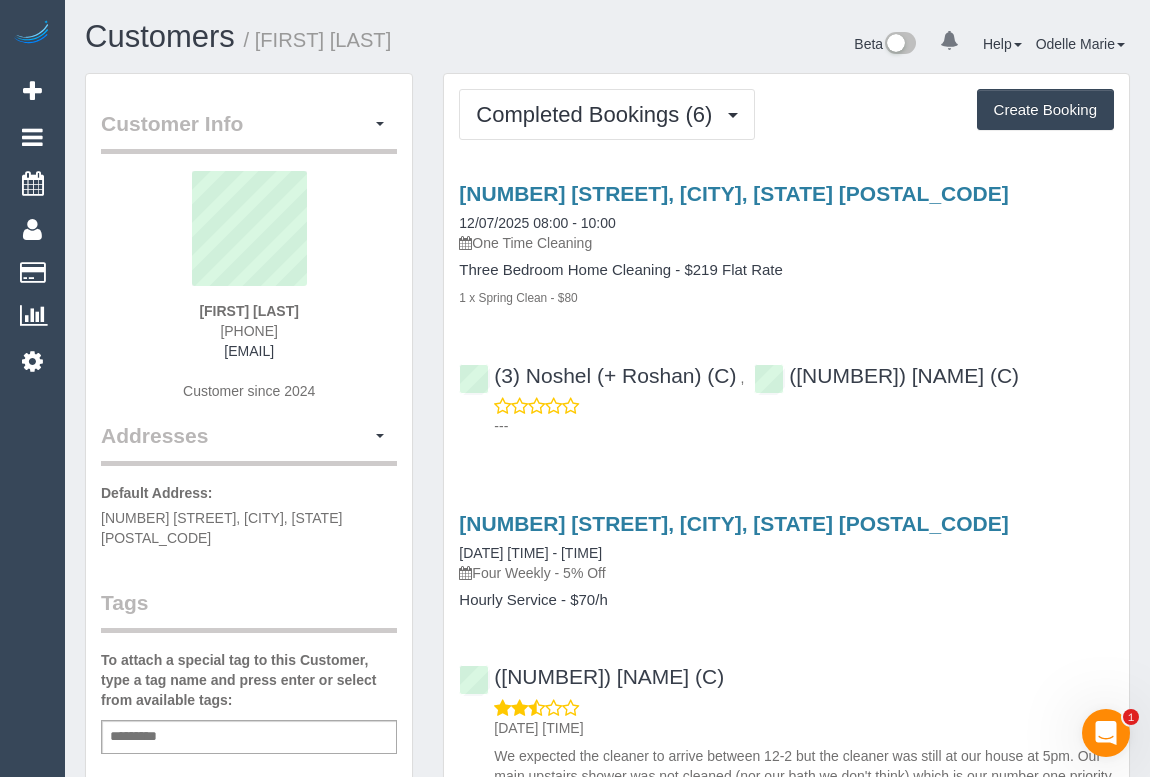 click on "[NUMBER] [STREET], [CITY], [STATE] [POSTAL_CODE]
[DATE] [TIME] - [TIME]
Four Weekly - 5% Off
Hourly Service - $70/h
([NUMBER]) [NAME] (C)
[DATE] [TIME]
We expected the cleaner to arrive between 12-2 but the cleaner was still at our house at 5pm. Our main upstairs shower was not cleaned (nor our bath we don't think) which is our number one priority in our cleans." at bounding box center [786, 655] 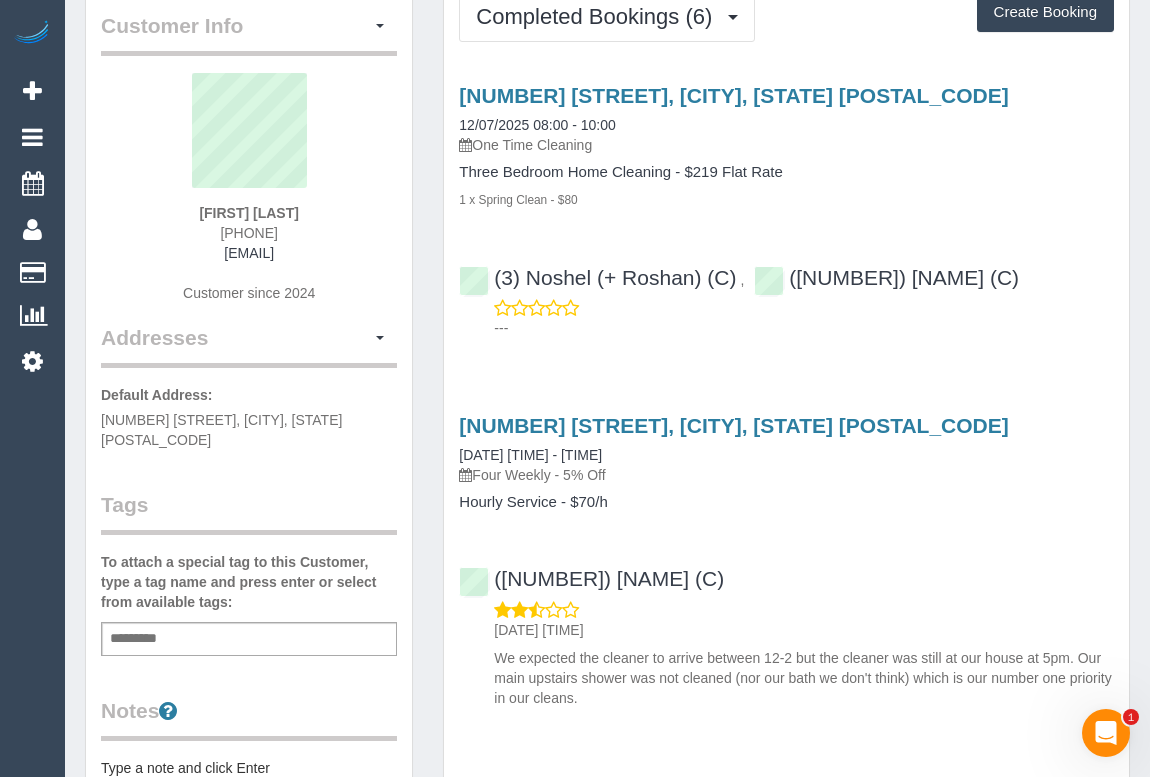 scroll, scrollTop: 0, scrollLeft: 0, axis: both 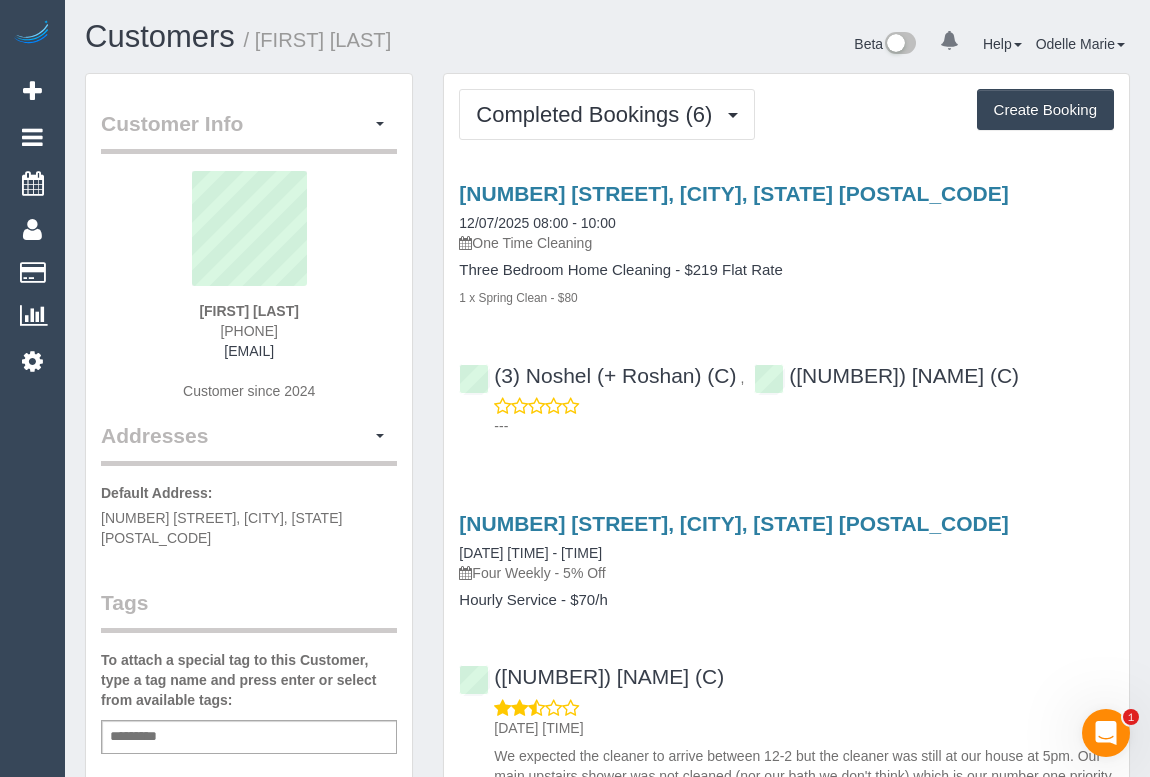 click on "Service
Feedback
9 Ibis Place, Thornbury, VIC 3071
12/07/2025 08:00 - 10:00
One Time Cleaning
Three Bedroom Home Cleaning - $219 Flat Rate
1 x Spring Clean - $80
(3) Noshel (+ Roshan) (C)
,
(3) Roshan (+ Noshel) (C)
---" at bounding box center (786, 1107) 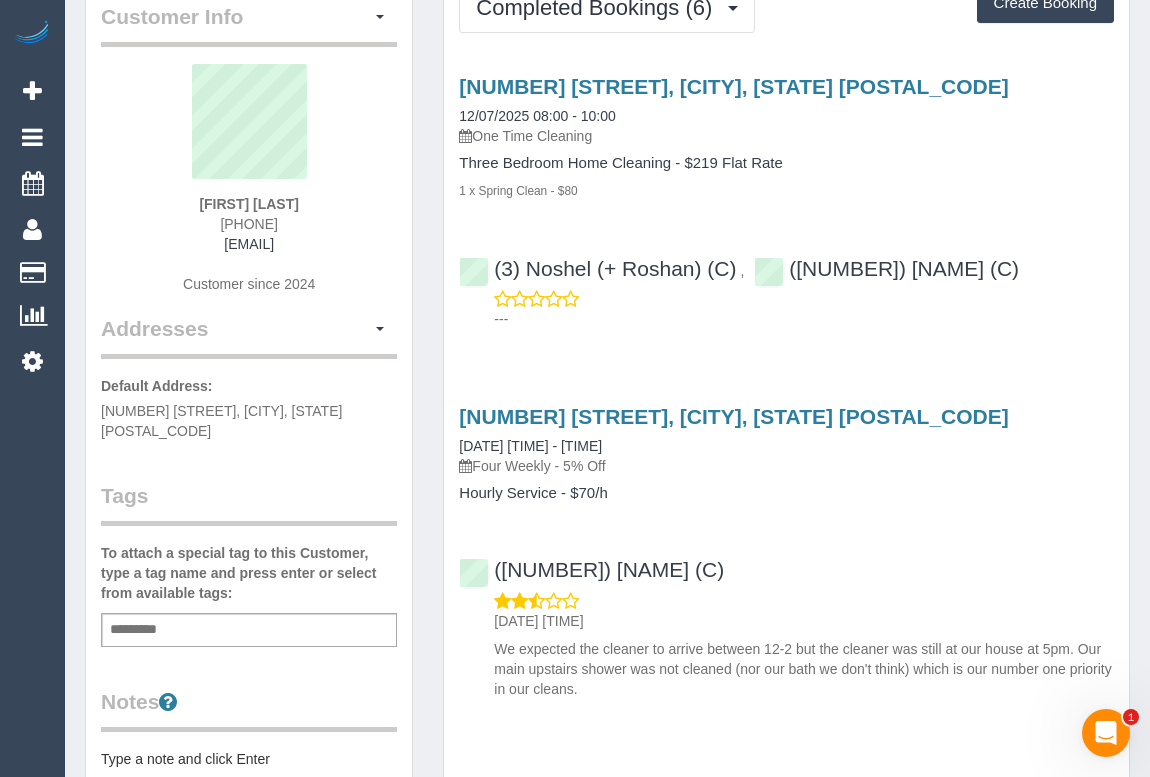 scroll, scrollTop: 0, scrollLeft: 0, axis: both 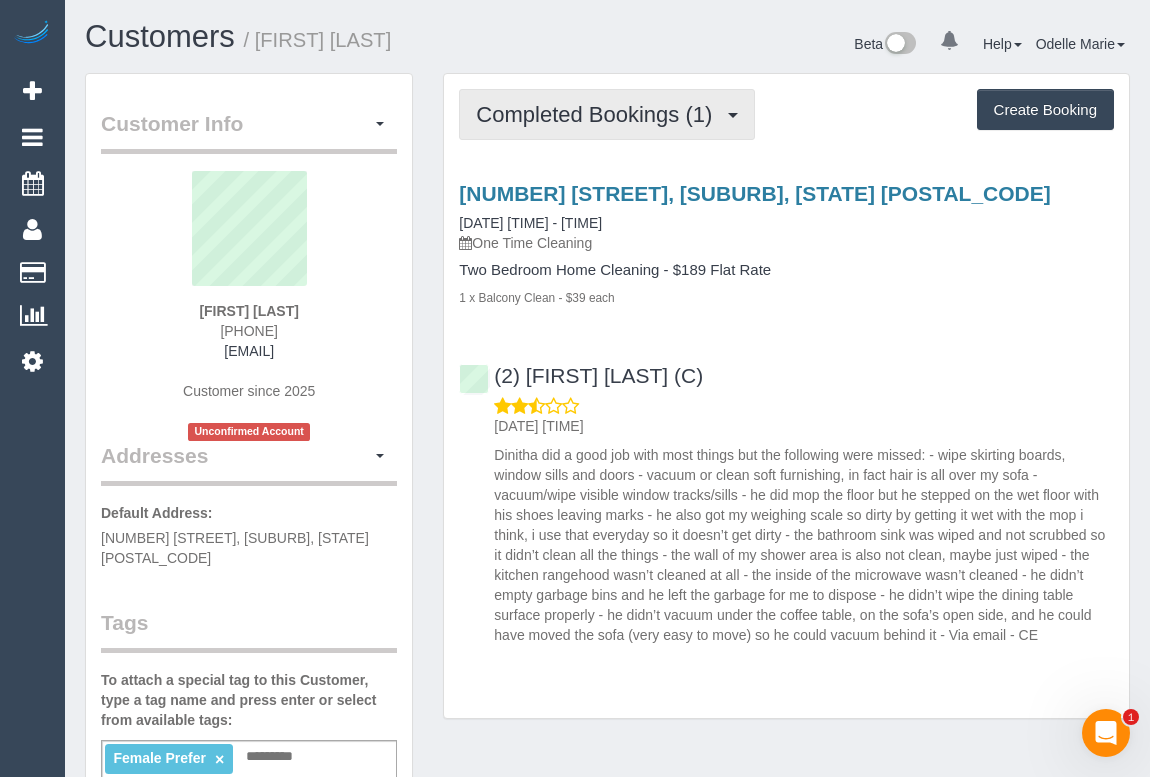 click on "Completed Bookings (1)" at bounding box center (599, 114) 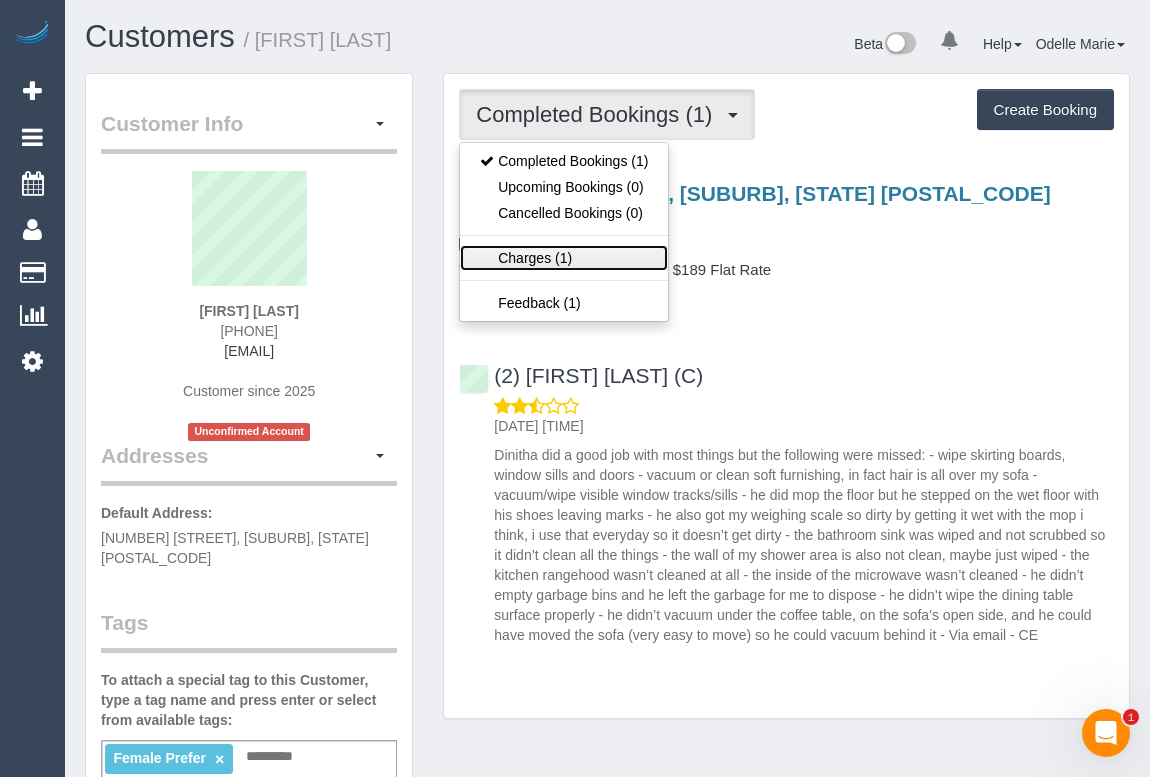 click on "Charges (1)" at bounding box center (564, 258) 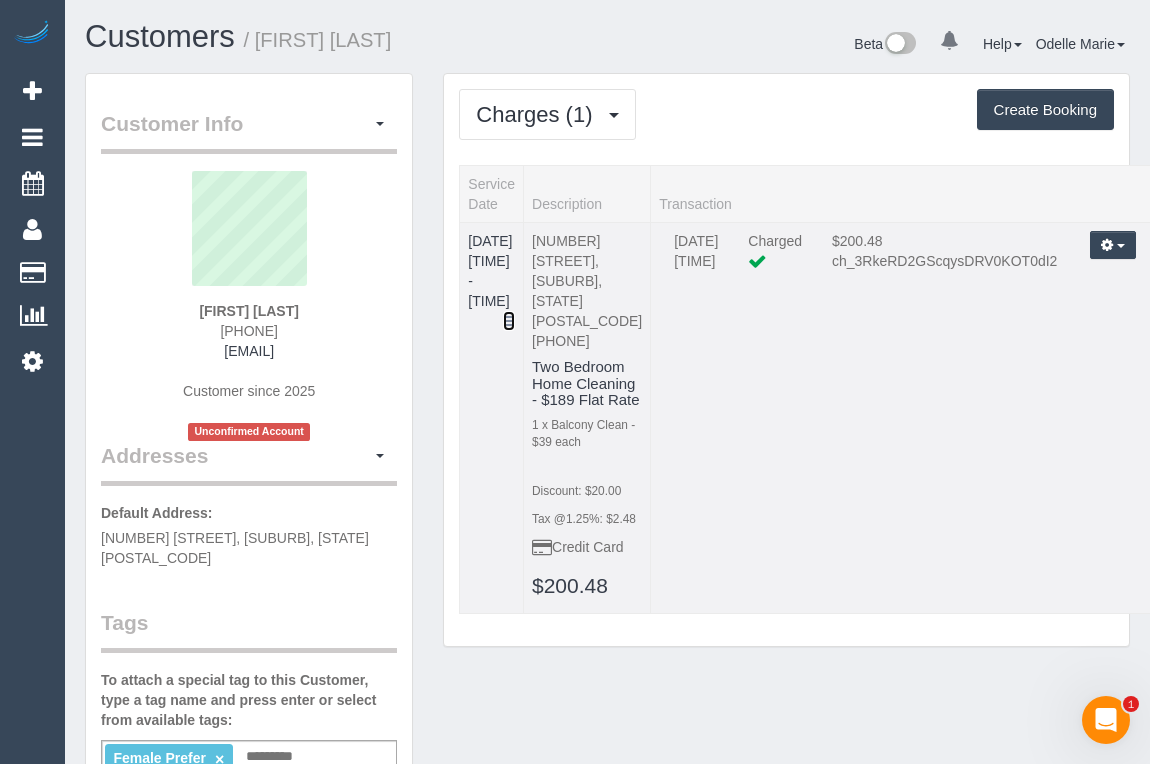 click at bounding box center [509, 321] 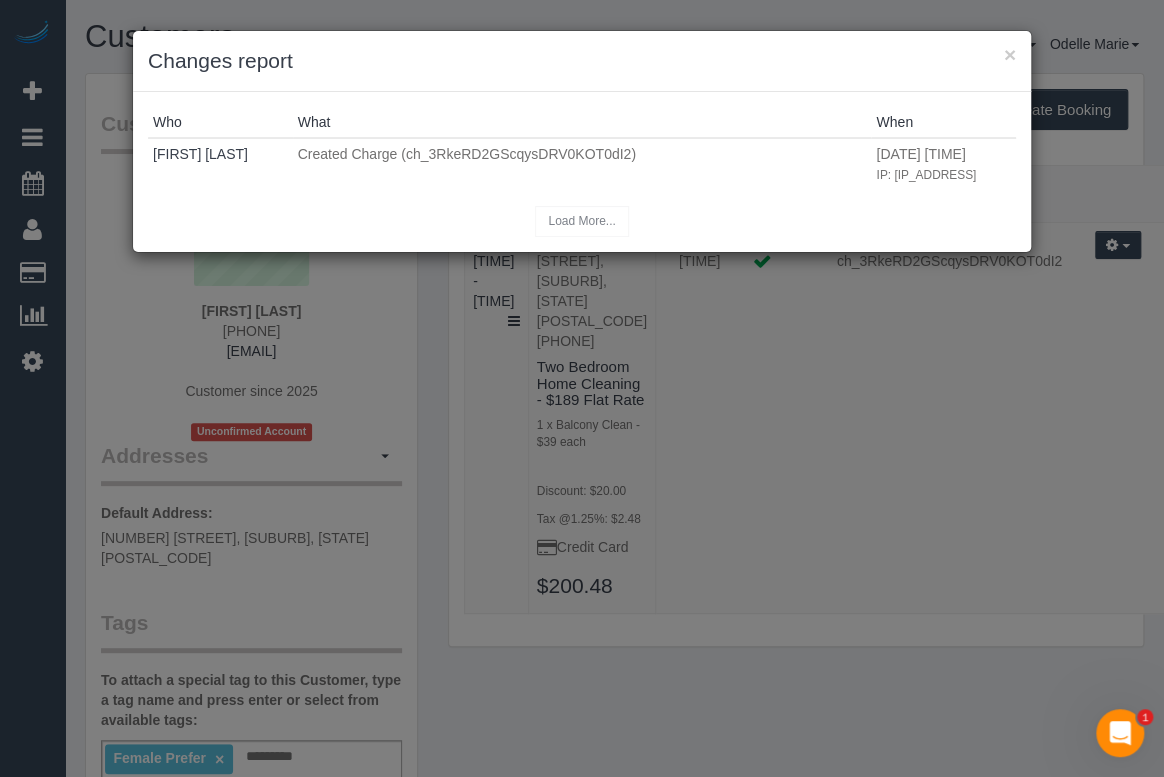 click on "Changes report" at bounding box center (582, 61) 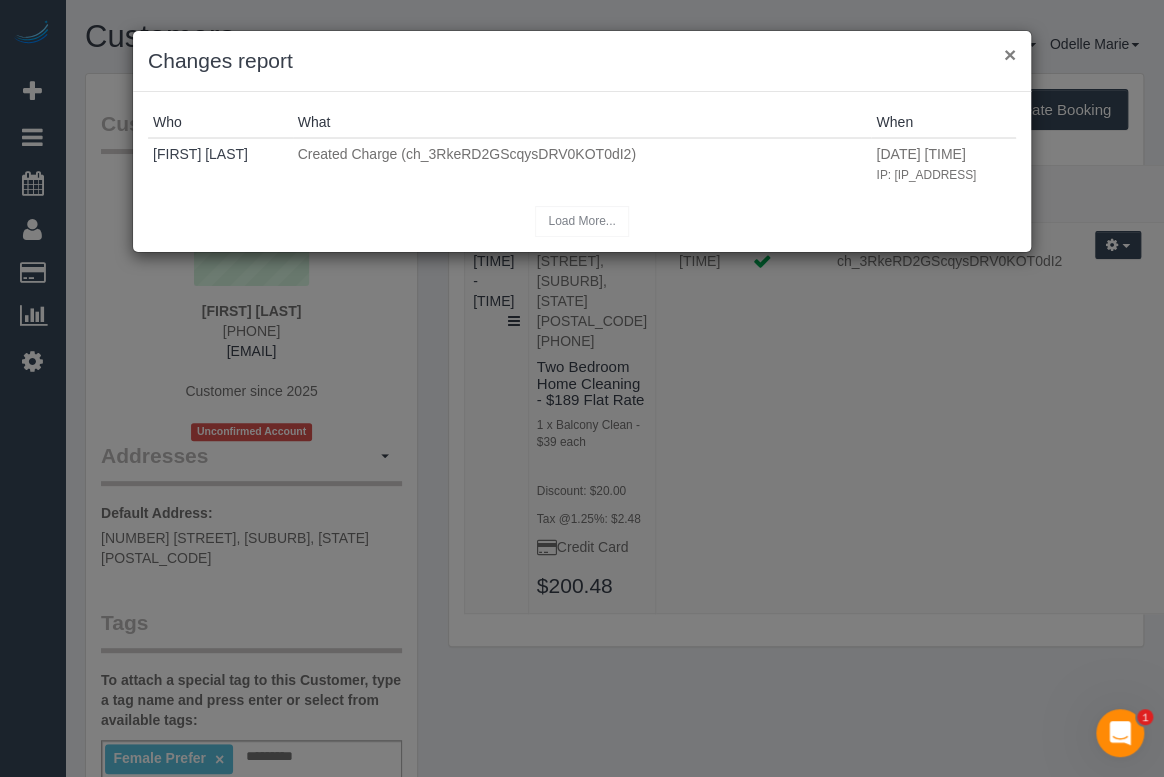 click on "×" at bounding box center (1010, 54) 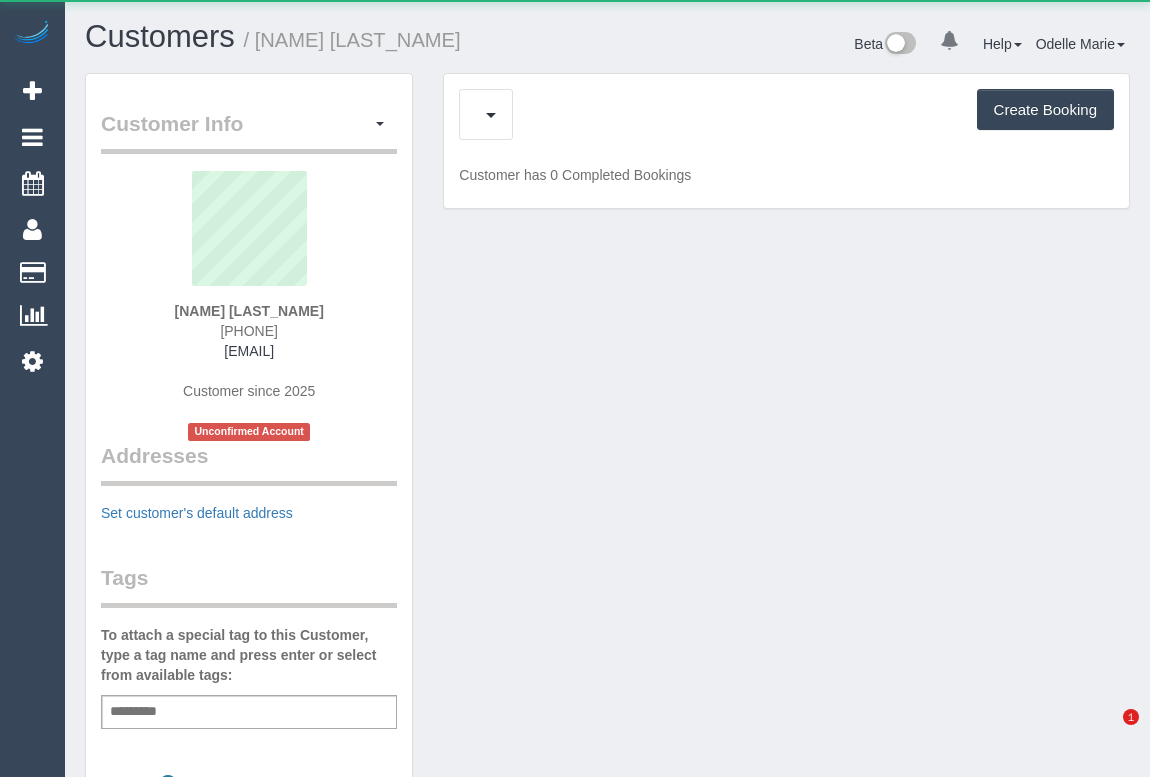scroll, scrollTop: 0, scrollLeft: 0, axis: both 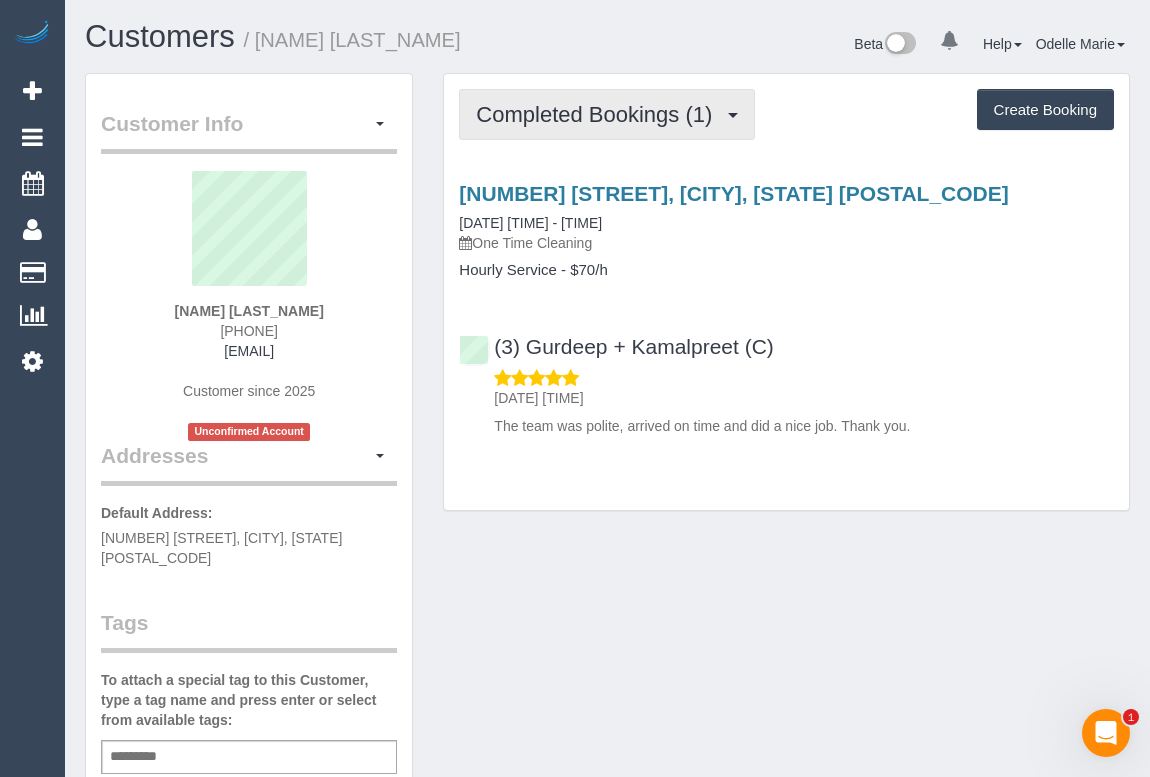 click on "Completed Bookings (1)" at bounding box center (599, 114) 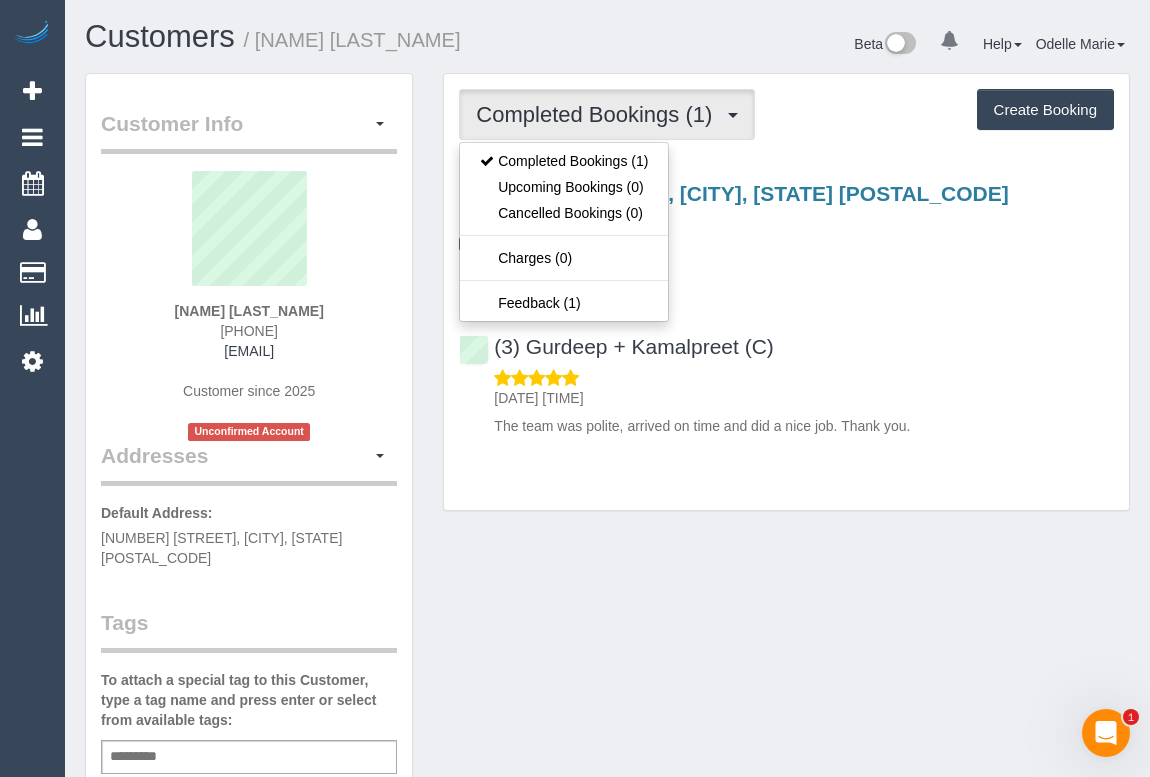 click on "(3) Gurdeep + Kamalpreet (C)
14/07/2025 08:29
The team was polite, arrived on time and did a nice job.
Thank you." at bounding box center (786, 377) 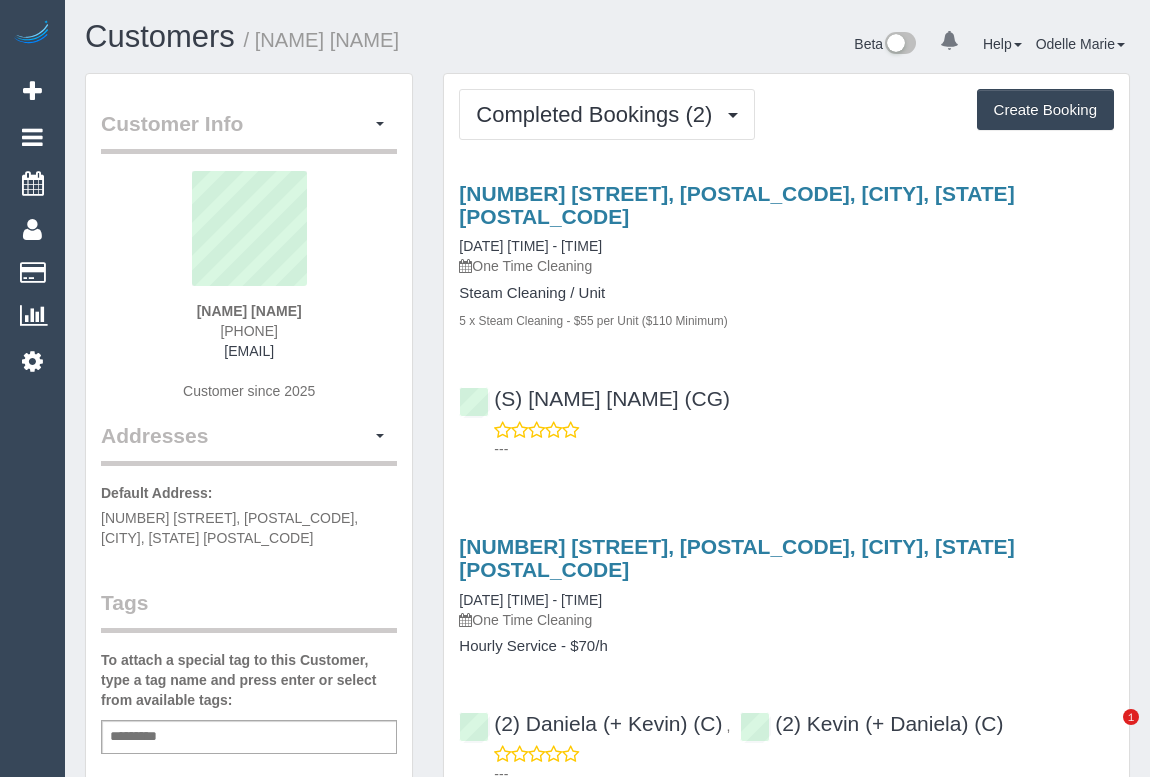 scroll, scrollTop: 0, scrollLeft: 0, axis: both 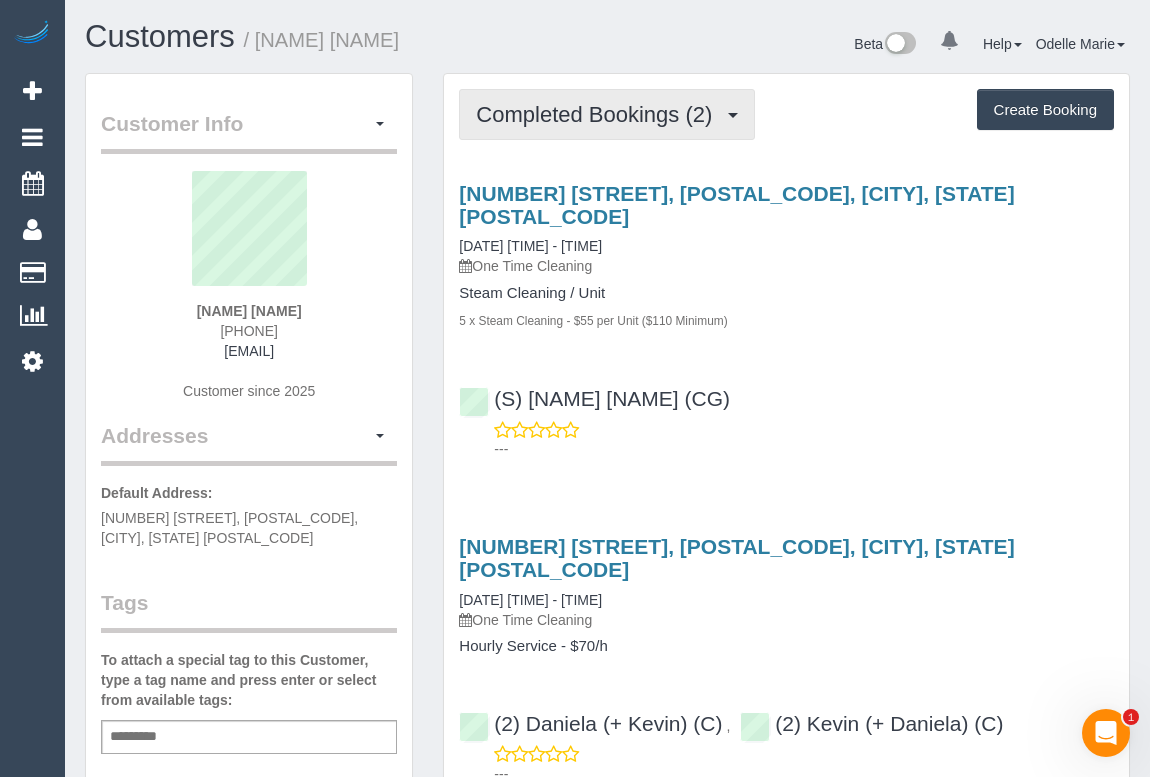 click on "Completed Bookings (2)" at bounding box center [599, 114] 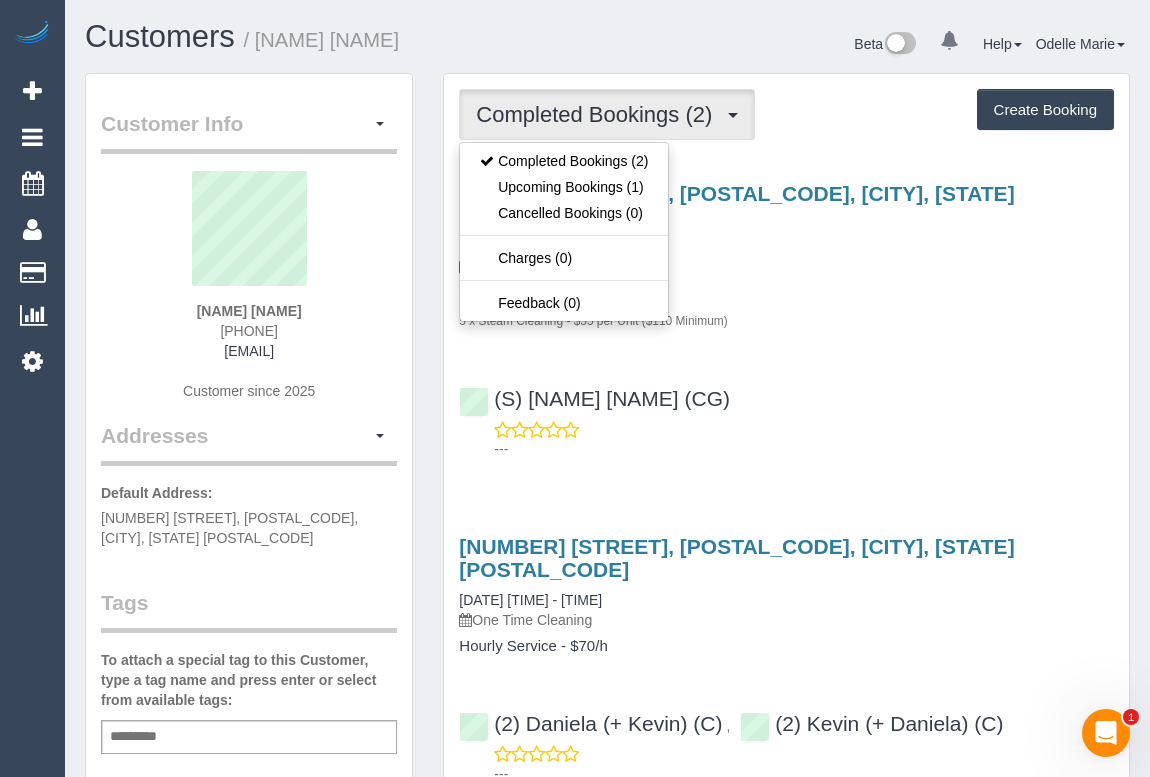 click on "[NUMBER] [STREET], [POSTAL_CODE], [CITY], [STATE] [POSTAL_CODE]
[DATE] [TIME] - [TIME]
One Time Cleaning" at bounding box center (786, 229) 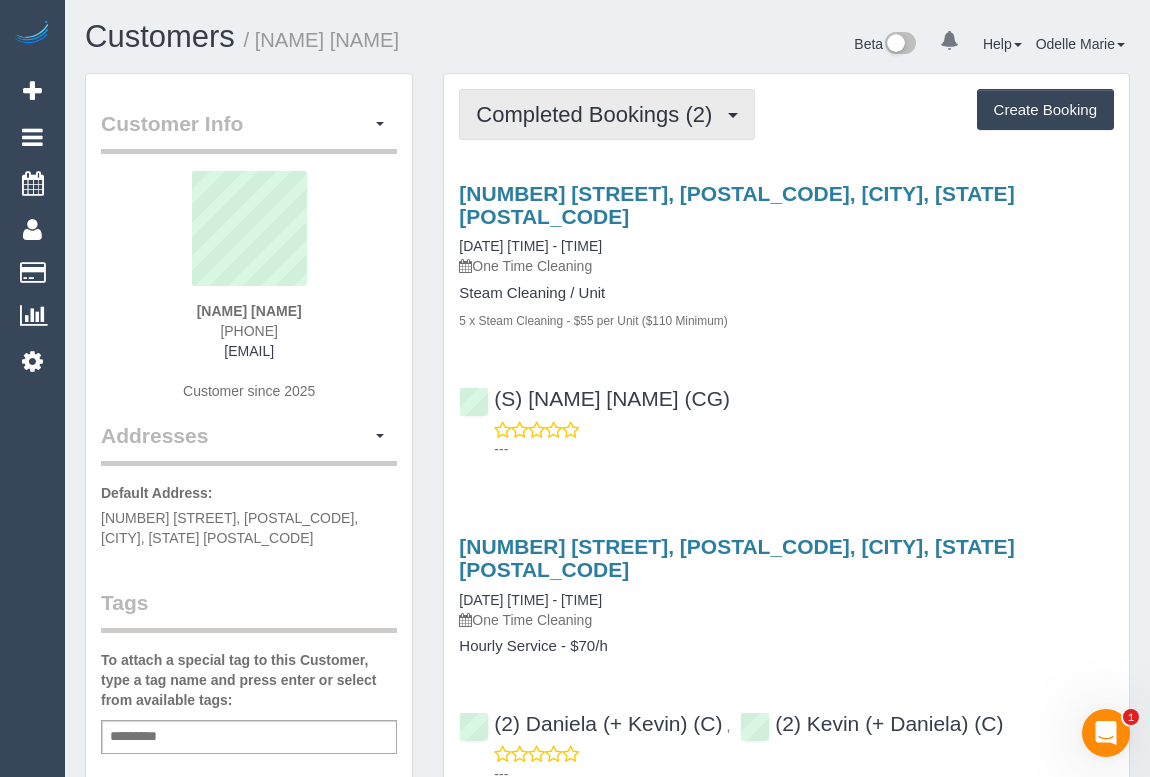 click on "Completed Bookings (2)" at bounding box center (599, 114) 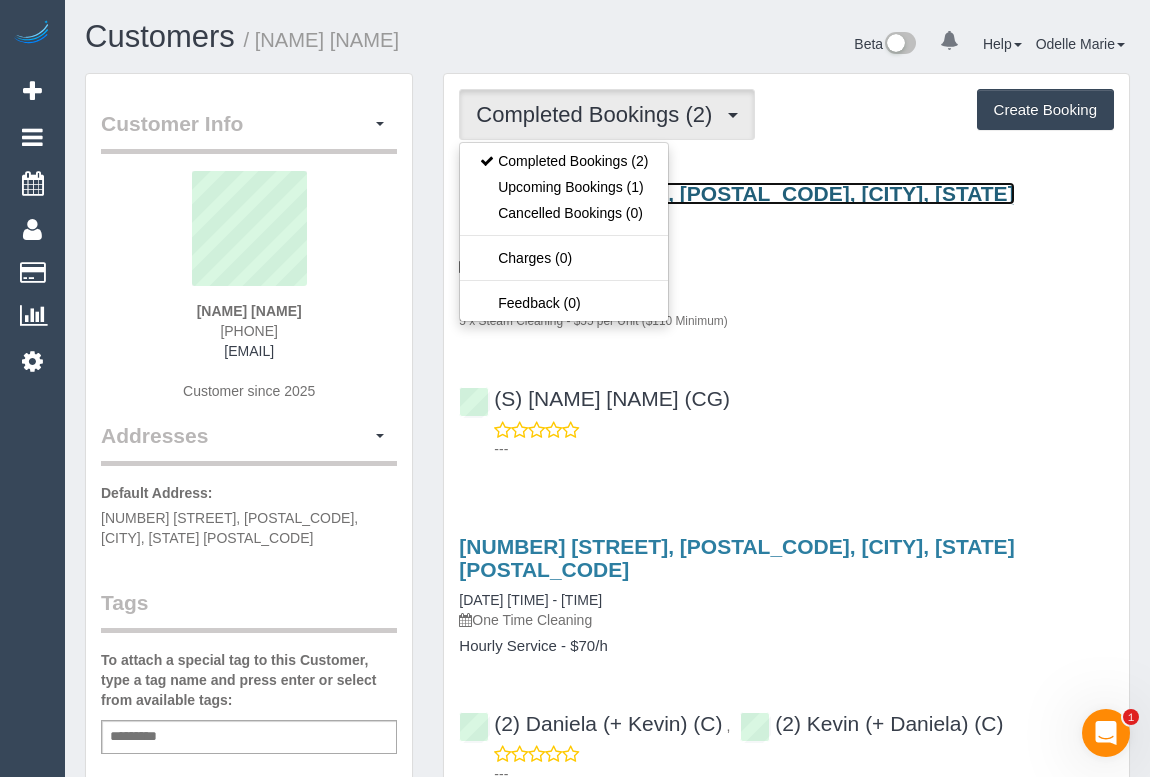 click on "103 South Wharf Drive, 2605, Docklands, VIC 3008" at bounding box center [736, 205] 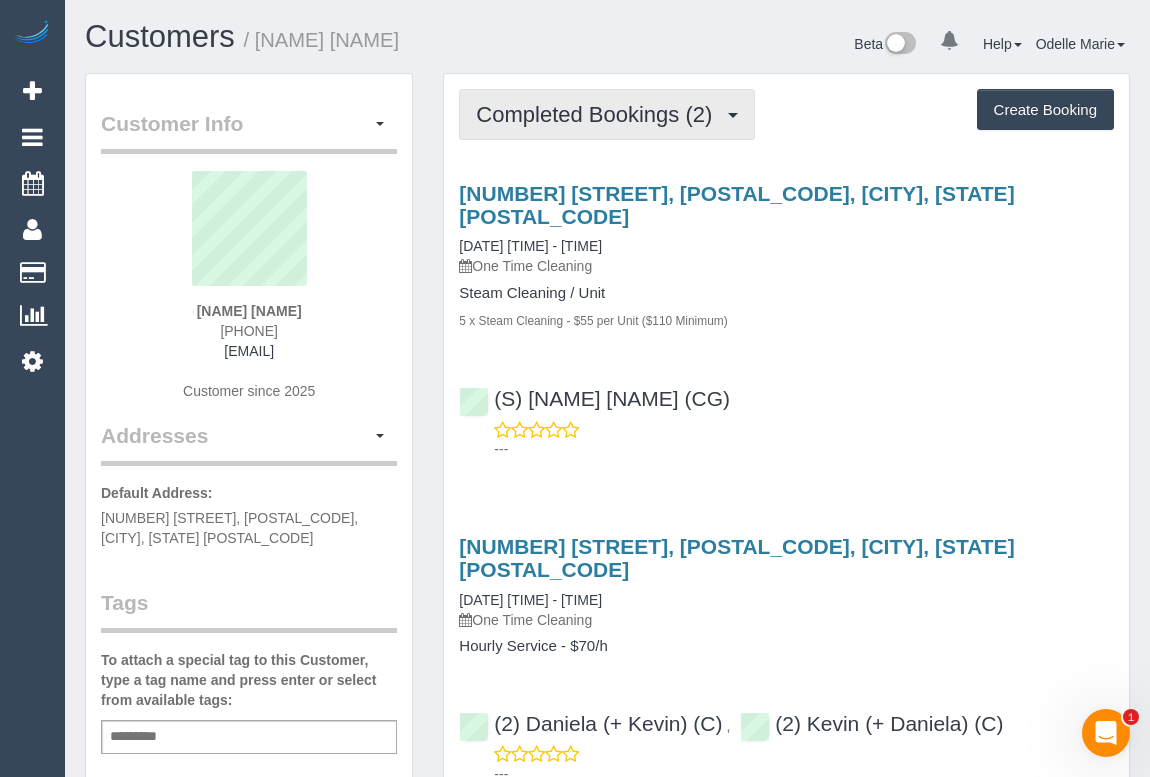 click on "Completed Bookings (2)" at bounding box center [599, 114] 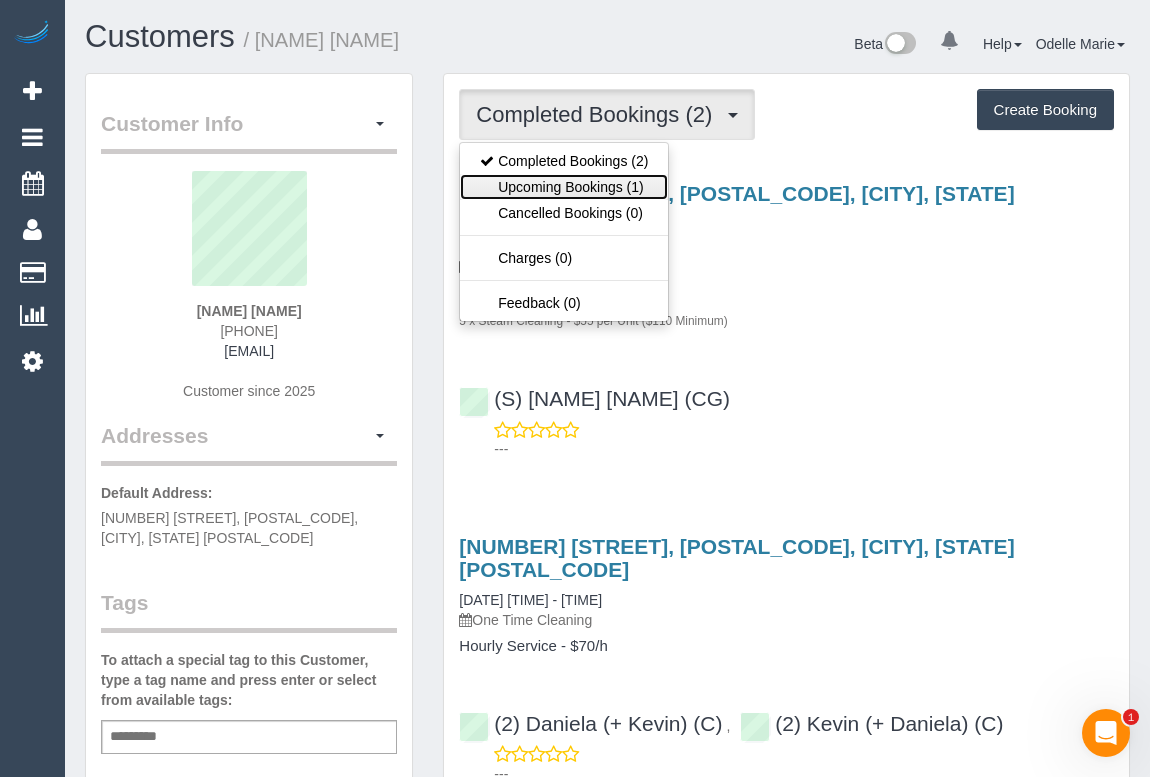 click on "Upcoming Bookings (1)" at bounding box center [564, 187] 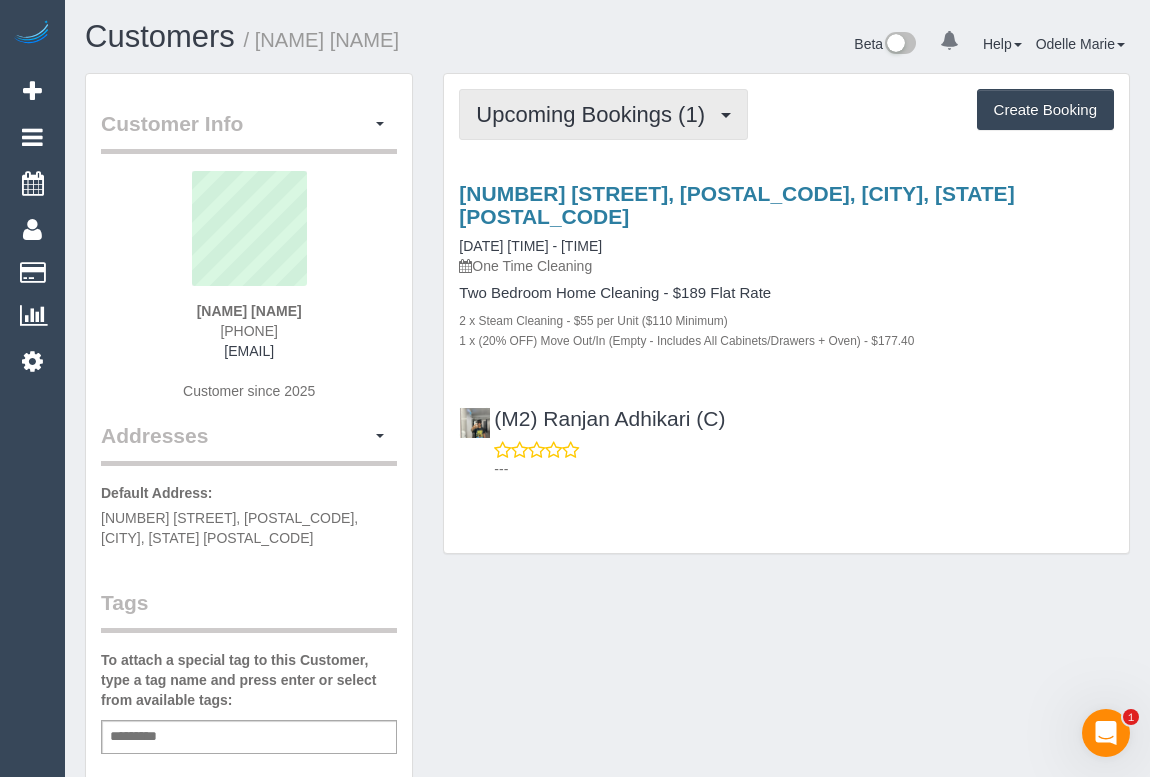 click on "Upcoming Bookings (1)" at bounding box center (595, 114) 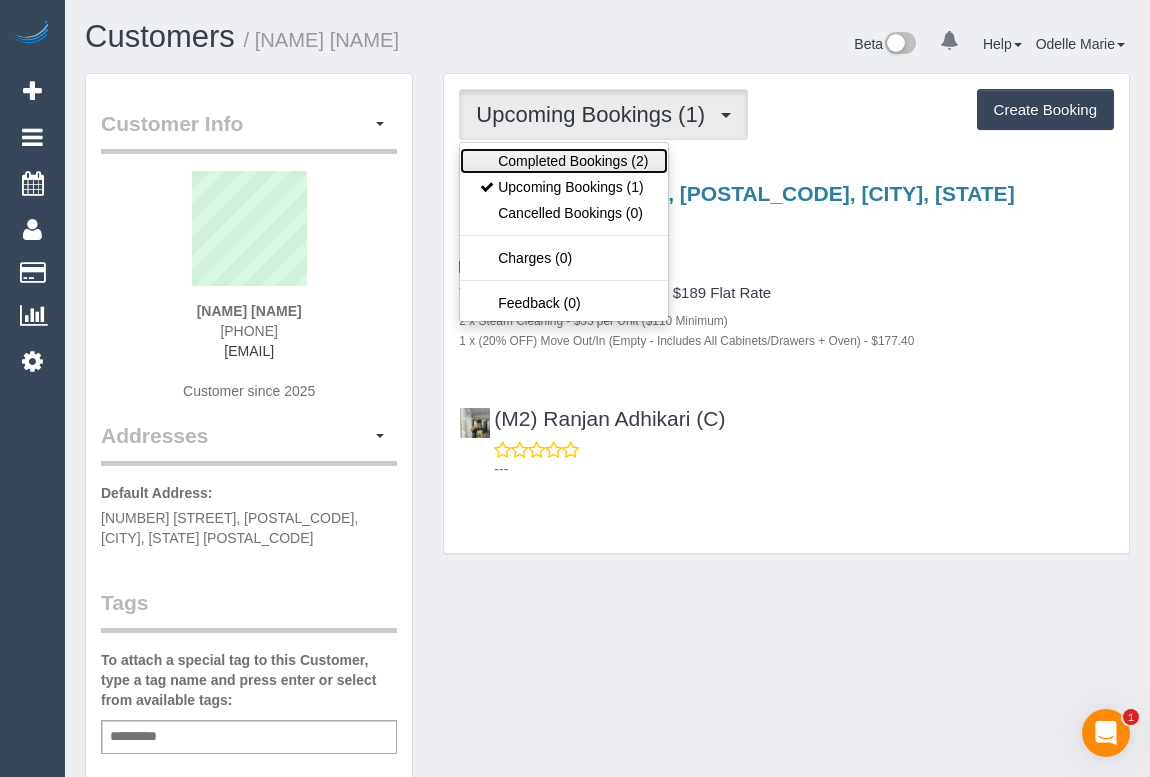 click on "Completed Bookings (2)" at bounding box center (564, 161) 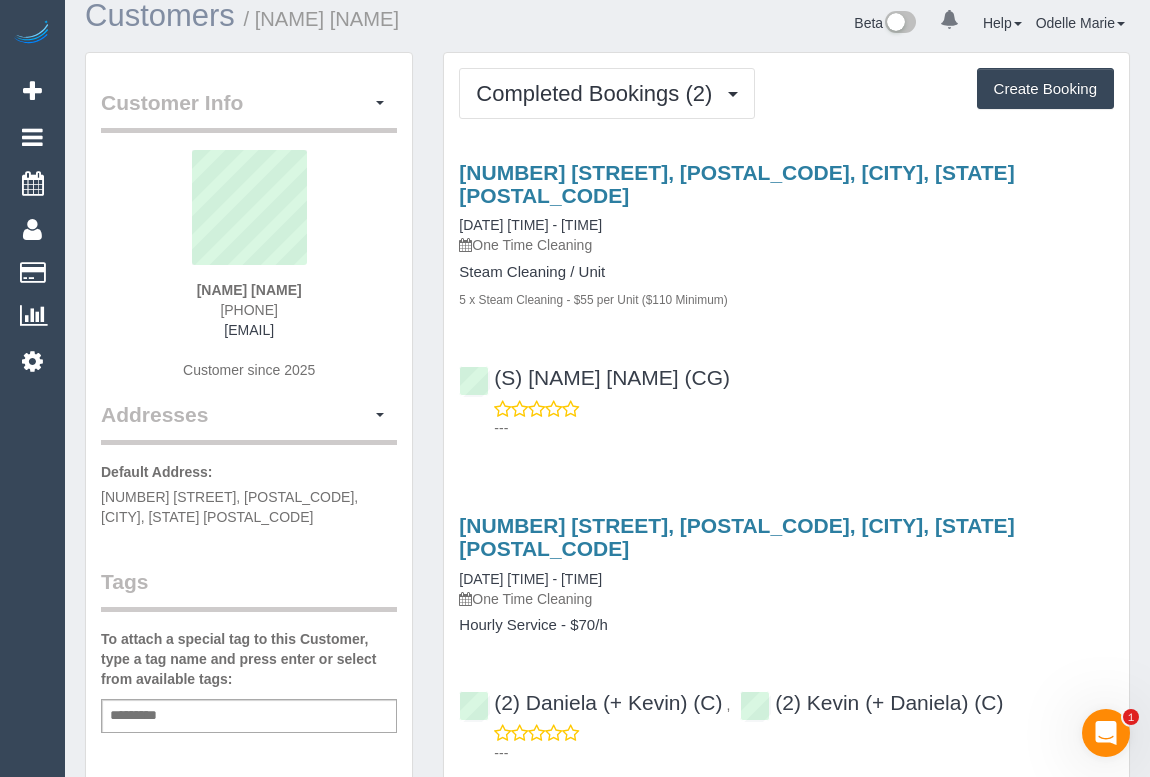 scroll, scrollTop: 0, scrollLeft: 0, axis: both 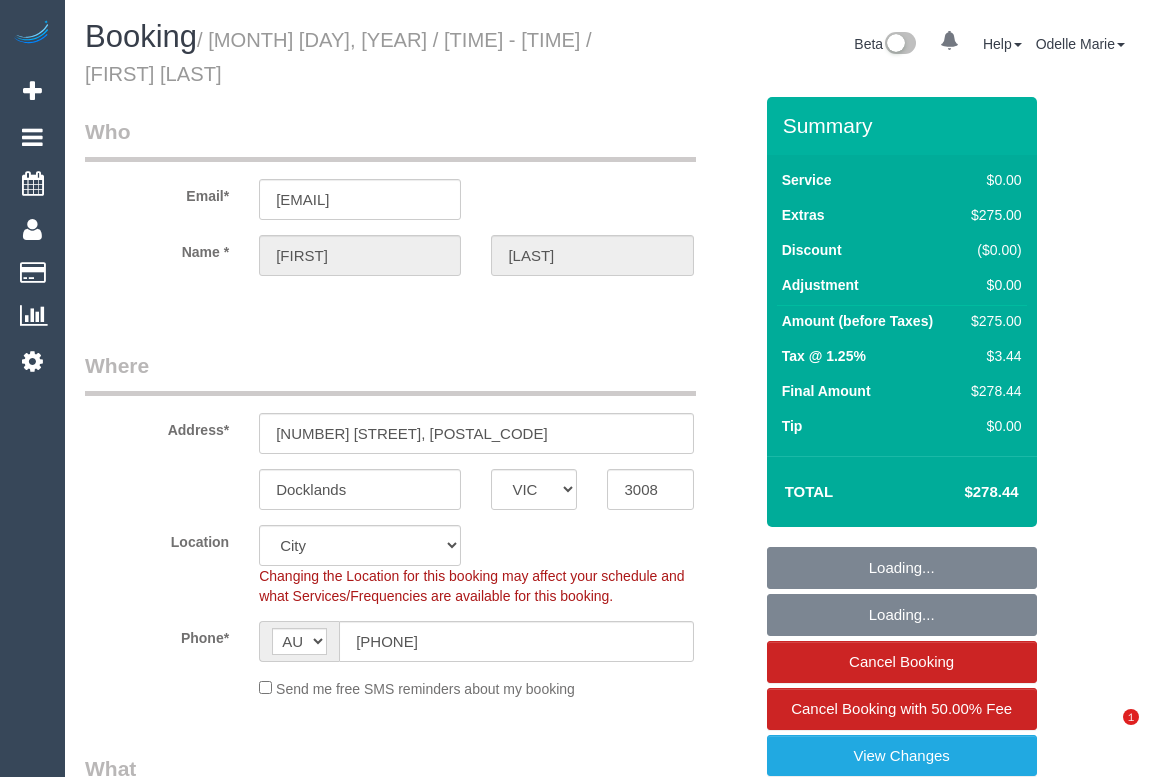 select on "VIC" 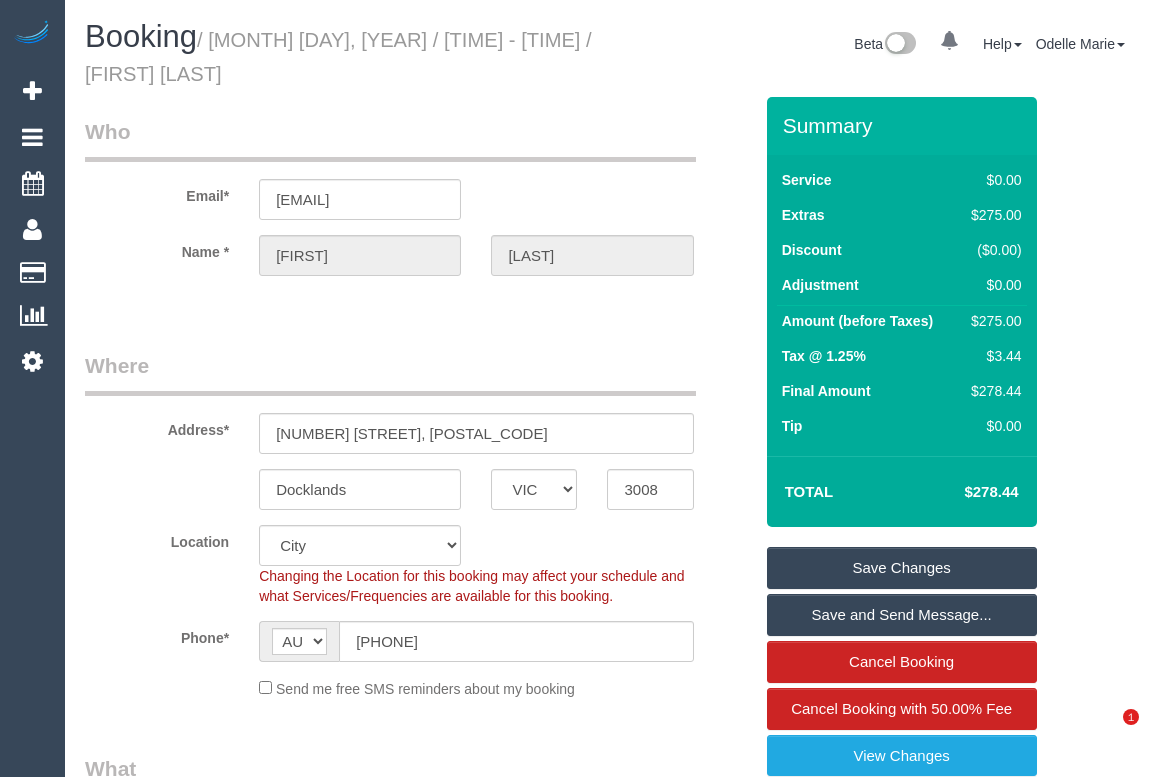 scroll, scrollTop: 0, scrollLeft: 0, axis: both 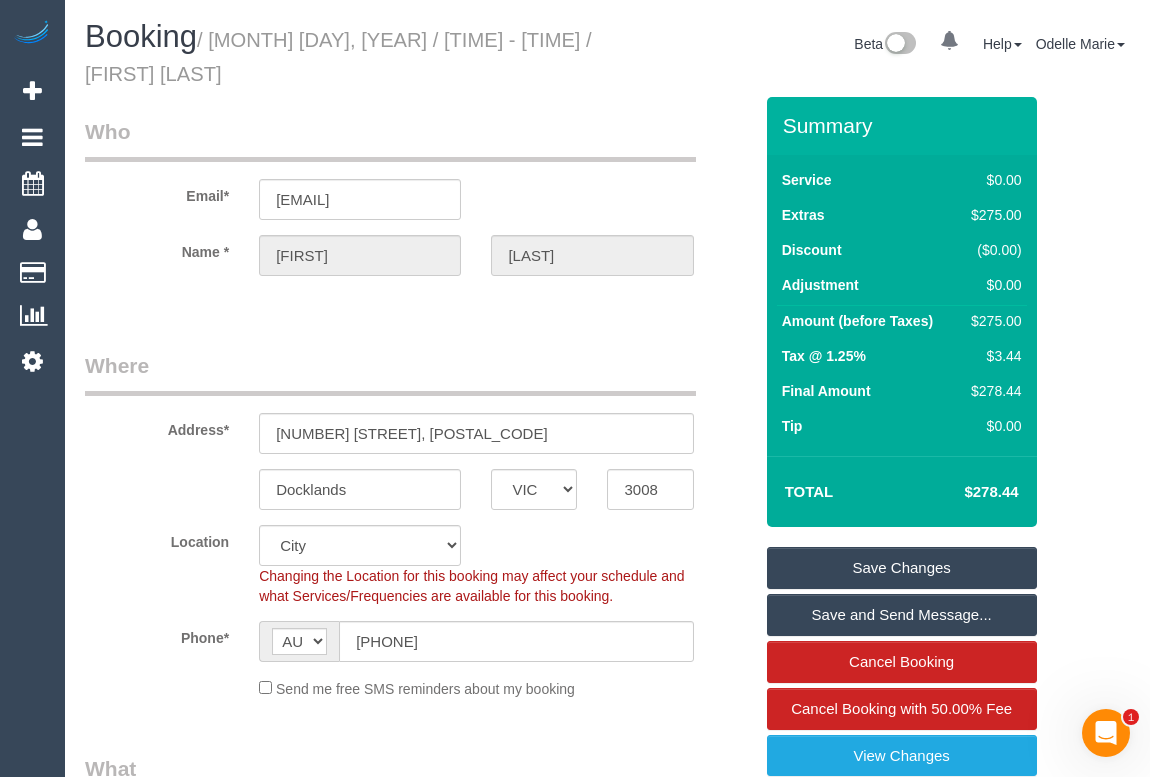click on "Who
Email*
tintin.on@gmail.com
Name *
Tim
O’Neill
Where
Address*
103 South Wharf Drive, 2605
Docklands
ACT
NSW
NT
QLD
SA
TAS
VIC
WA
3008
Location
Office City East (North) East (South) Inner East Inner North (East) Inner North (West) Inner South East Inner West North (East) North (West) Outer East Outer North (East) Outer North (West) Outer South East Outer West South East (East) South East (West) West (North) West (South) ZG - Central ZG - East ZG - North ZG - South" at bounding box center [607, 1915] 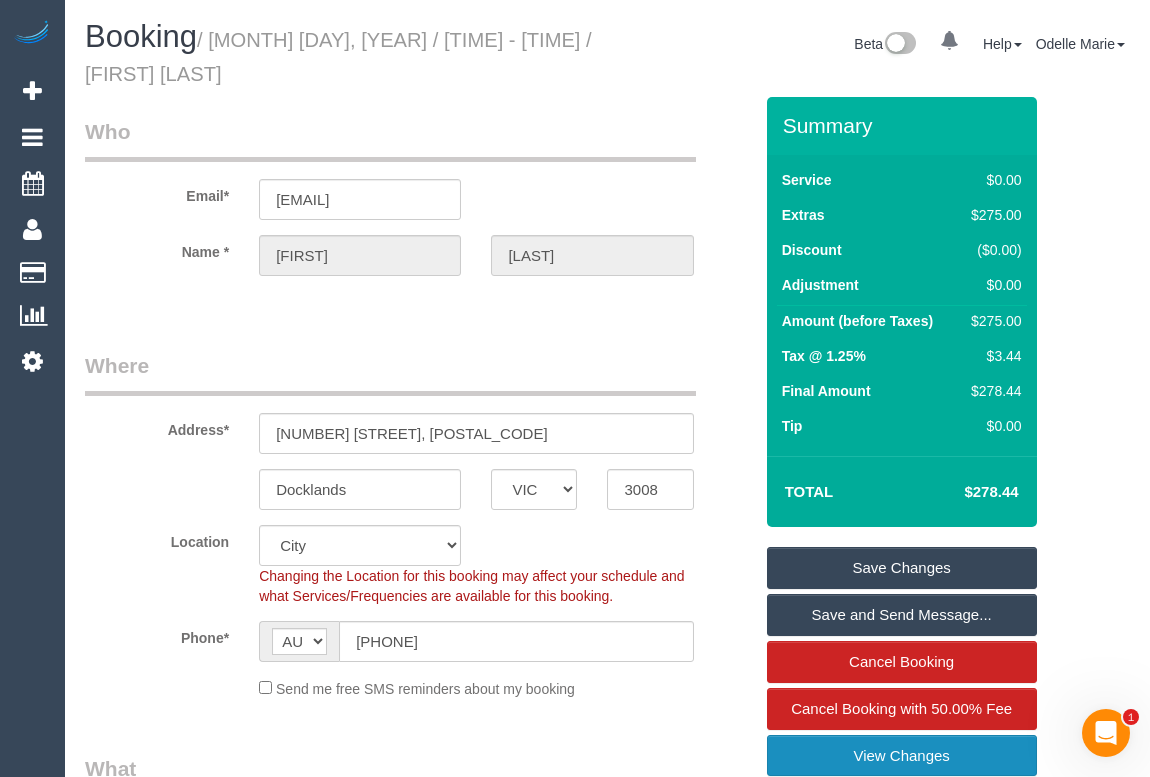 click on "View Changes" at bounding box center [902, 756] 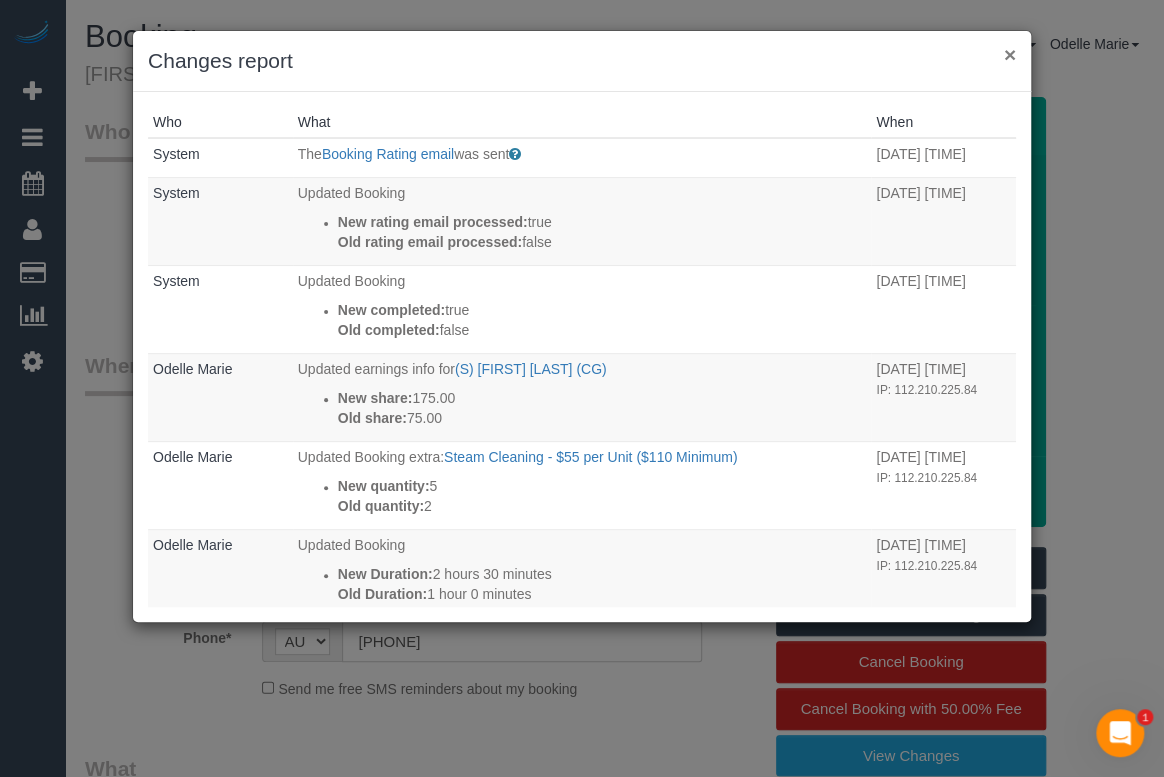 click on "×" at bounding box center (1010, 54) 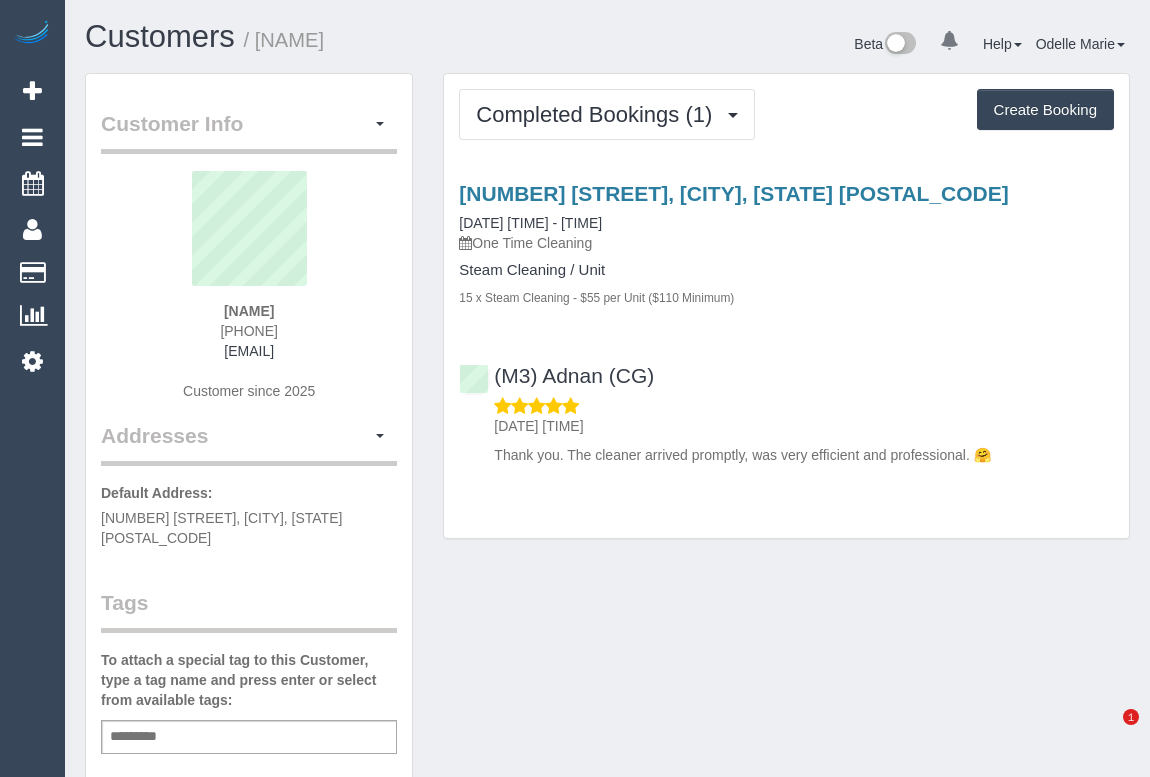 scroll, scrollTop: 0, scrollLeft: 0, axis: both 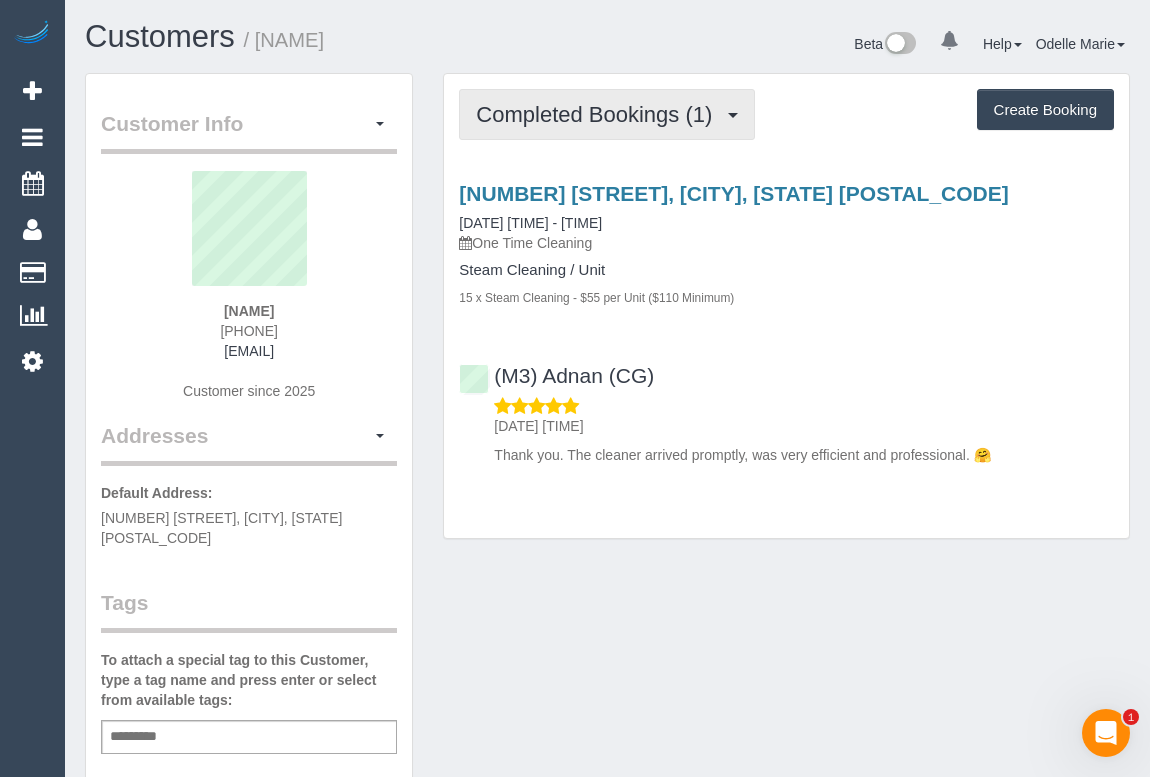 click on "Completed Bookings (1)" at bounding box center [599, 114] 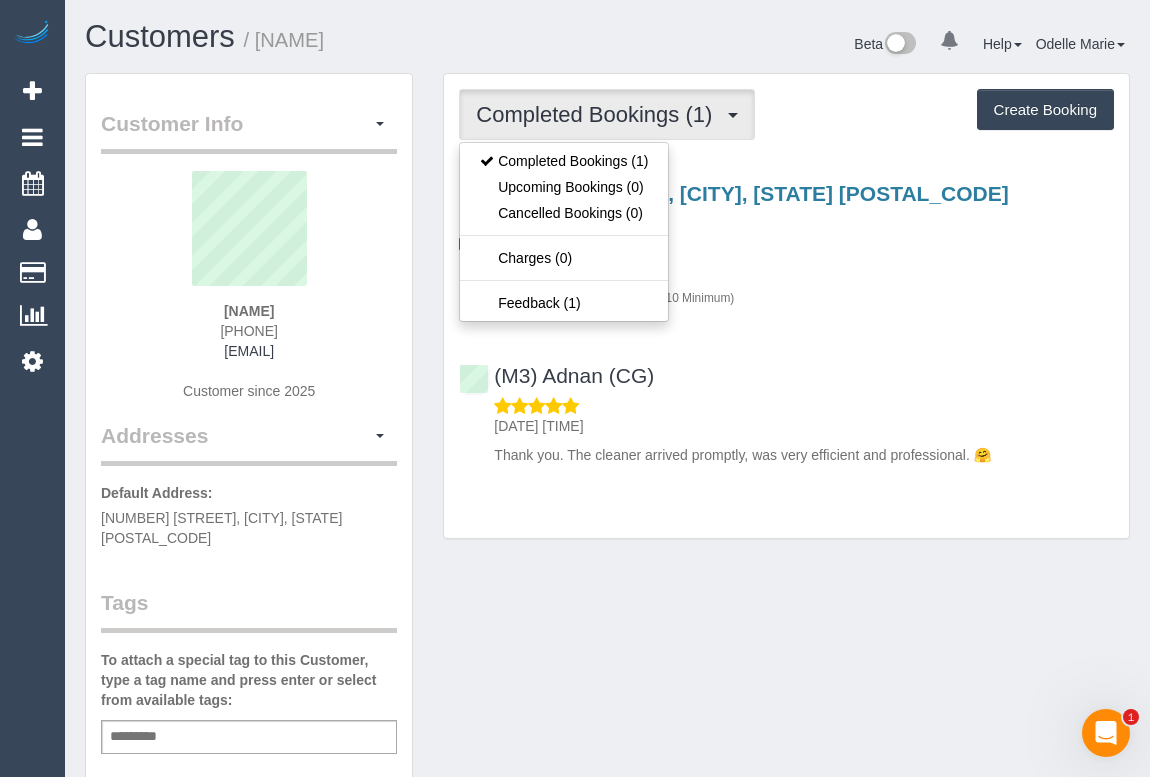click on "(M3) Adnan (CG)
15/07/2025 08:28
Thank you. The cleaner arrived promptly, was very efficient and professional. 🤗" at bounding box center [786, 406] 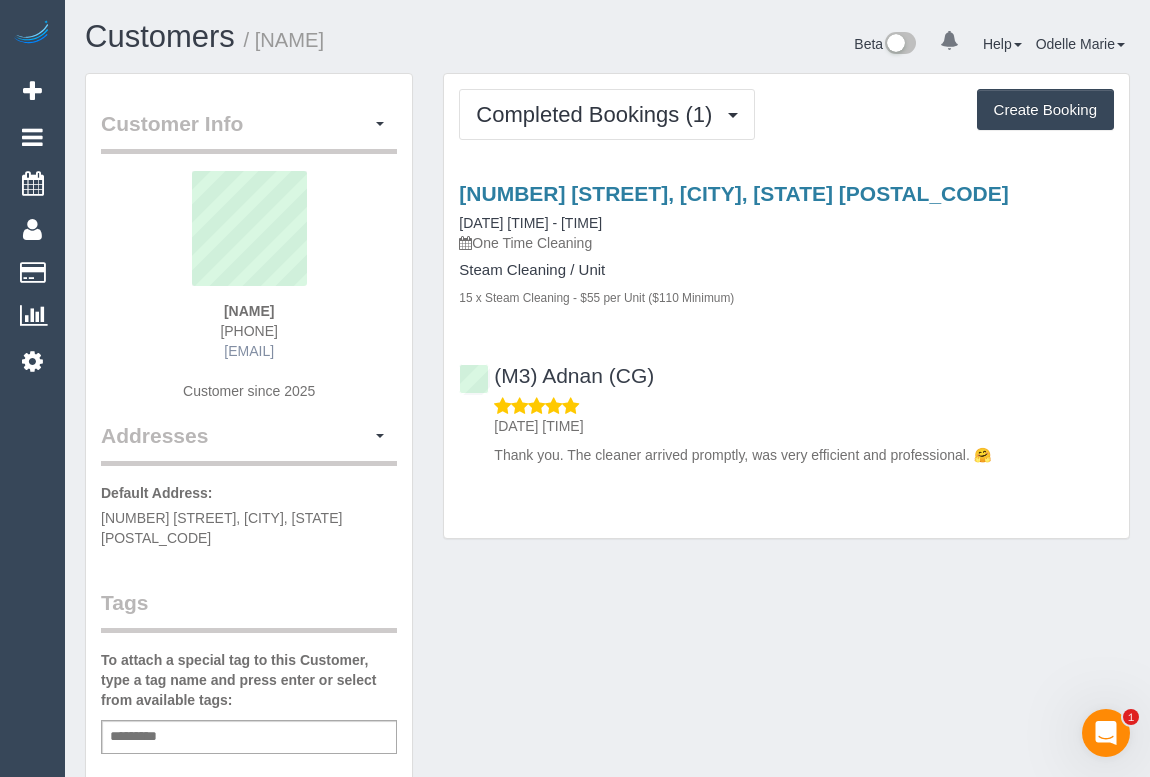 drag, startPoint x: 138, startPoint y: 346, endPoint x: 337, endPoint y: 355, distance: 199.20341 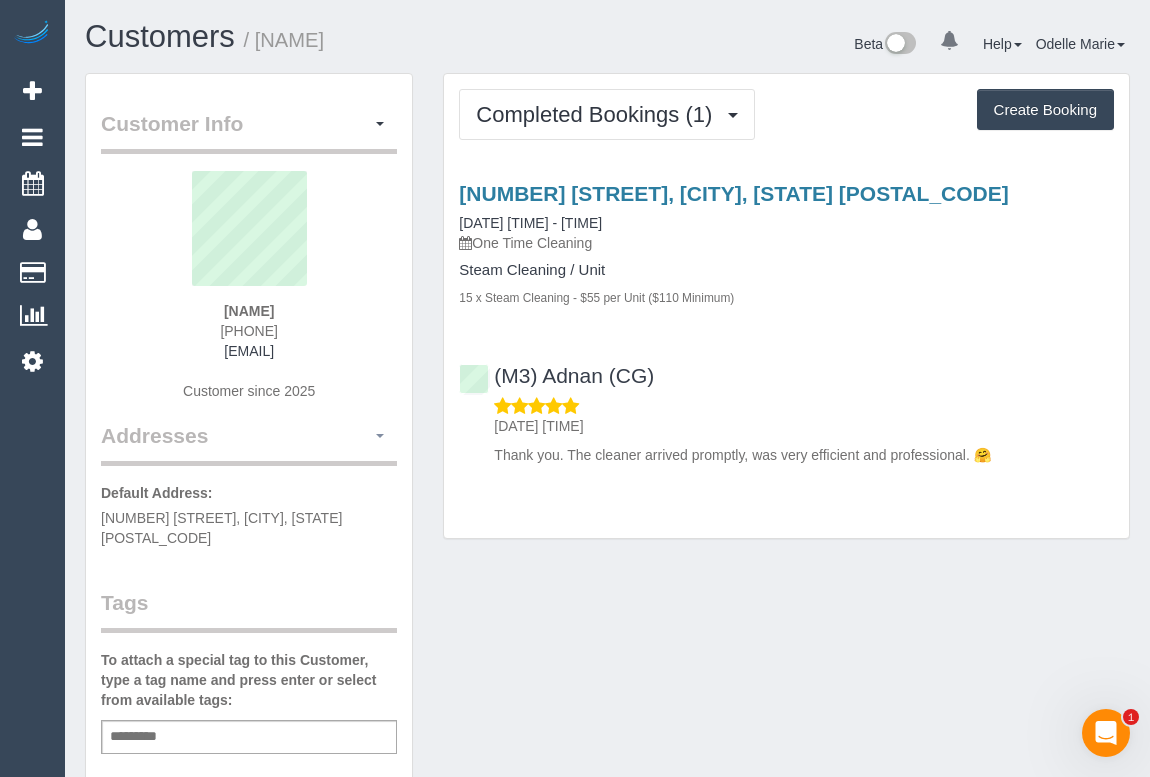 copy on "bronwyn.wellings@gmail.com" 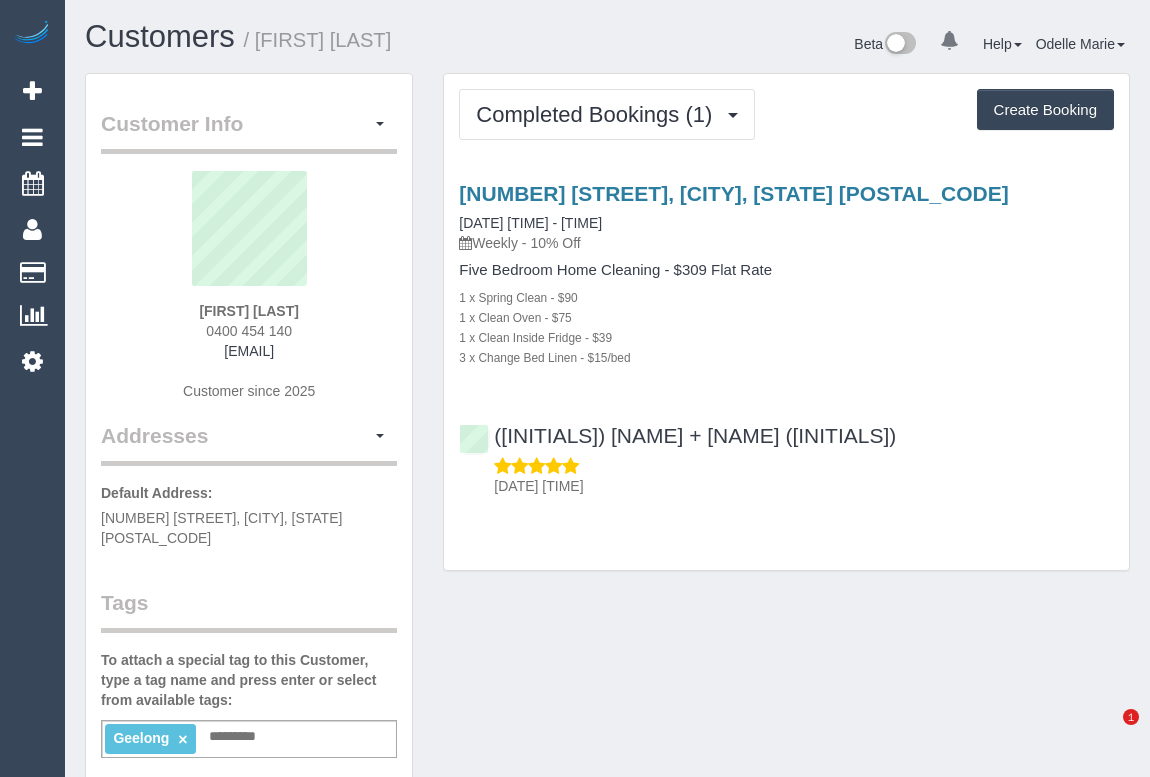 scroll, scrollTop: 0, scrollLeft: 0, axis: both 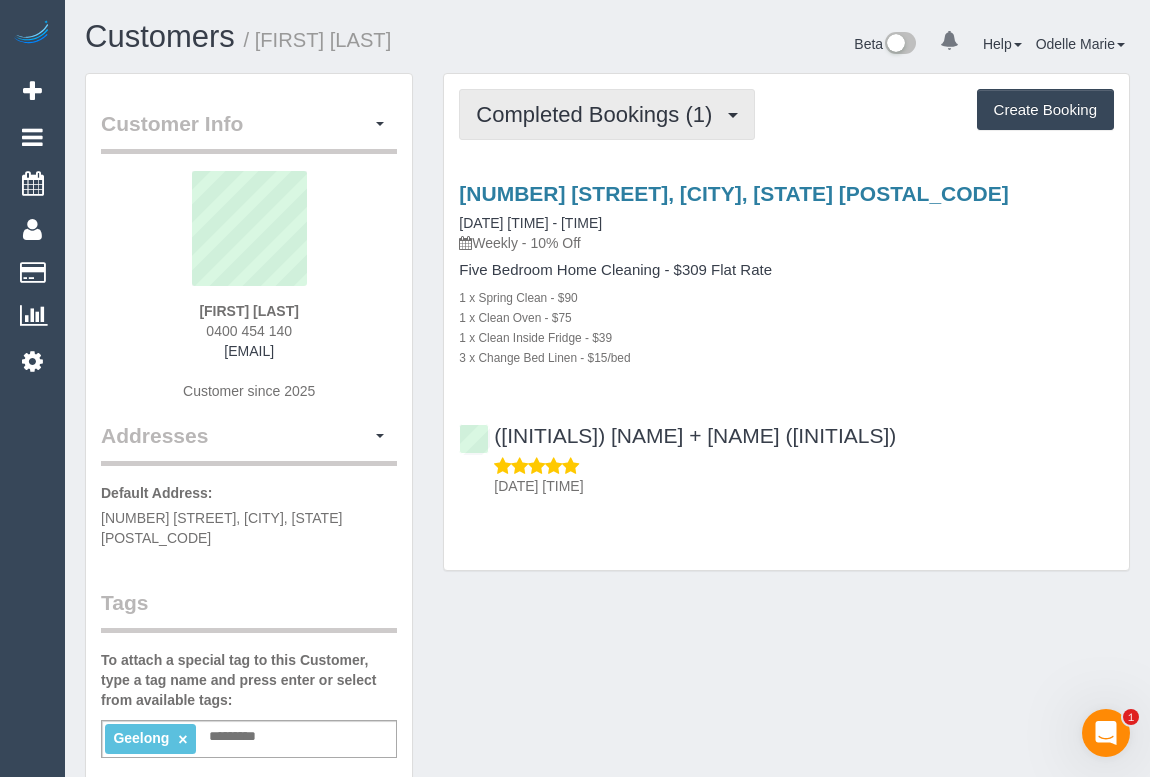 click on "Completed Bookings (1)" at bounding box center (599, 114) 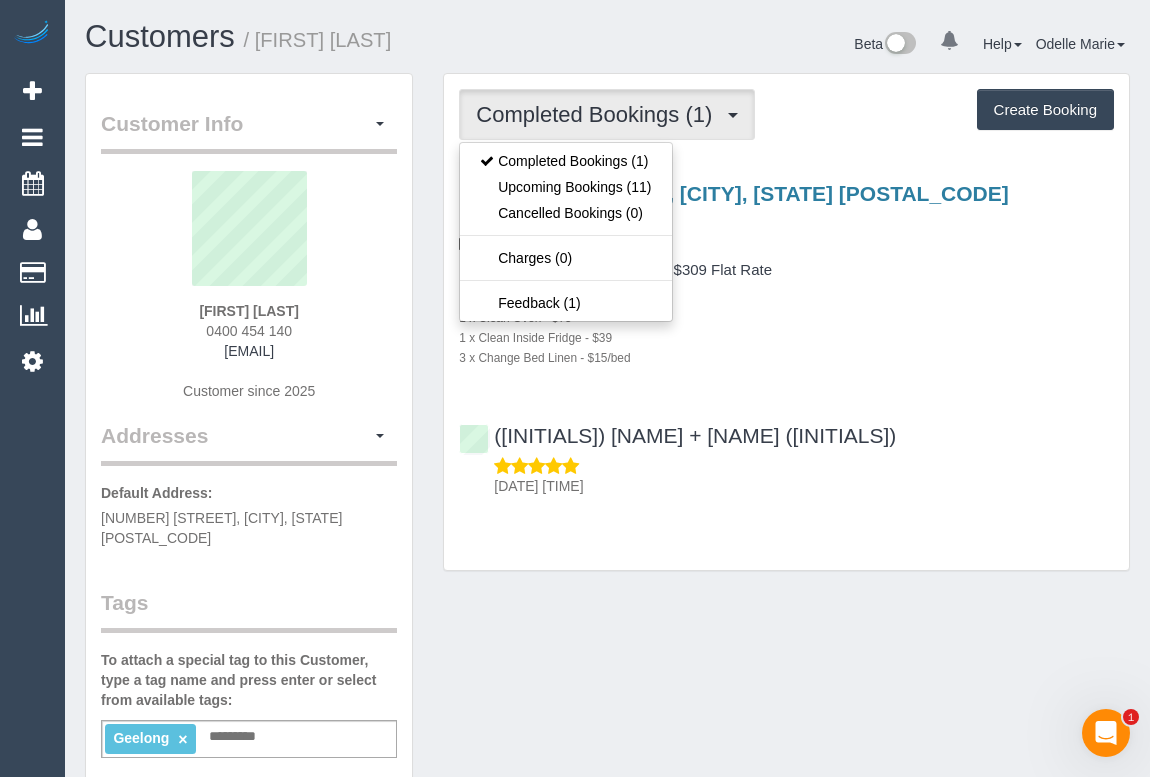 click on "3 x Change Bed Linen - $15/bed" at bounding box center [786, 357] 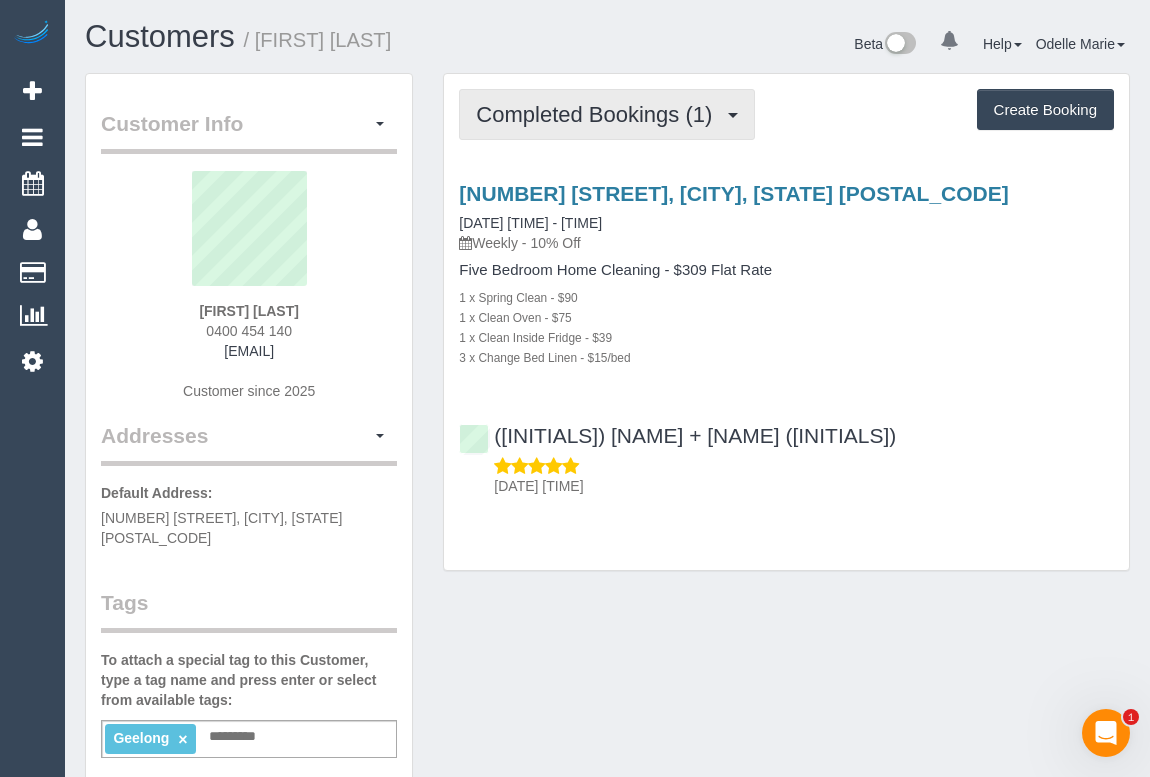 click on "Completed Bookings (1)" at bounding box center [599, 114] 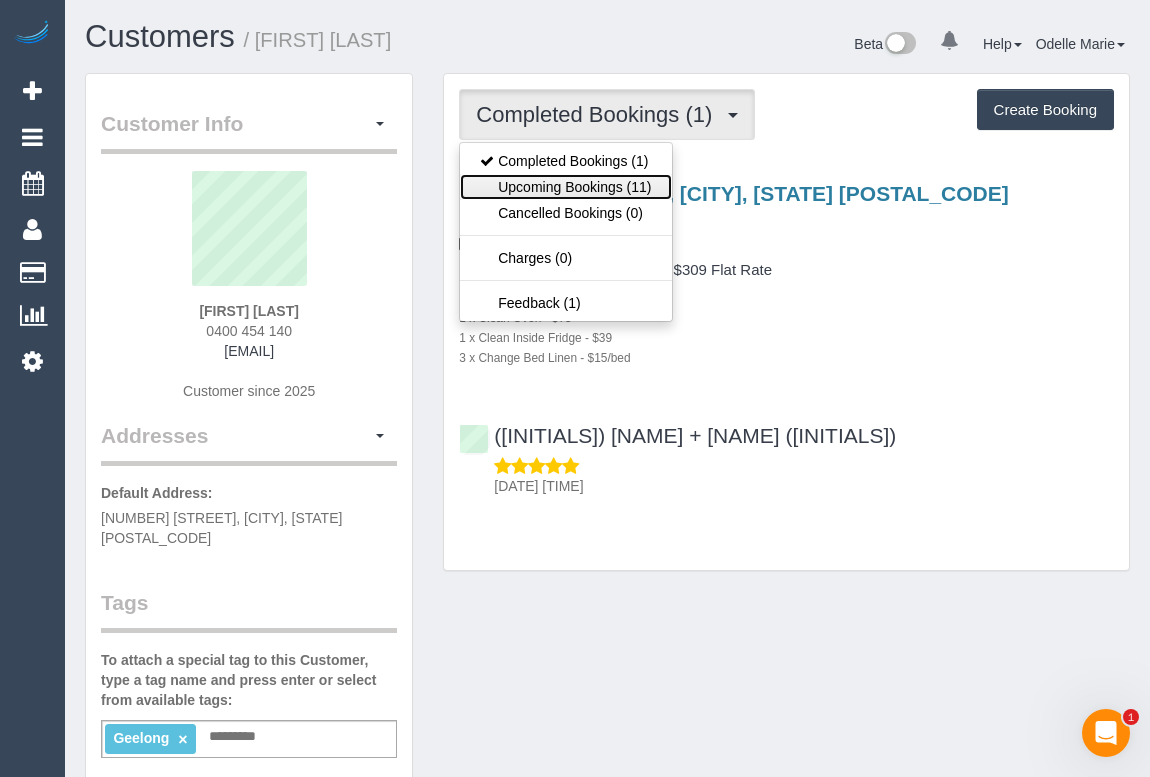 click on "Upcoming Bookings (11)" at bounding box center [565, 187] 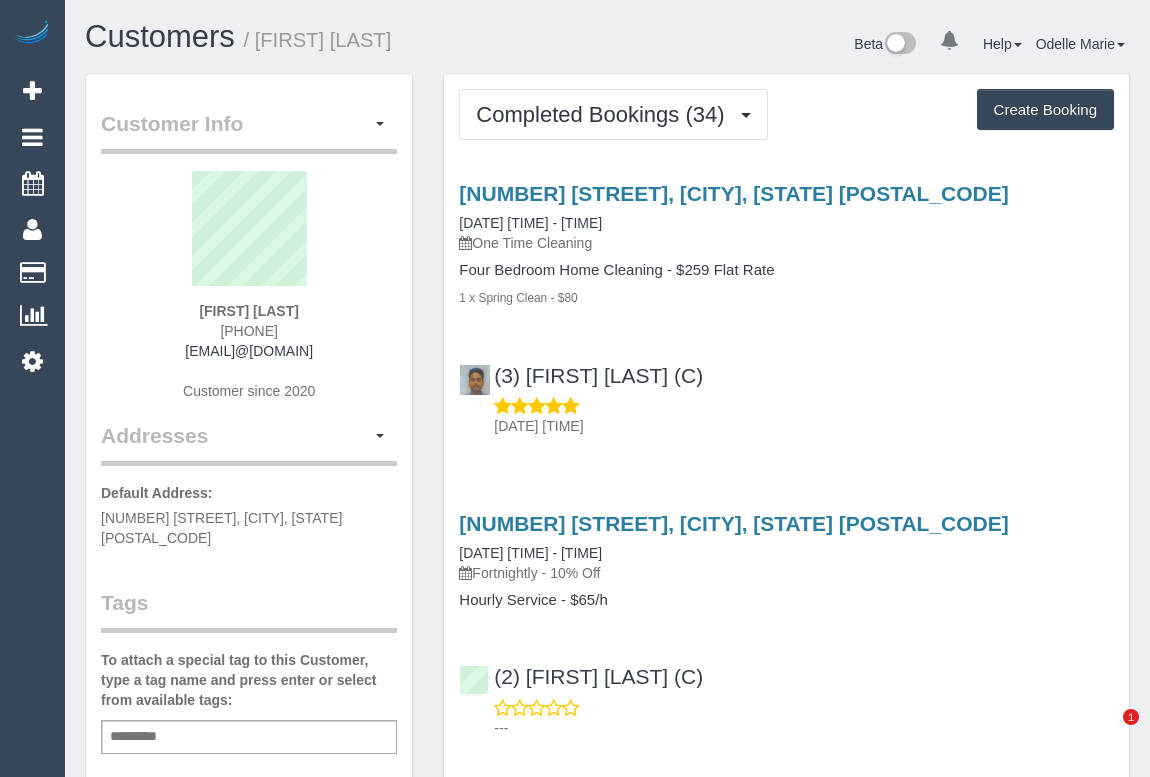 scroll, scrollTop: 0, scrollLeft: 0, axis: both 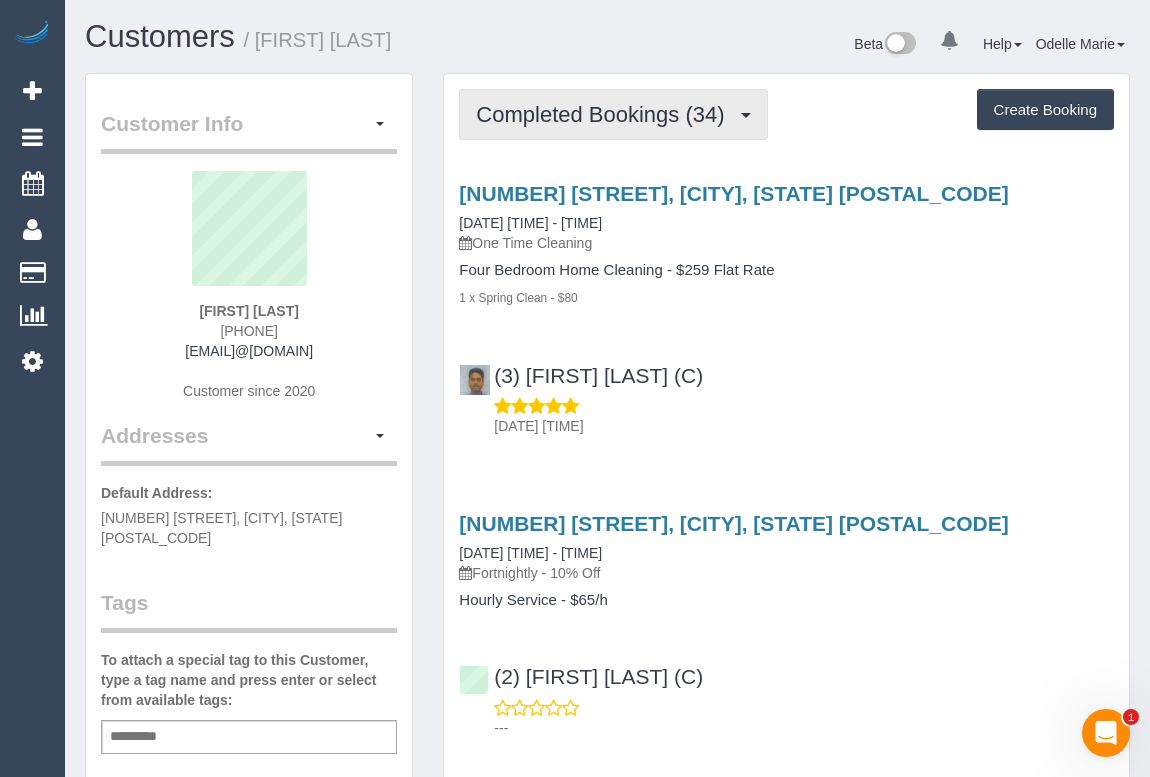 click on "Completed Bookings (34)" at bounding box center [605, 114] 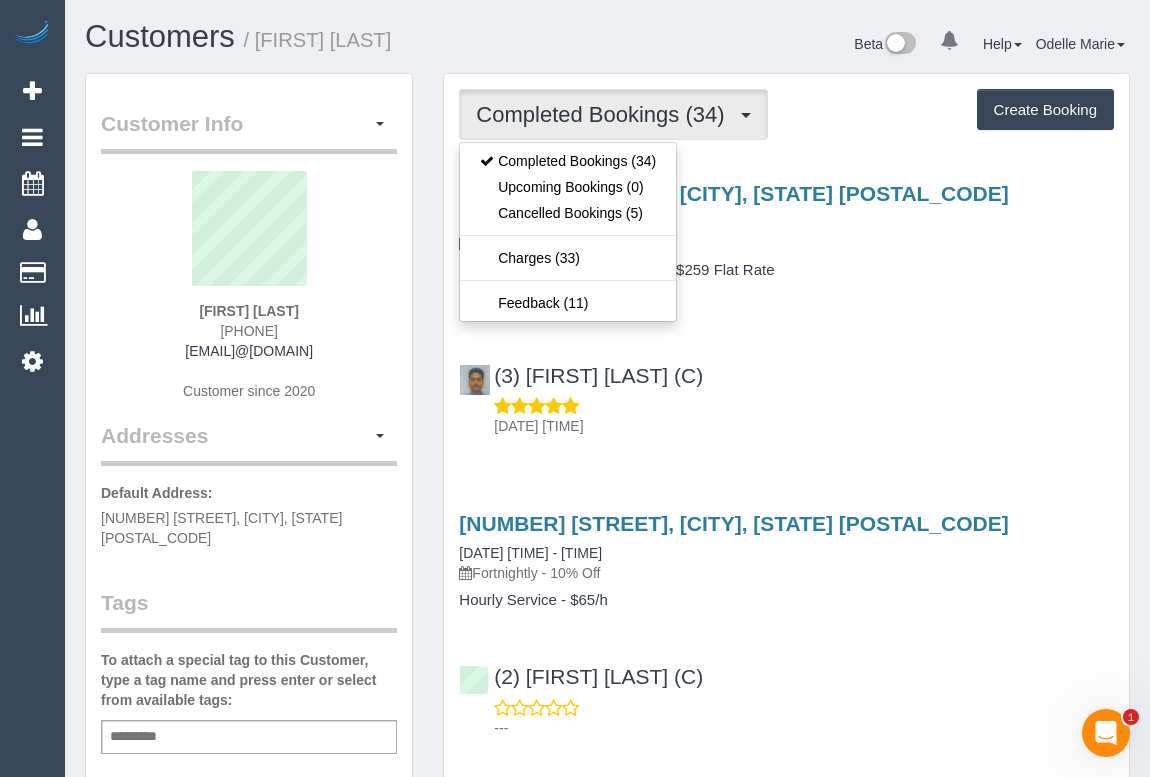 click on "[NUMBER] [STREET], [CITY], [STATE] [POSTAL_CODE]
[DATE] [TIME] - [TIME]
- $[PRICE] [TYPE]
1 x [TYPE] - $[PRICE]
(3) [FIRST] [LAST] (C)
[DATE] [TIME]" at bounding box center (786, 305) 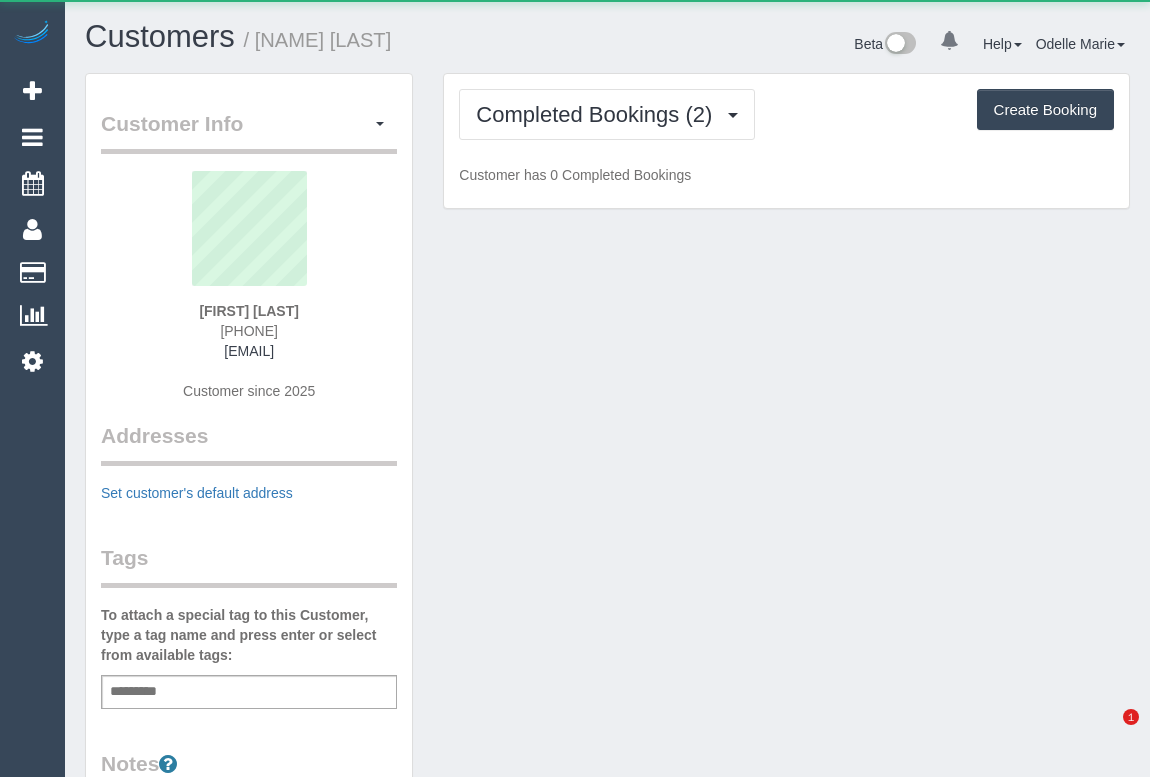 scroll, scrollTop: 0, scrollLeft: 0, axis: both 